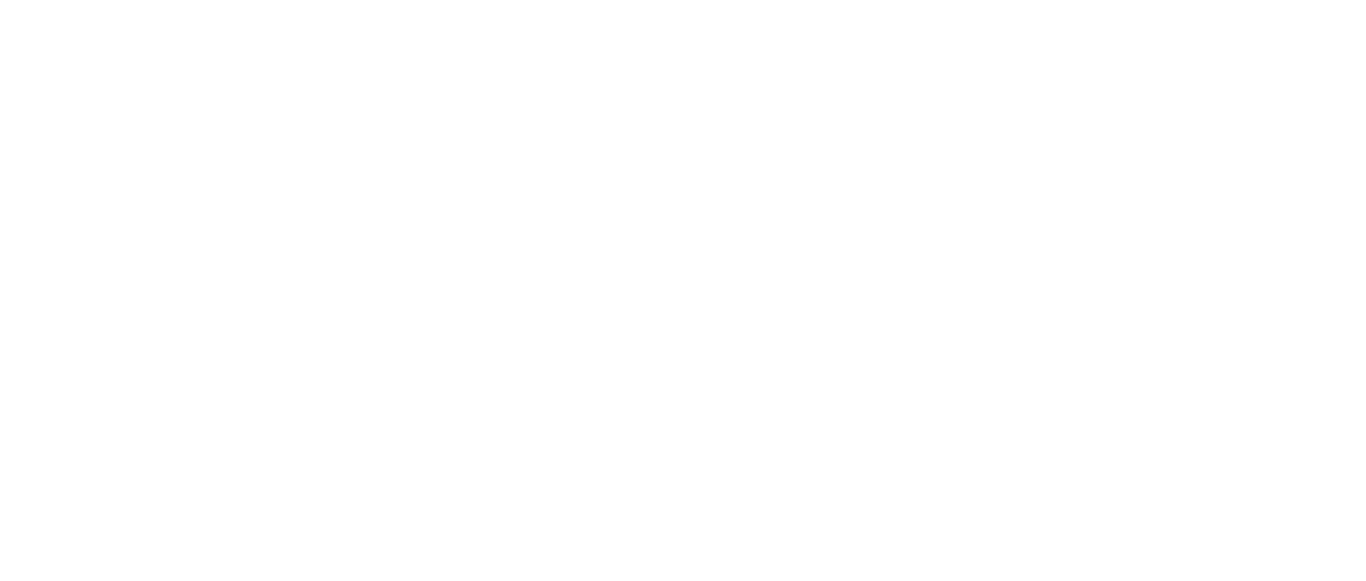 scroll, scrollTop: 0, scrollLeft: 0, axis: both 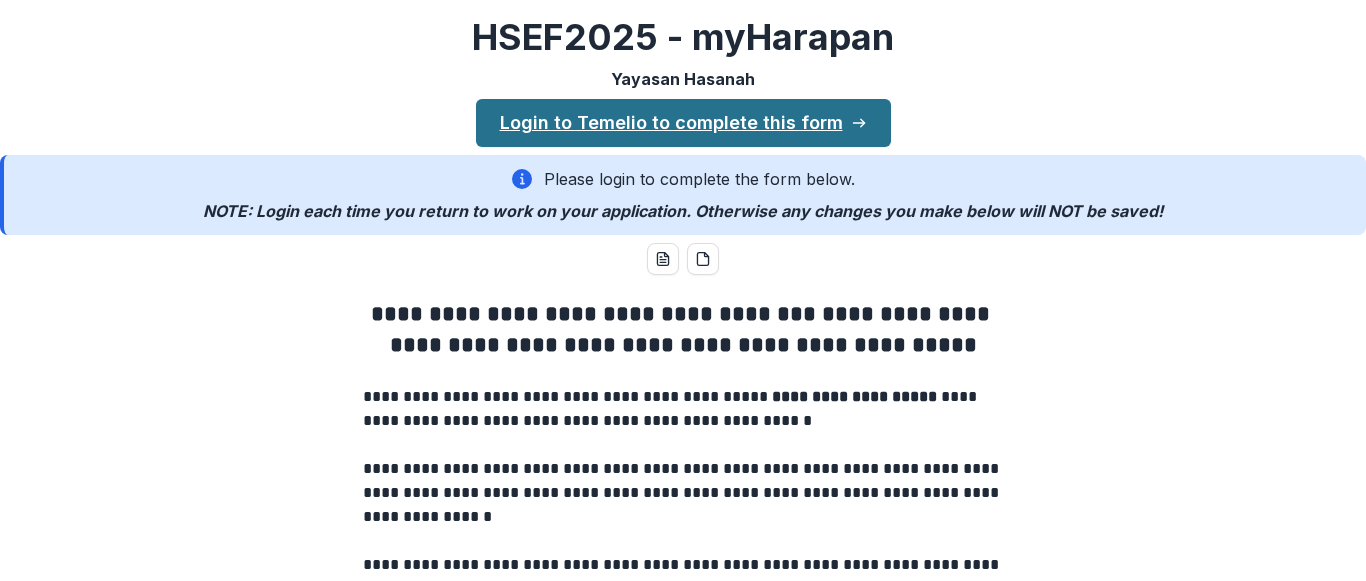 click on "Login to Temelio to complete this form" at bounding box center [683, 123] 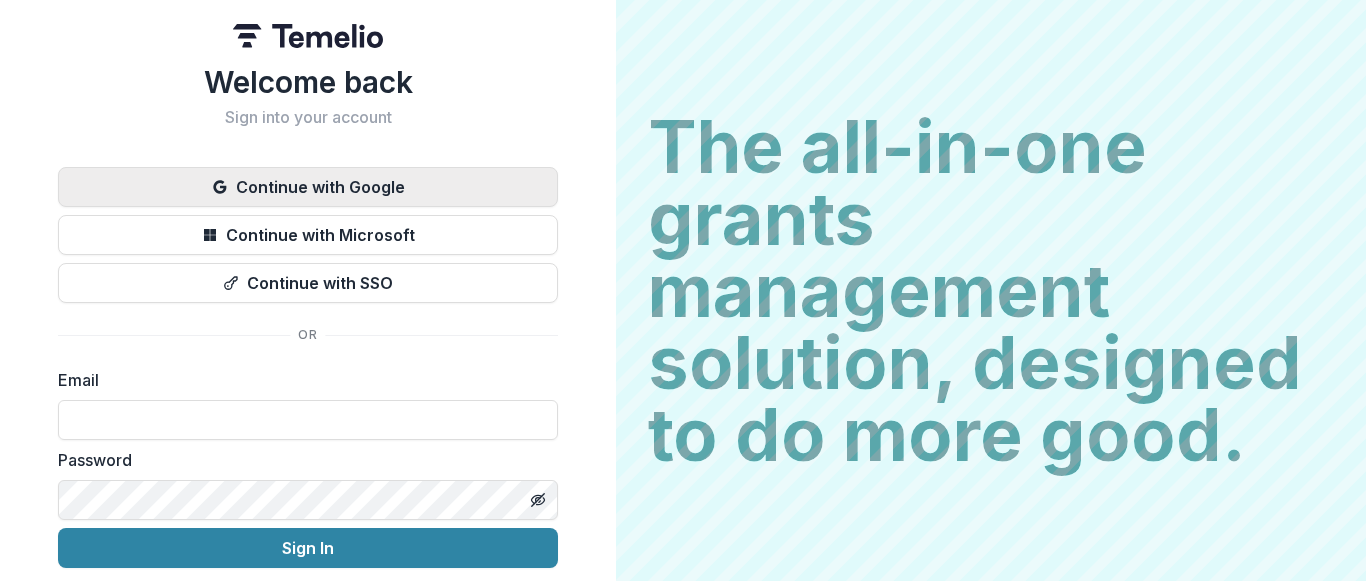 click on "Continue with Google" at bounding box center (308, 187) 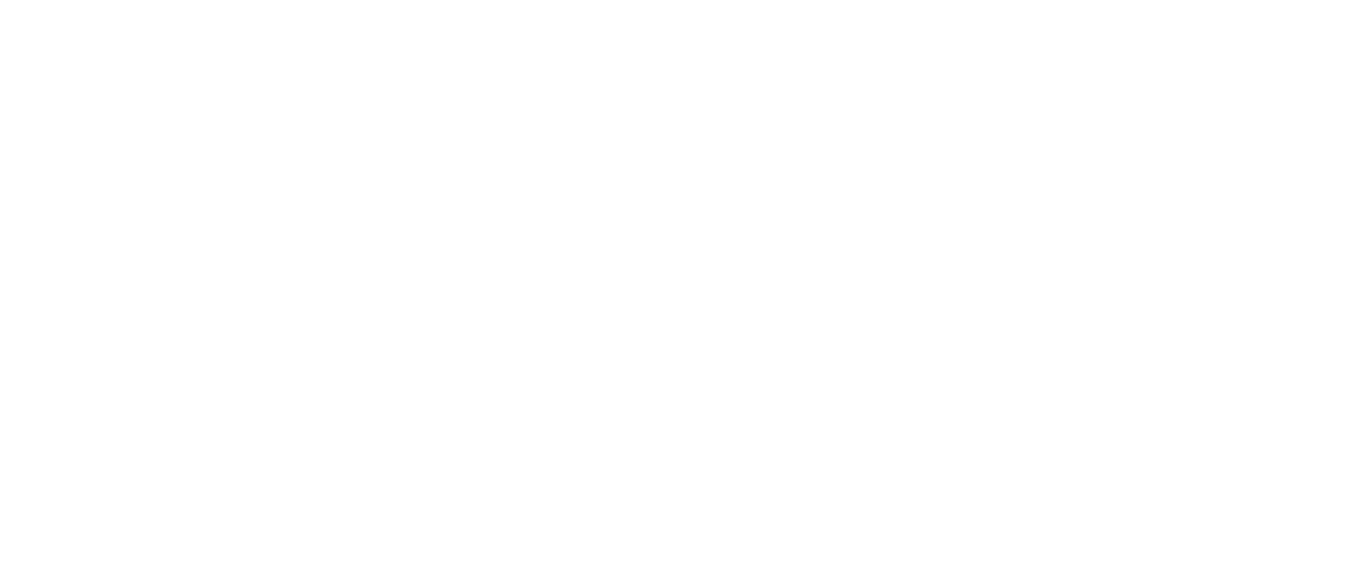 scroll, scrollTop: 0, scrollLeft: 0, axis: both 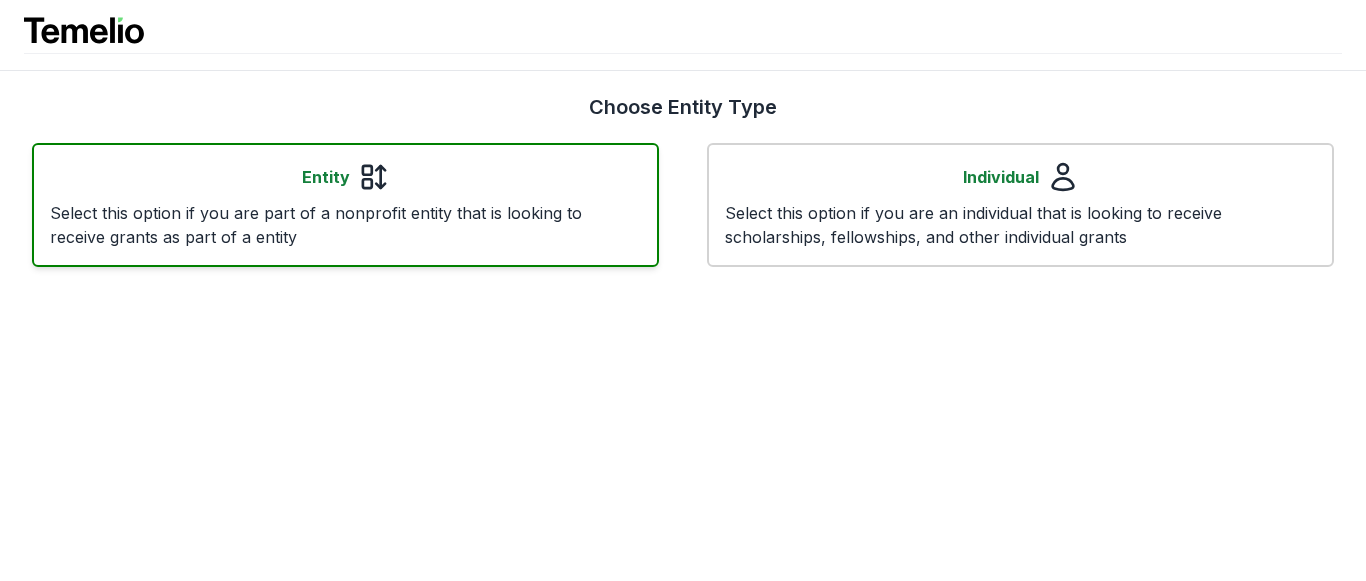 click on "Select this option if you are part of a nonprofit entity that is looking to receive grants as part of a entity" at bounding box center [345, 225] 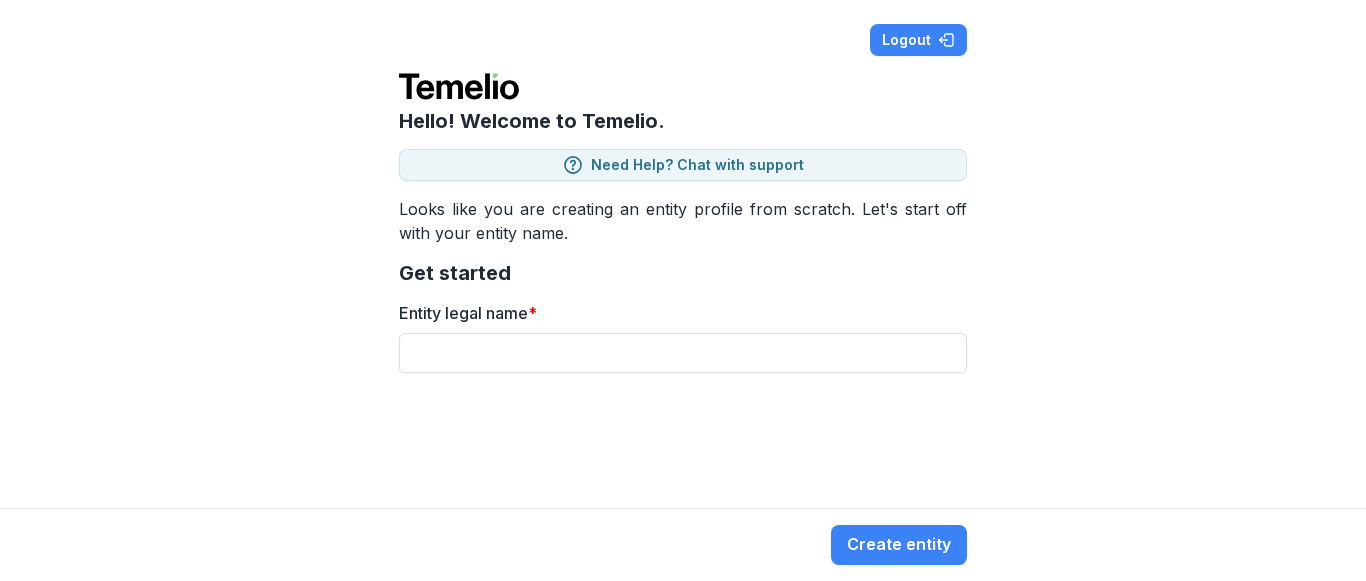click on "Entity legal name *" at bounding box center [683, 337] 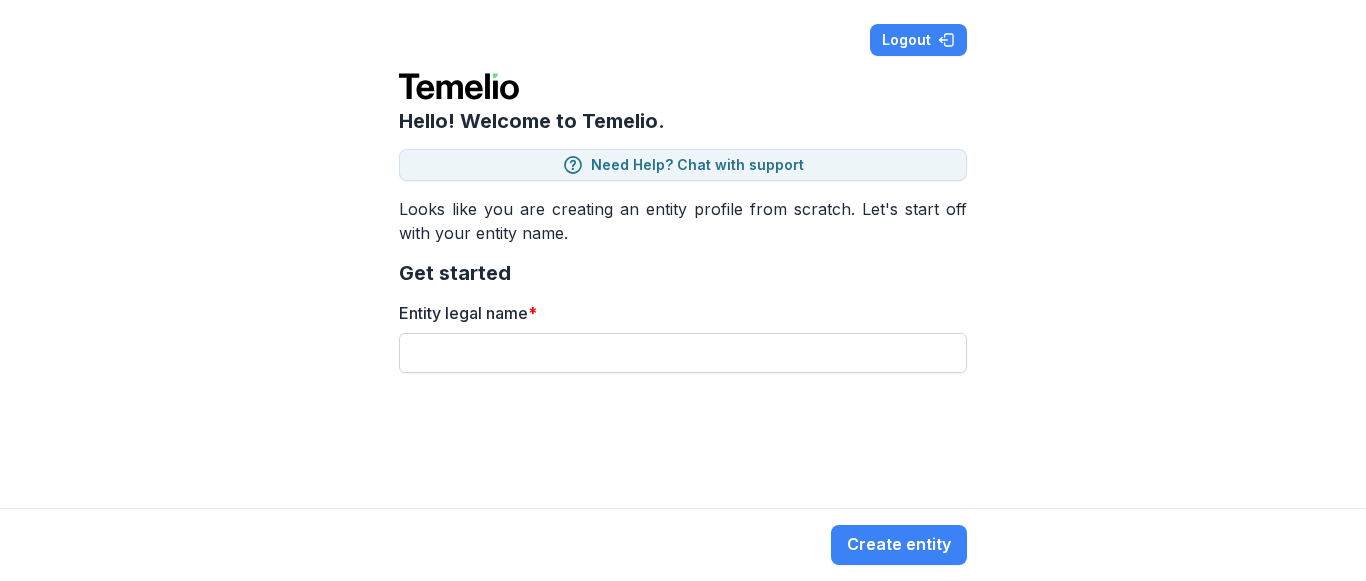 click on "Entity legal name *" at bounding box center [683, 353] 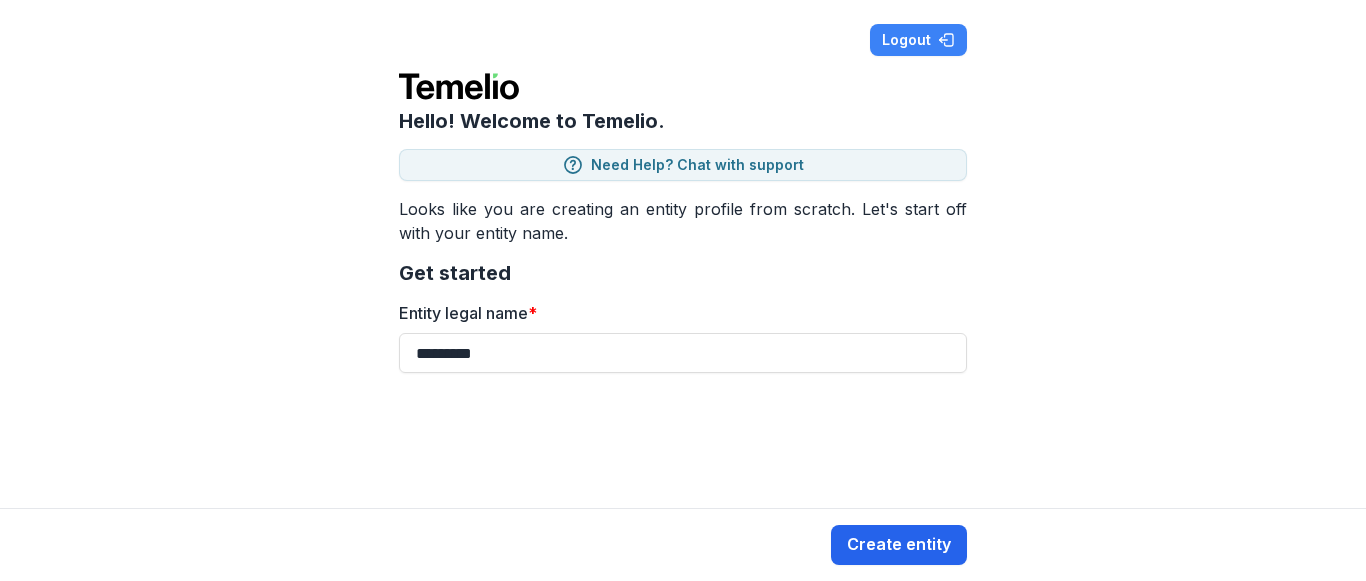 type on "*********" 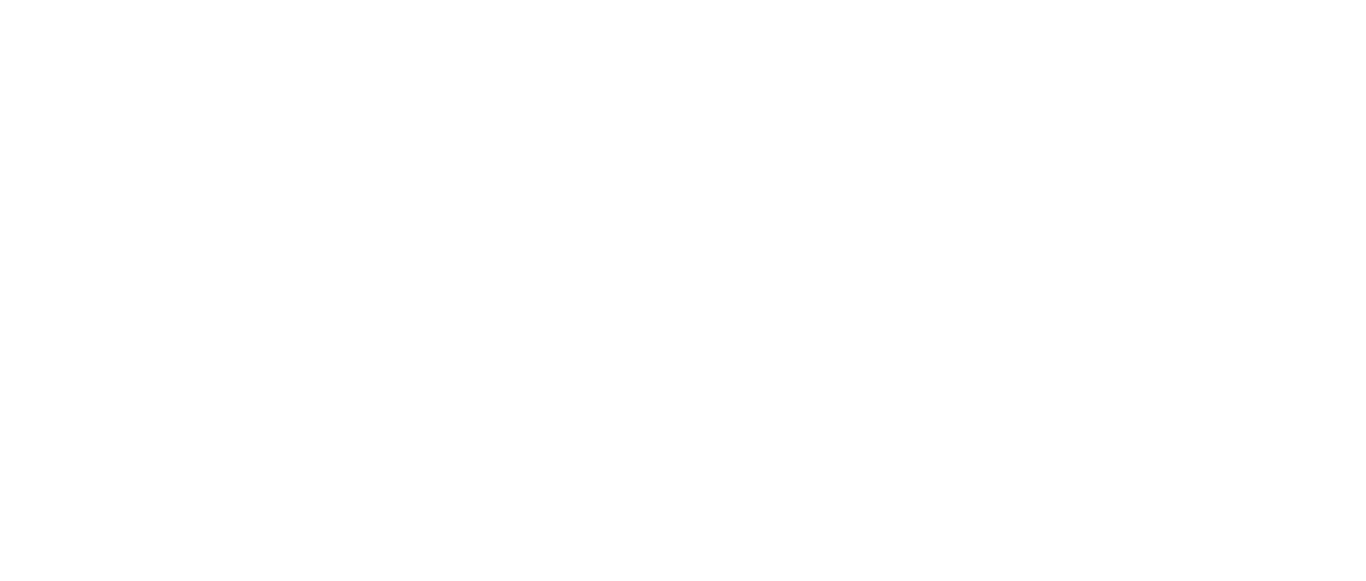 scroll, scrollTop: 0, scrollLeft: 0, axis: both 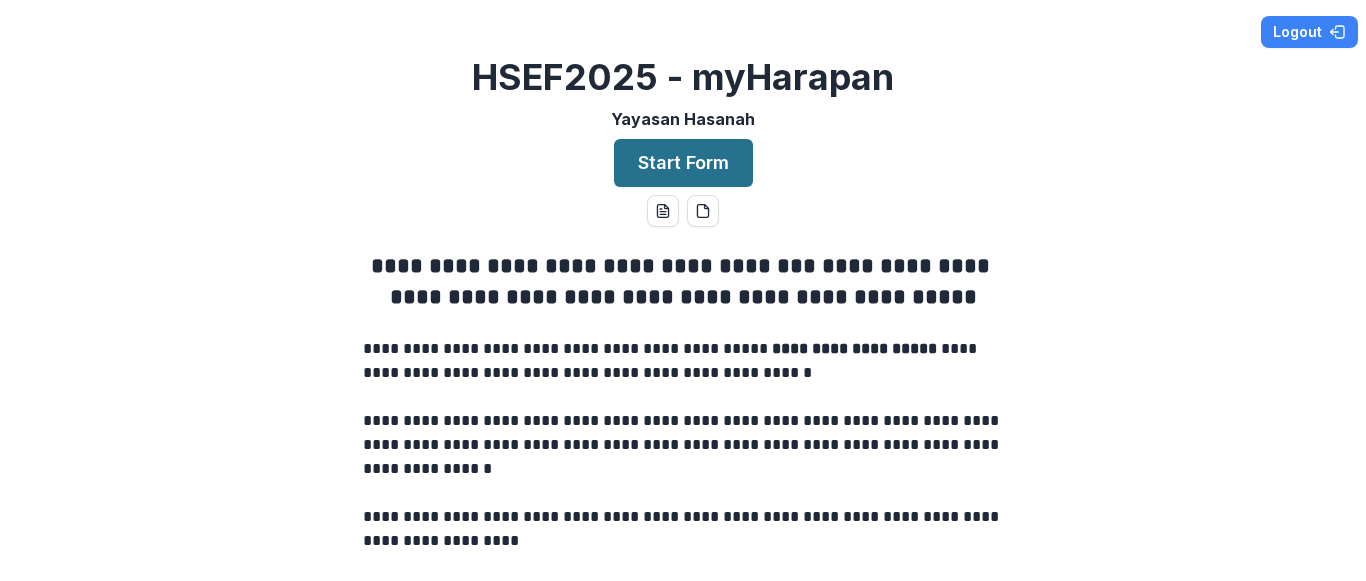 click on "Start Form" at bounding box center (683, 163) 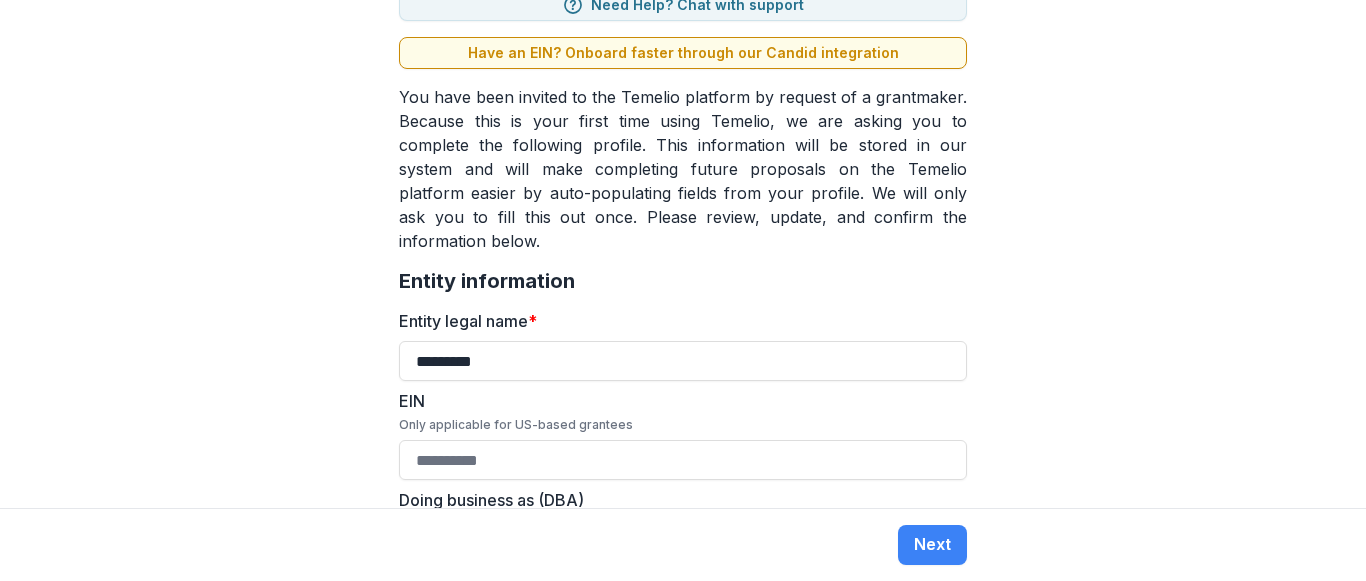 scroll, scrollTop: 200, scrollLeft: 0, axis: vertical 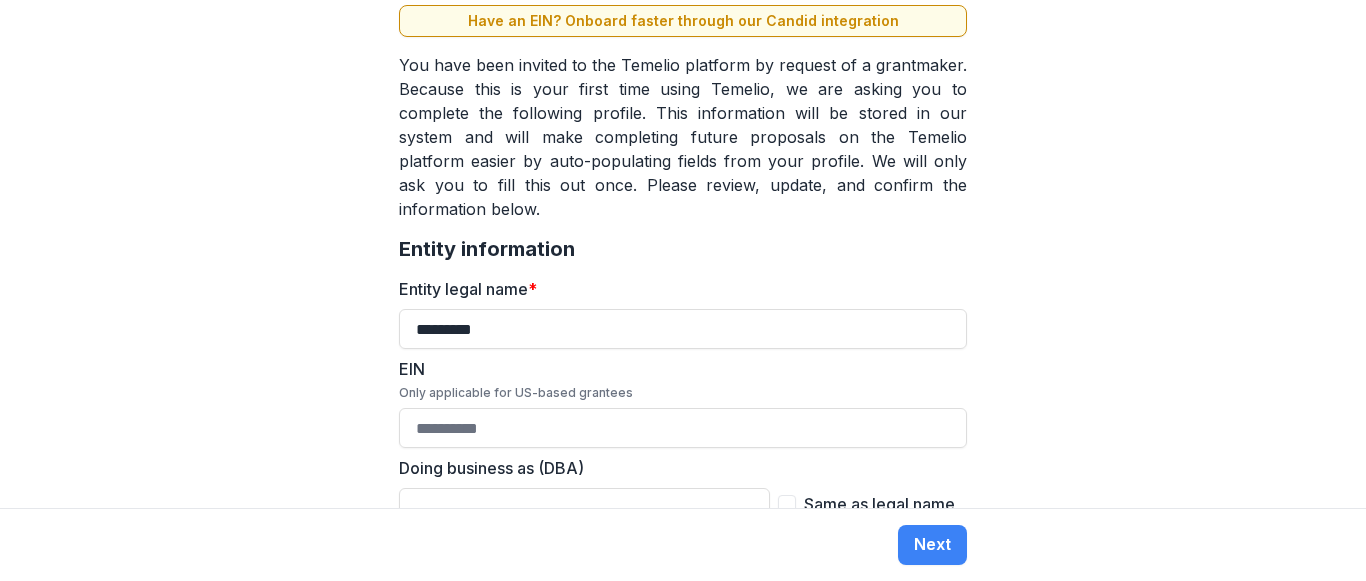 click on "EIN Only applicable for US-based grantees" at bounding box center [683, 428] 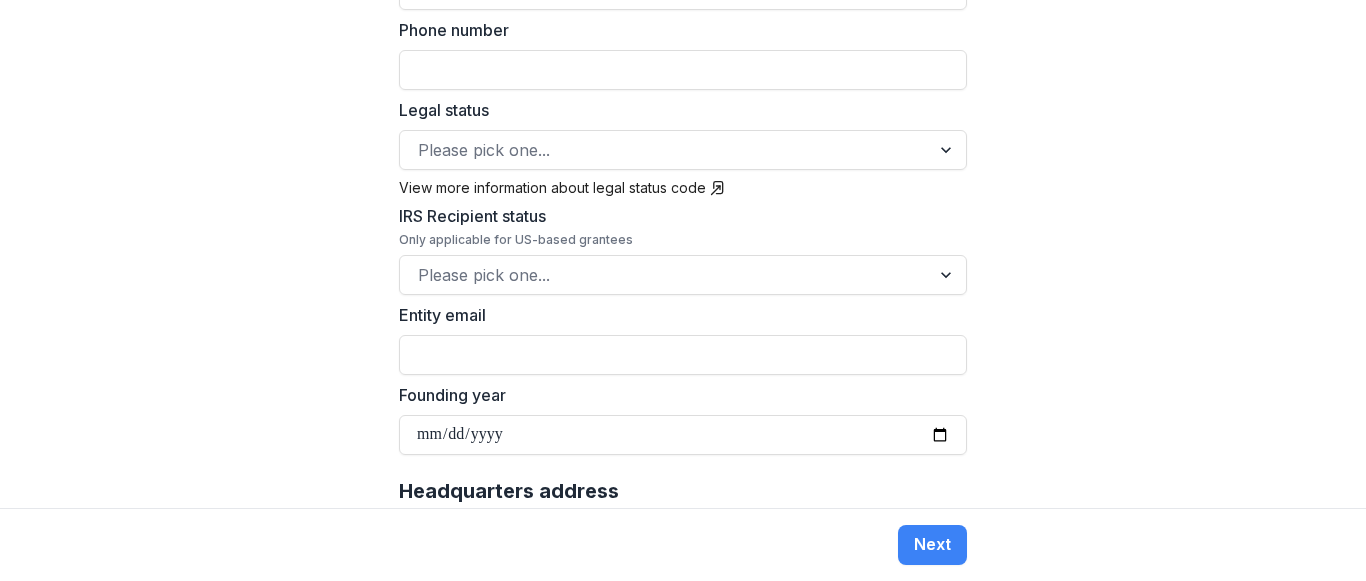 scroll, scrollTop: 800, scrollLeft: 0, axis: vertical 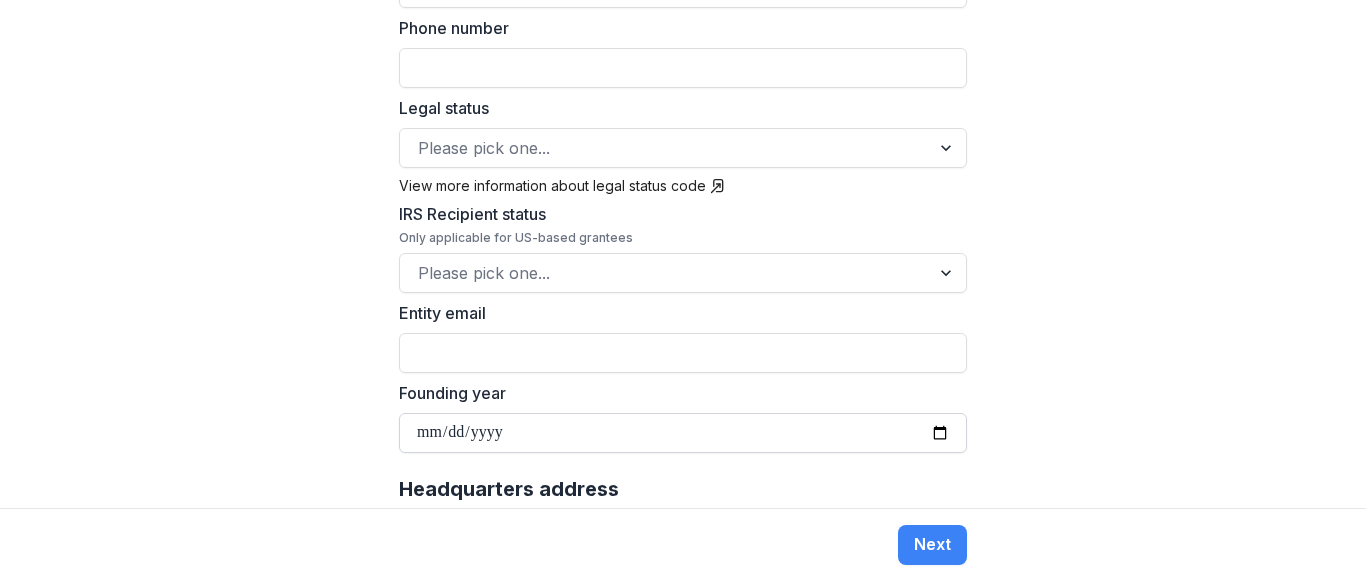 click on "Founding year" at bounding box center (683, 433) 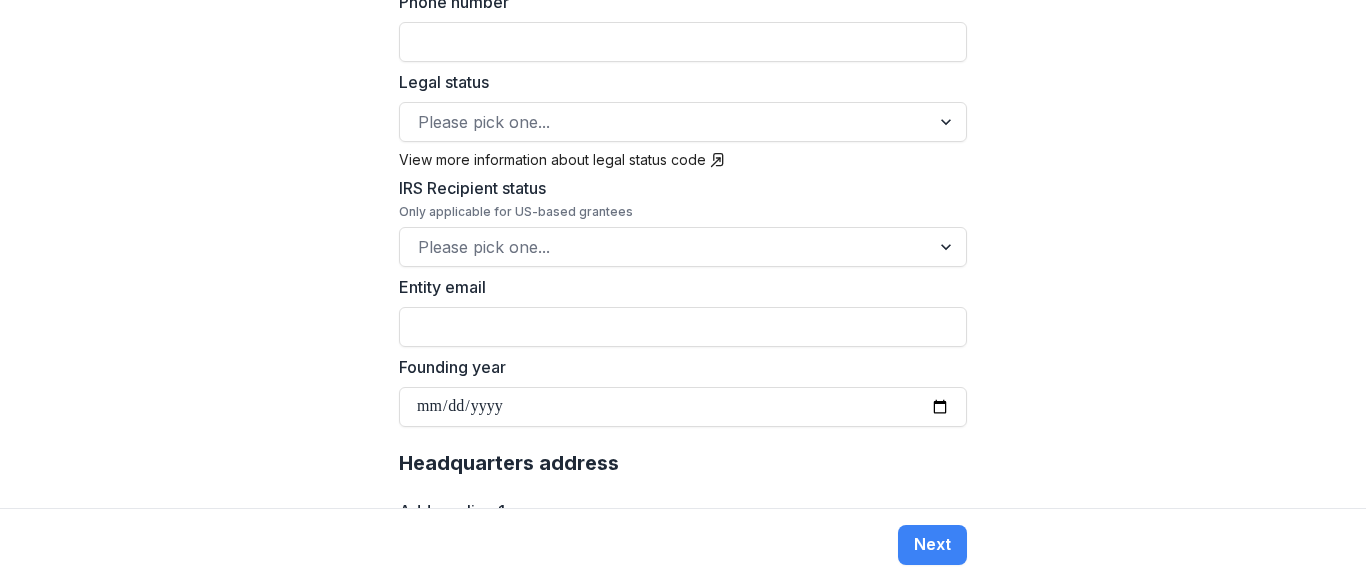 scroll, scrollTop: 900, scrollLeft: 0, axis: vertical 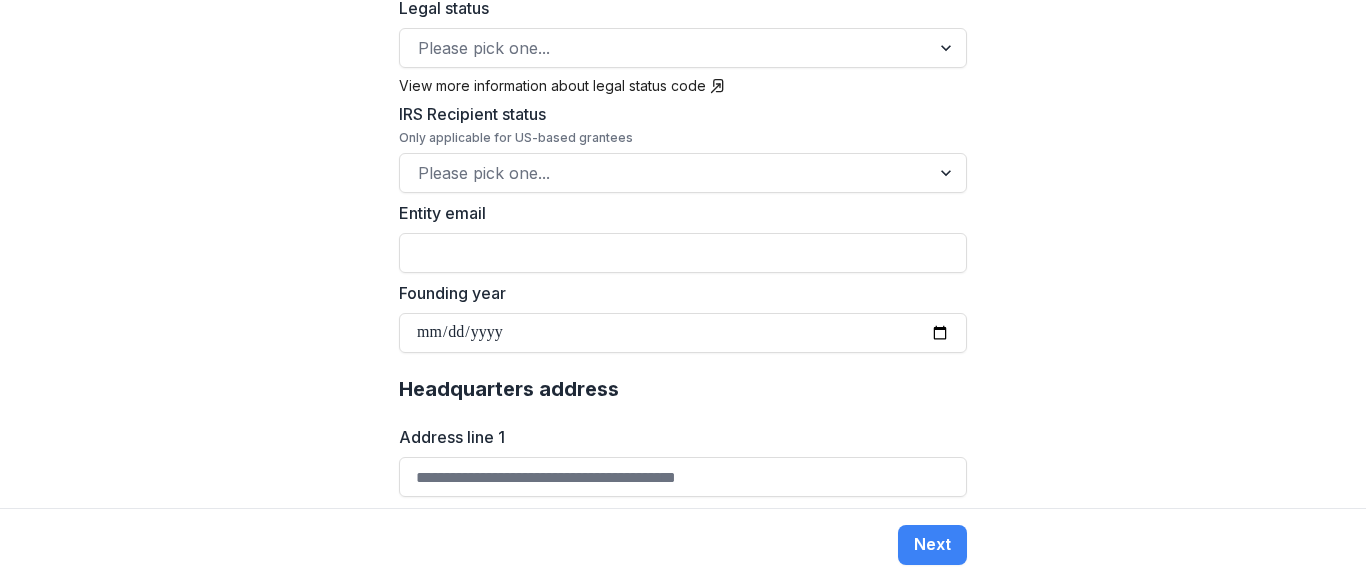 click on "Logout Hello! Welcome to Temelio. 1 Basic 2 Details 3 Team Need Help? Chat with support Have an EIN? Onboard faster through our Candid integration You have been invited to the Temelio platform by request of a grantmaker.
Because this is your first time using Temelio, we are asking you to complete
the following profile. This information will be stored in our system and will
make completing future proposals on the Temelio platform easier by auto-populating
fields from your profile. We will only ask you to fill this out once. Please review, update, and confirm the information below. Entity information Entity legal name * ********* EIN Only applicable for US-based grantees Doing business as (DBA) Same as legal name Website Phone number Legal status Please pick one... View more information about legal status code IRS Recipient status Only applicable for US-based grantees Please pick one... Entity email Founding year Headquarters address Address line 1 Address line 2 City Country City --" at bounding box center [683, 254] 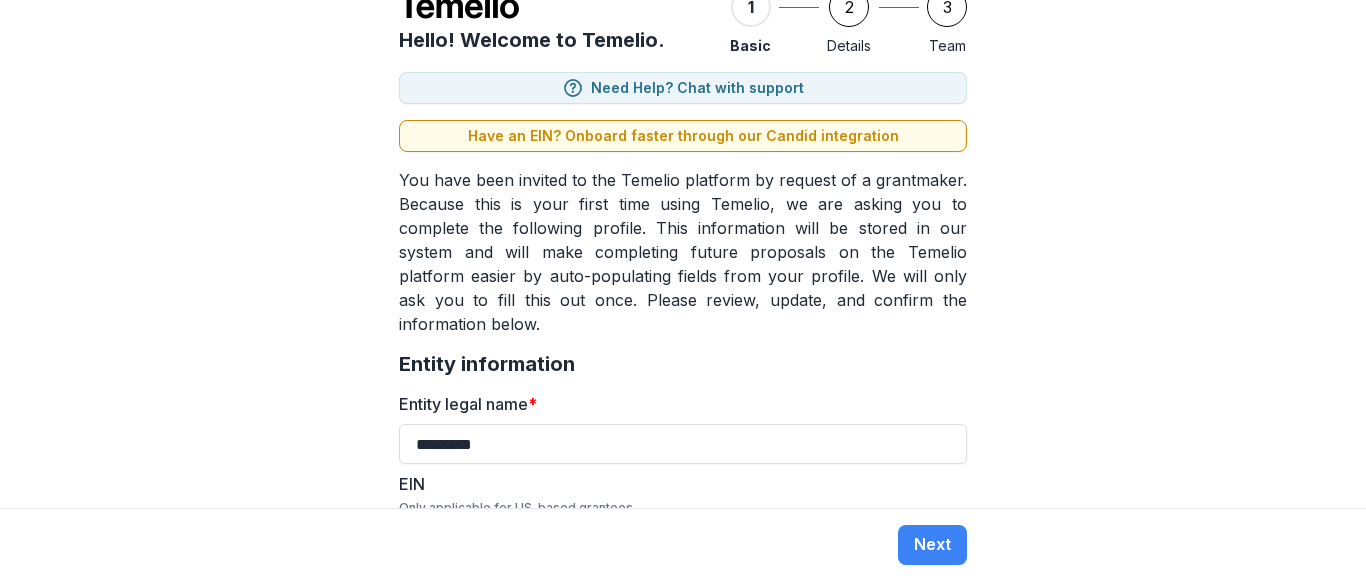 scroll, scrollTop: 0, scrollLeft: 0, axis: both 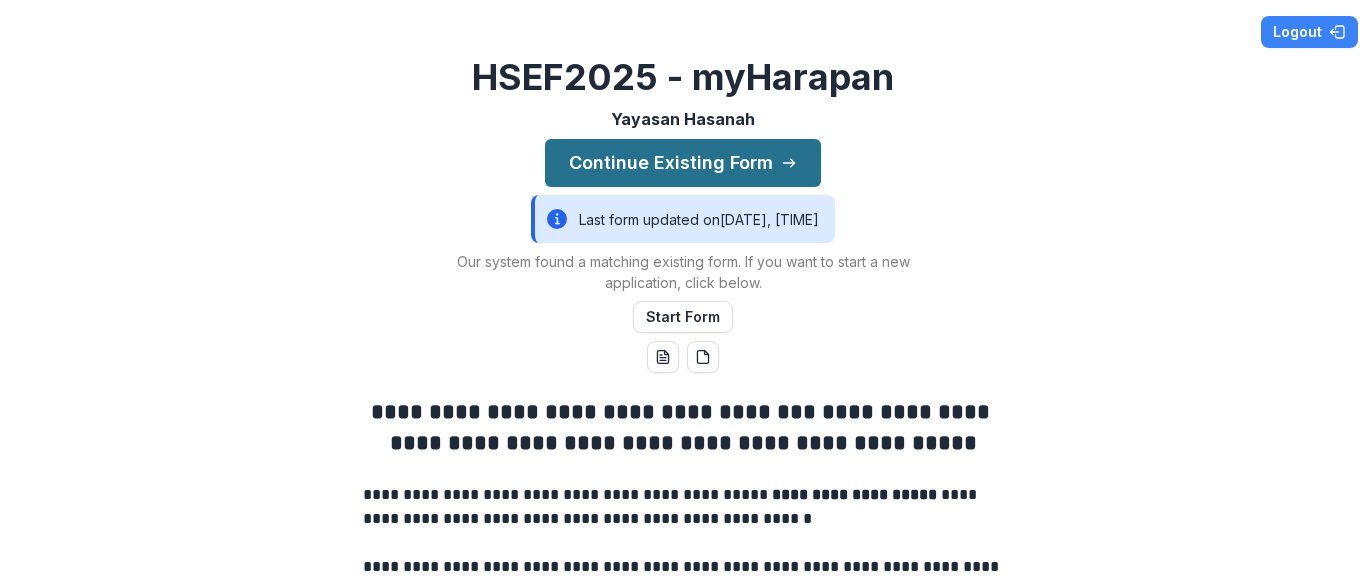 click on "Continue Existing Form" at bounding box center [683, 163] 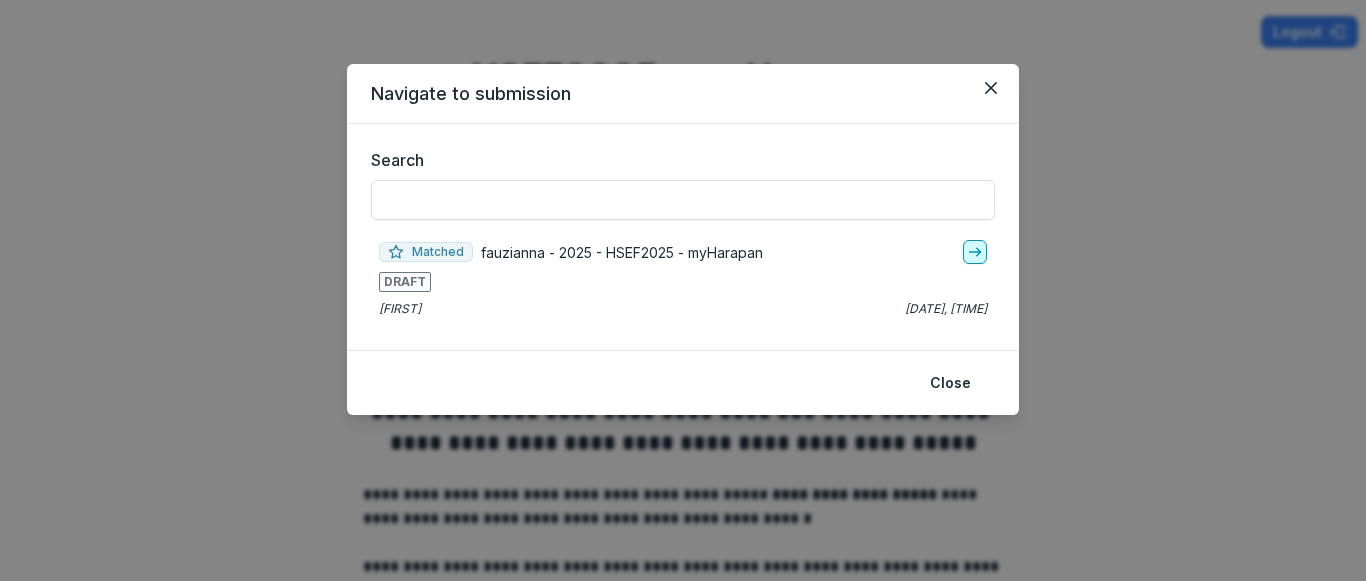 click at bounding box center [975, 252] 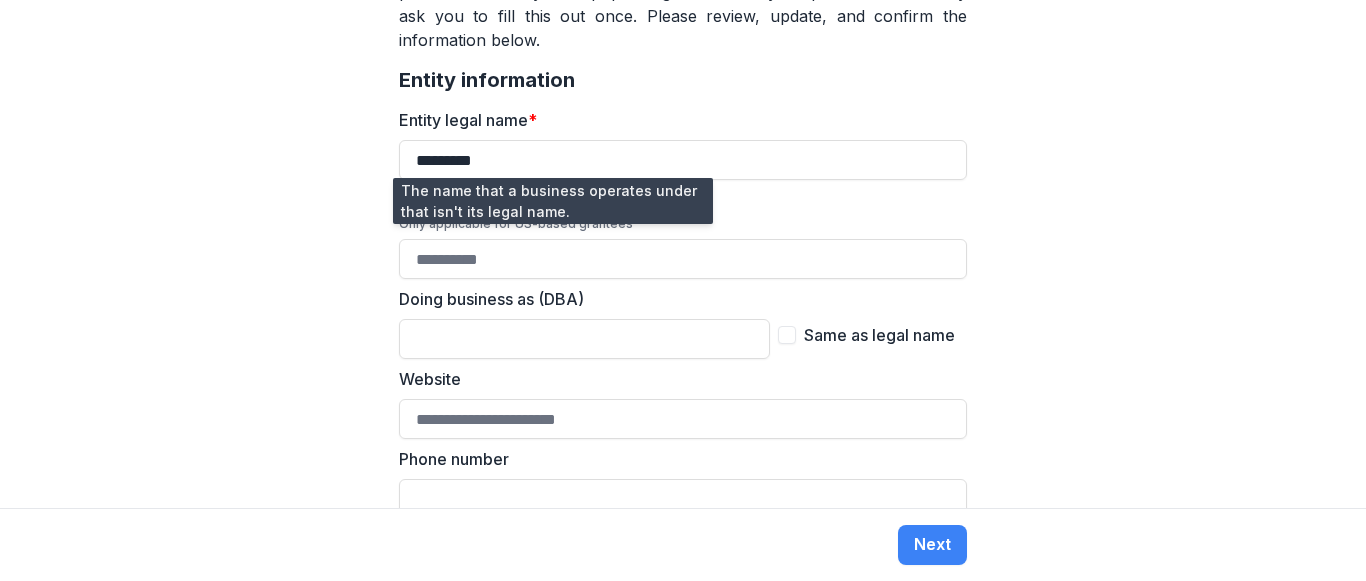 scroll, scrollTop: 400, scrollLeft: 0, axis: vertical 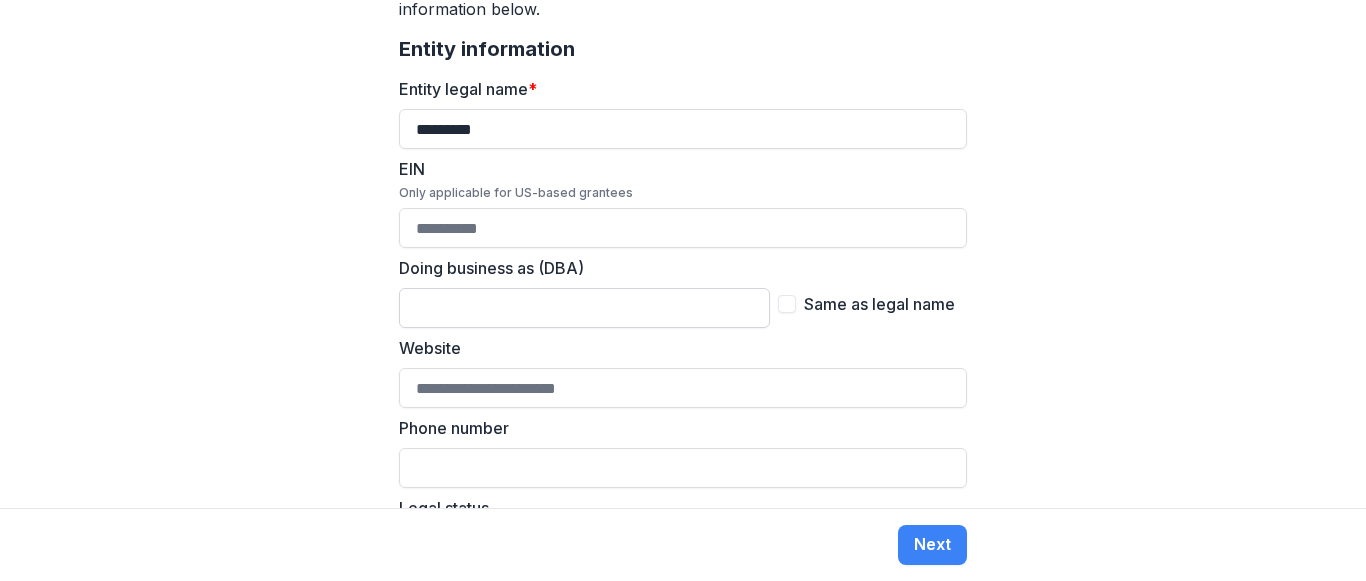 click on "Doing business as (DBA)" at bounding box center [584, 308] 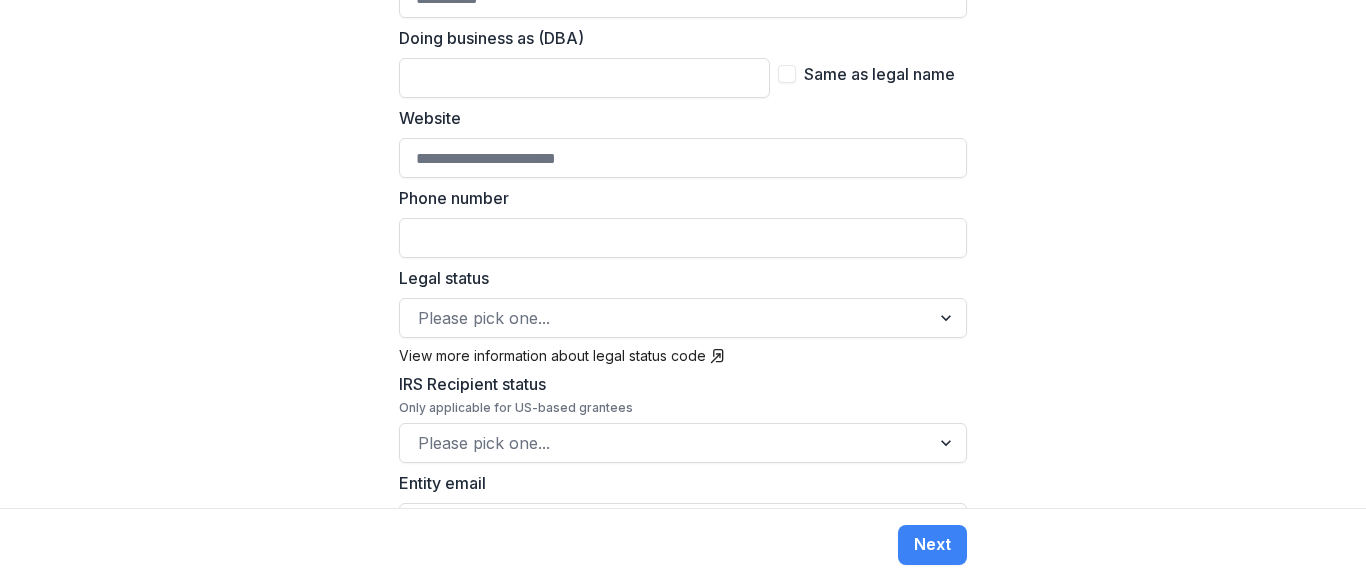 scroll, scrollTop: 600, scrollLeft: 0, axis: vertical 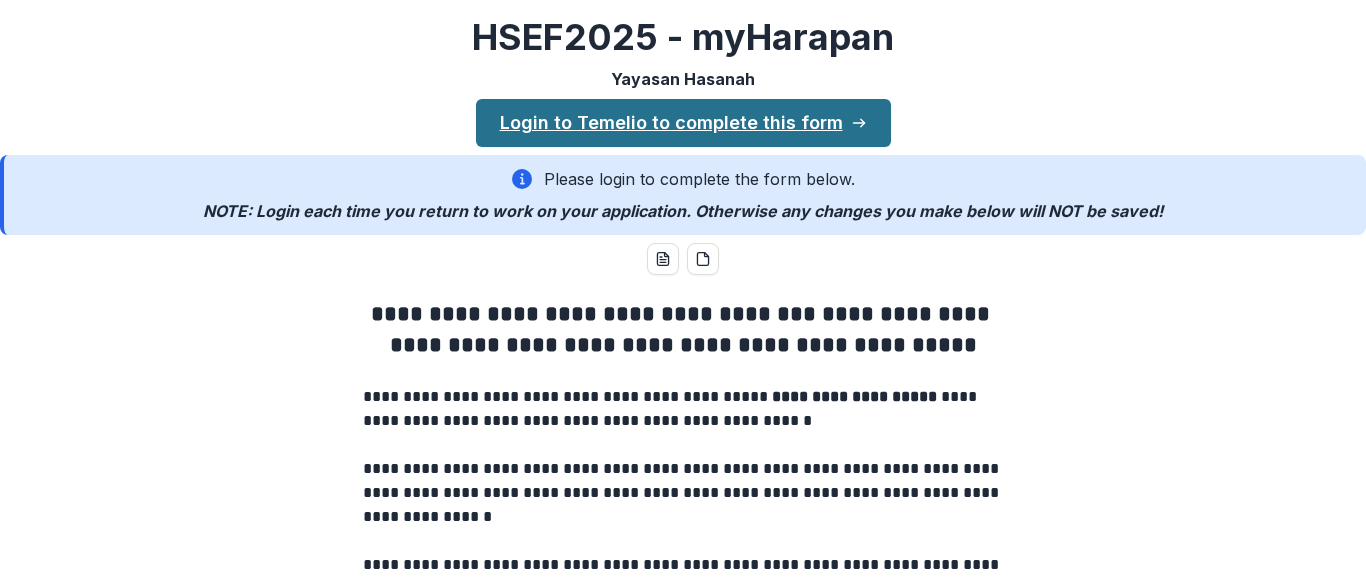 click on "Login to Temelio to complete this form" at bounding box center [683, 123] 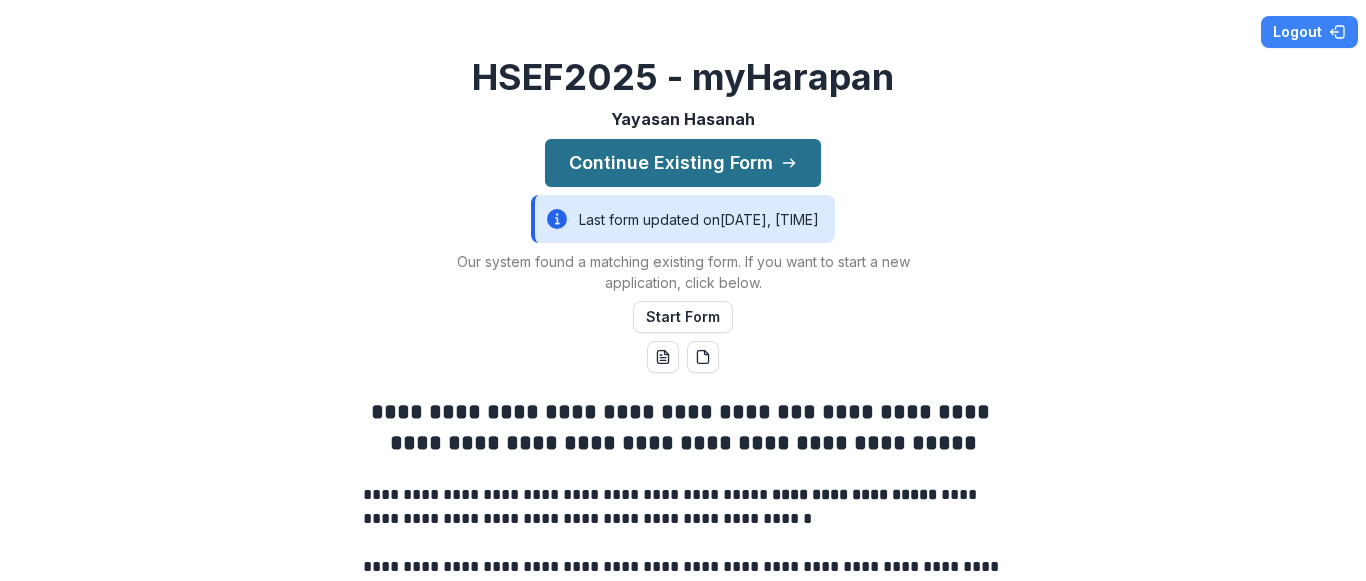 click on "Continue Existing Form" at bounding box center (683, 163) 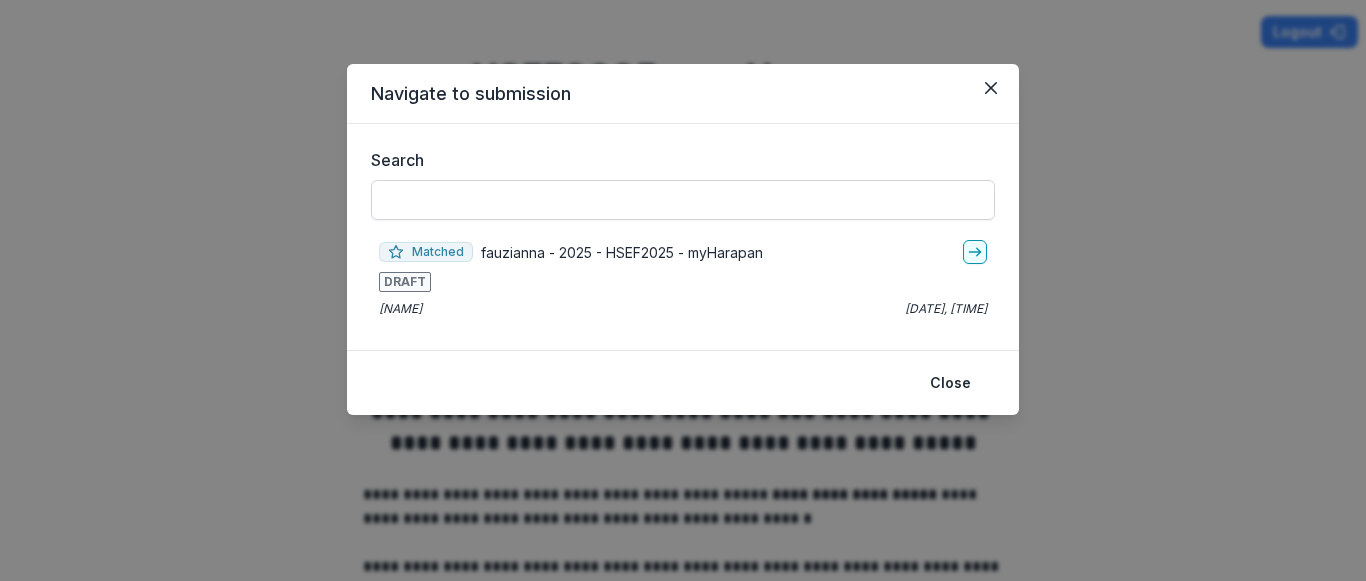 click on "Search" at bounding box center (683, 200) 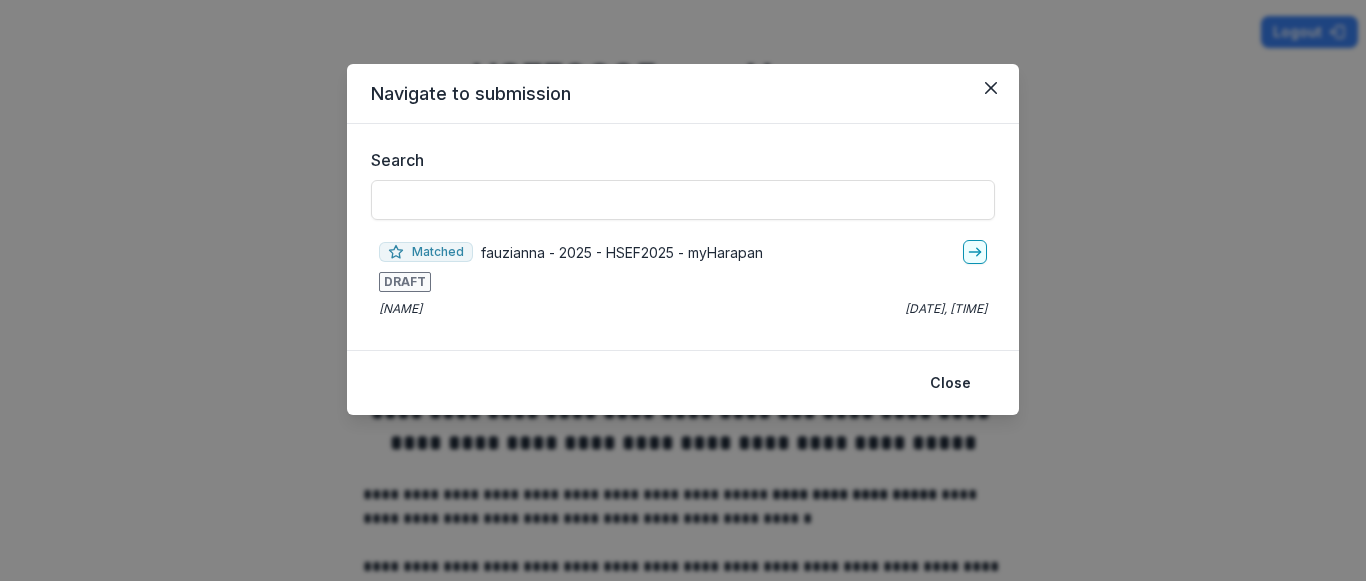 click on "fauzianna - 2025 - HSEF2025 - myHarapan" at bounding box center [622, 252] 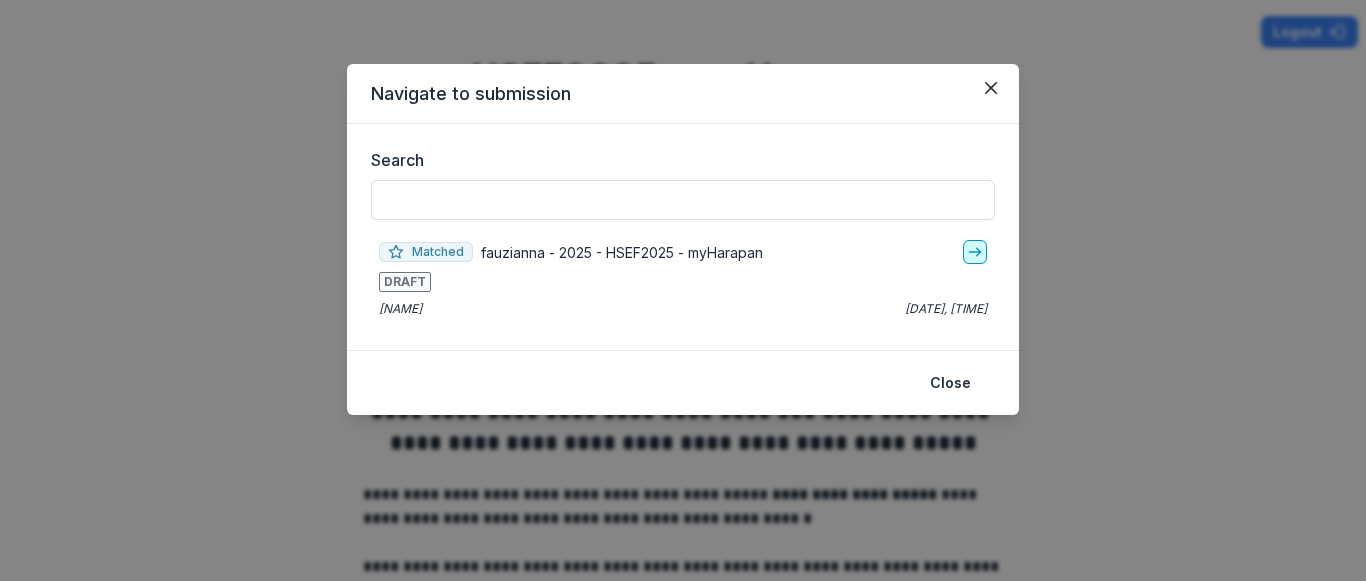 click at bounding box center [975, 252] 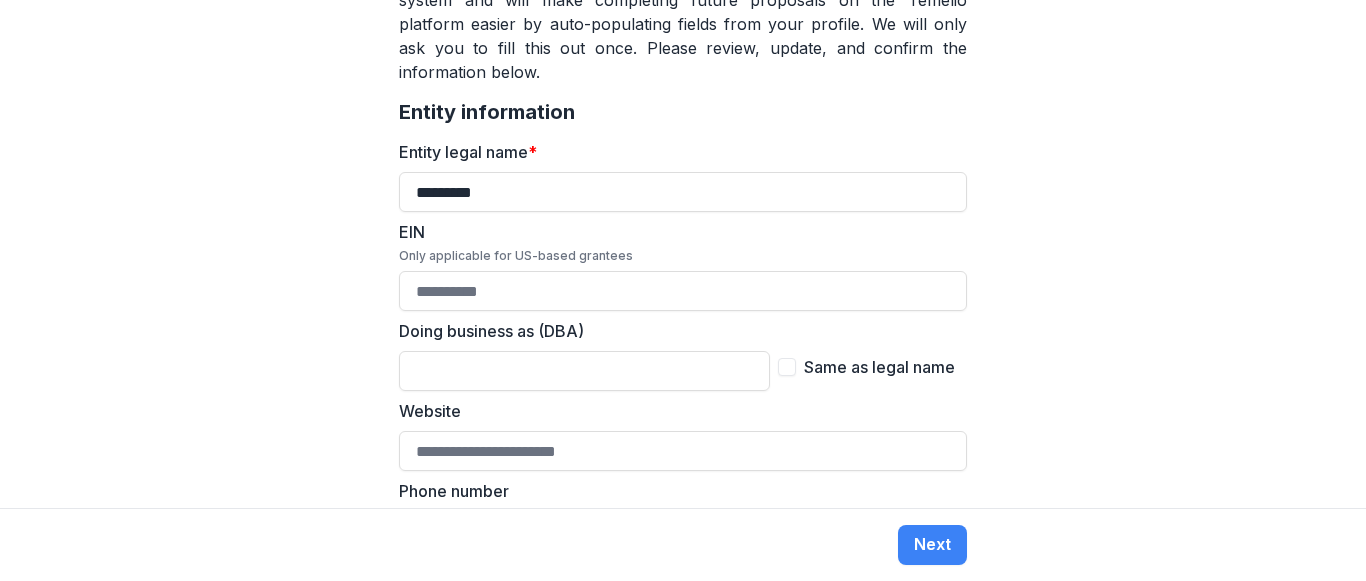 scroll, scrollTop: 400, scrollLeft: 0, axis: vertical 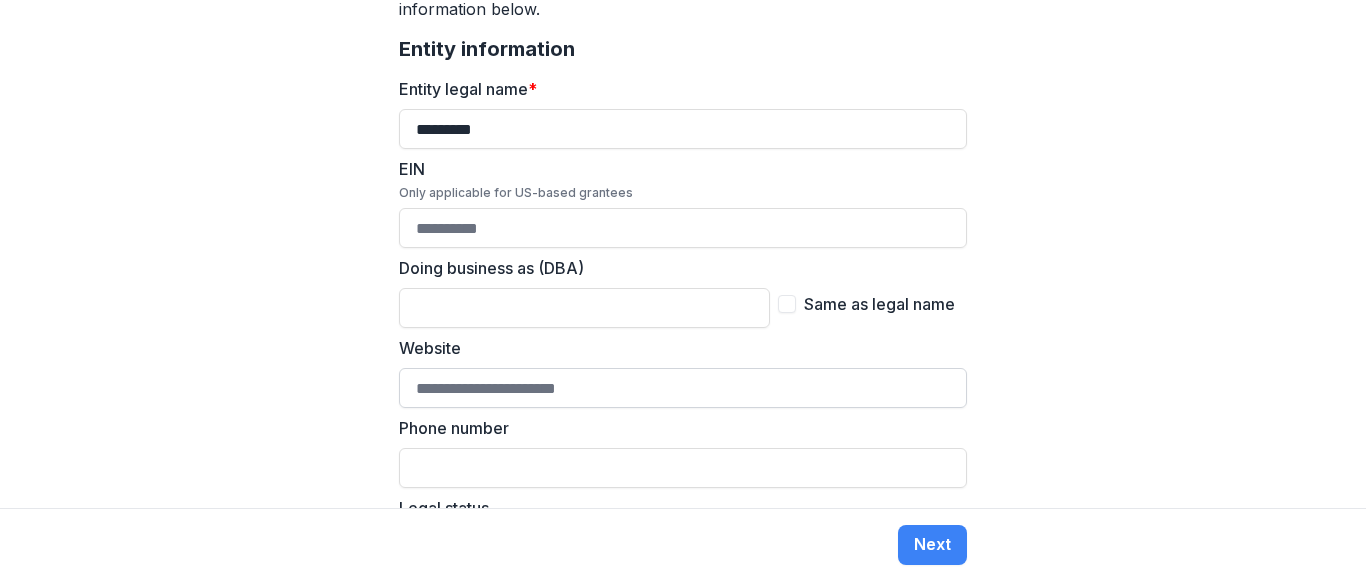 click on "Website" at bounding box center [683, 388] 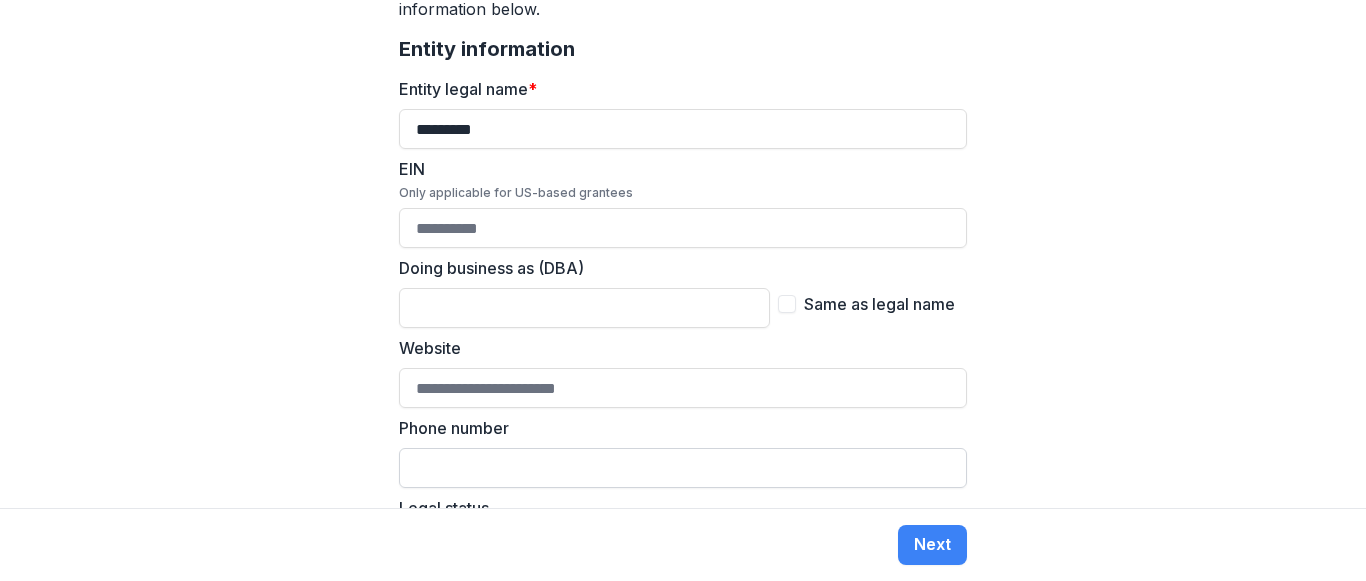 click on "Phone number" at bounding box center [683, 468] 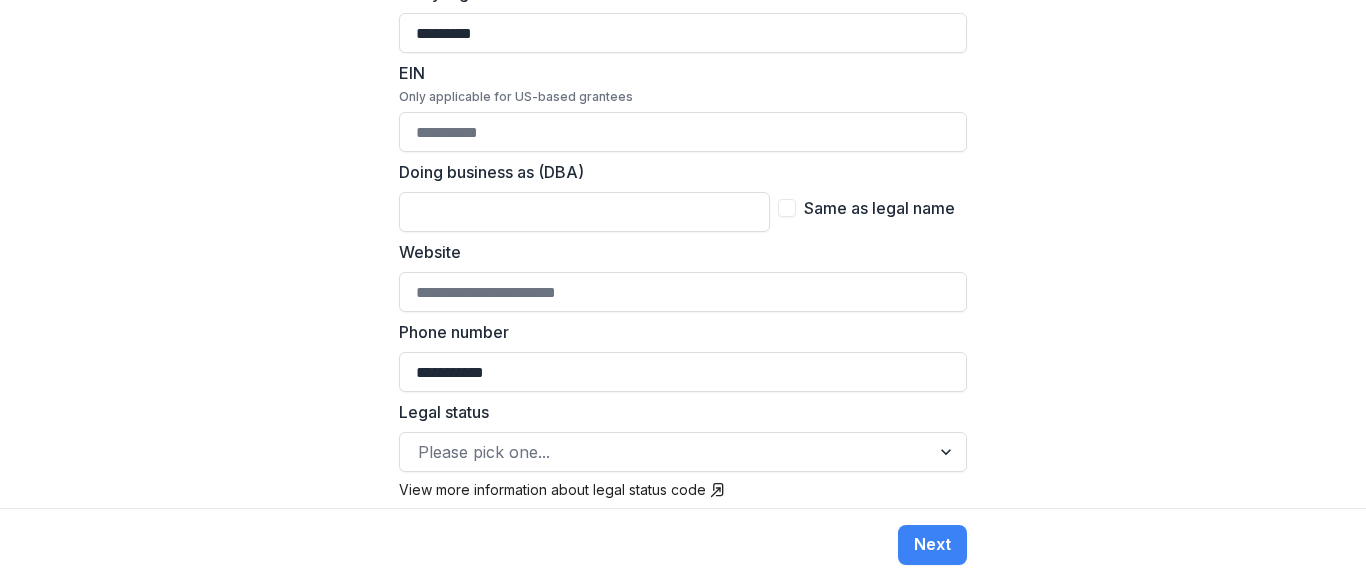 scroll, scrollTop: 600, scrollLeft: 0, axis: vertical 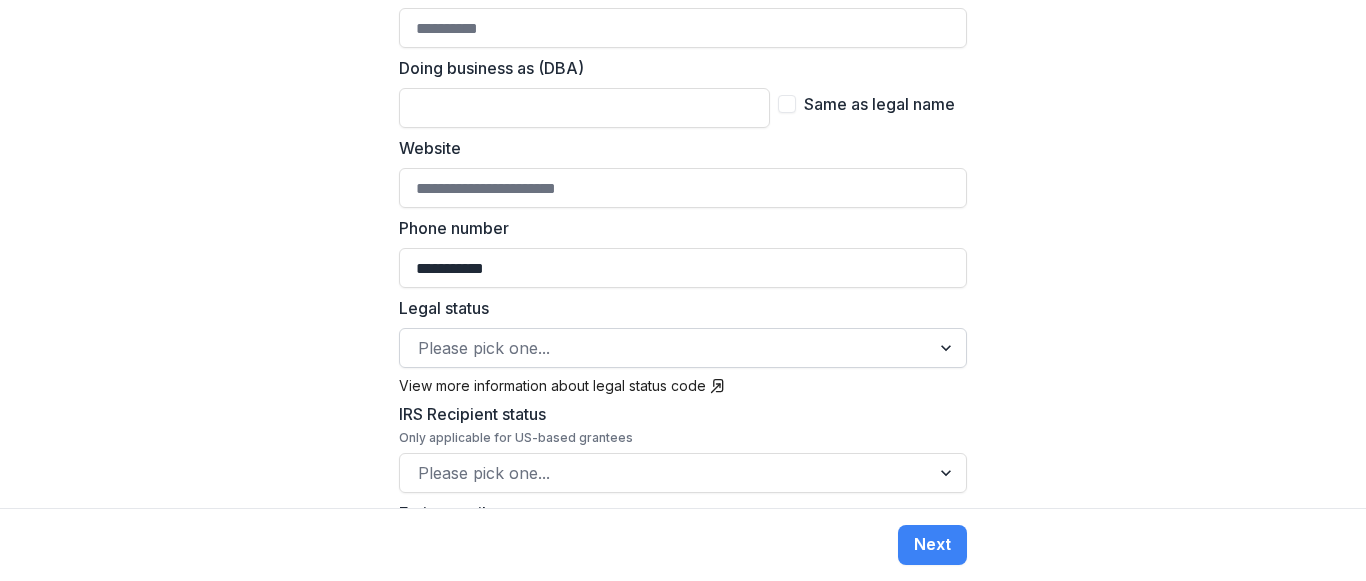 type on "**********" 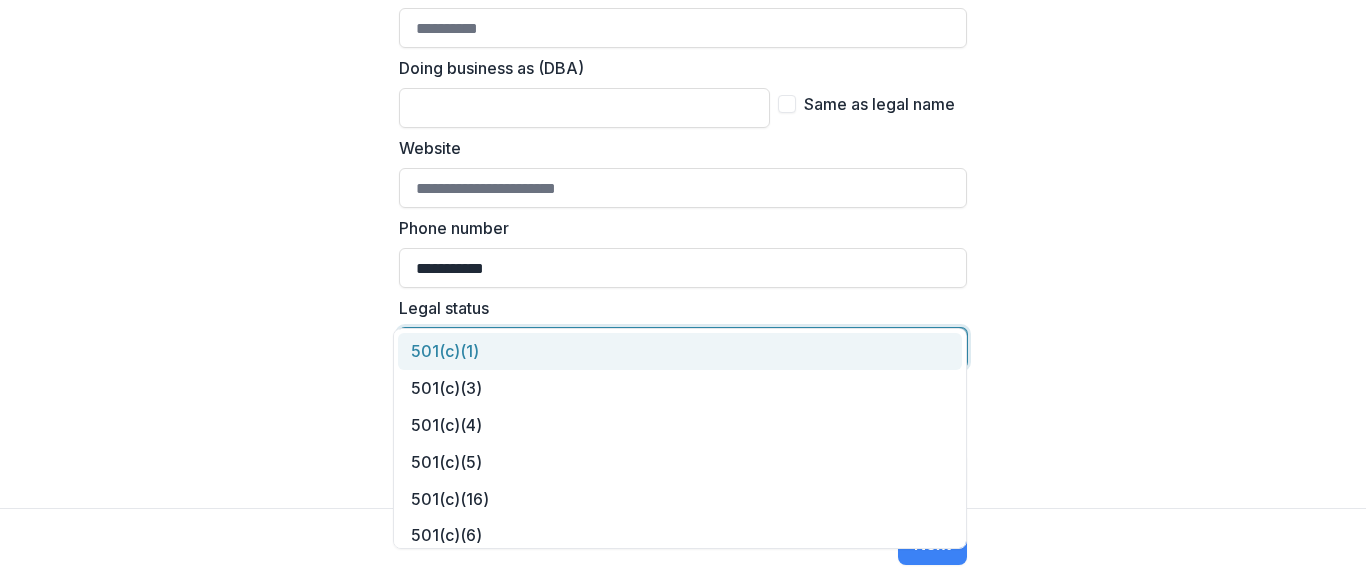 scroll, scrollTop: 700, scrollLeft: 0, axis: vertical 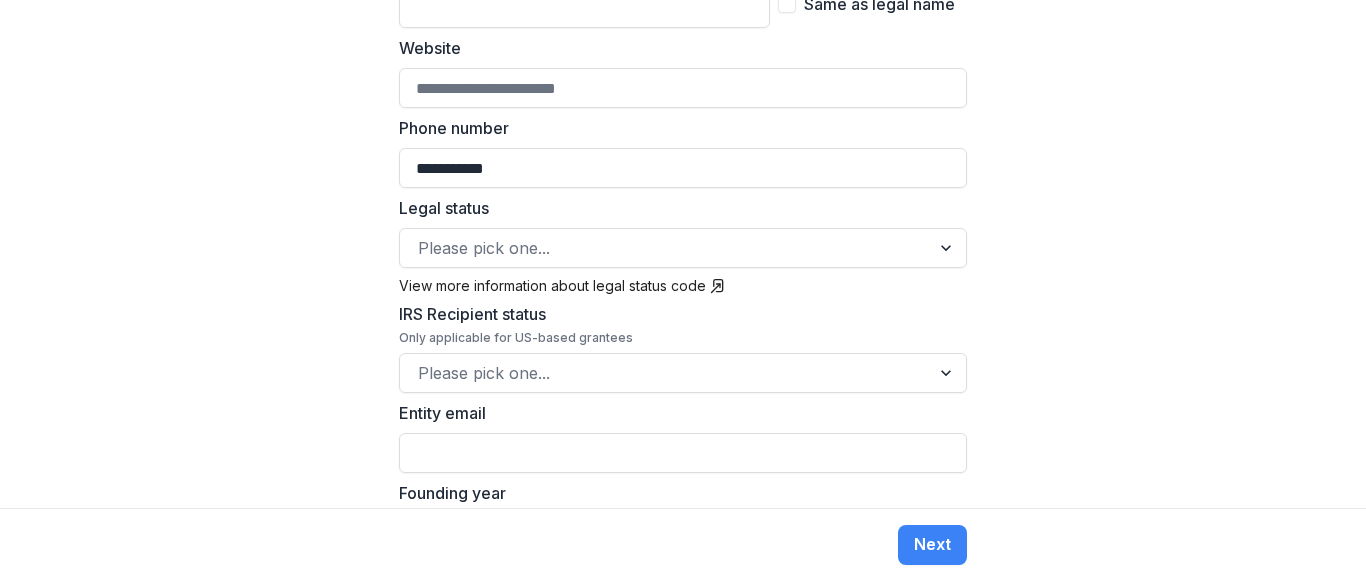 click 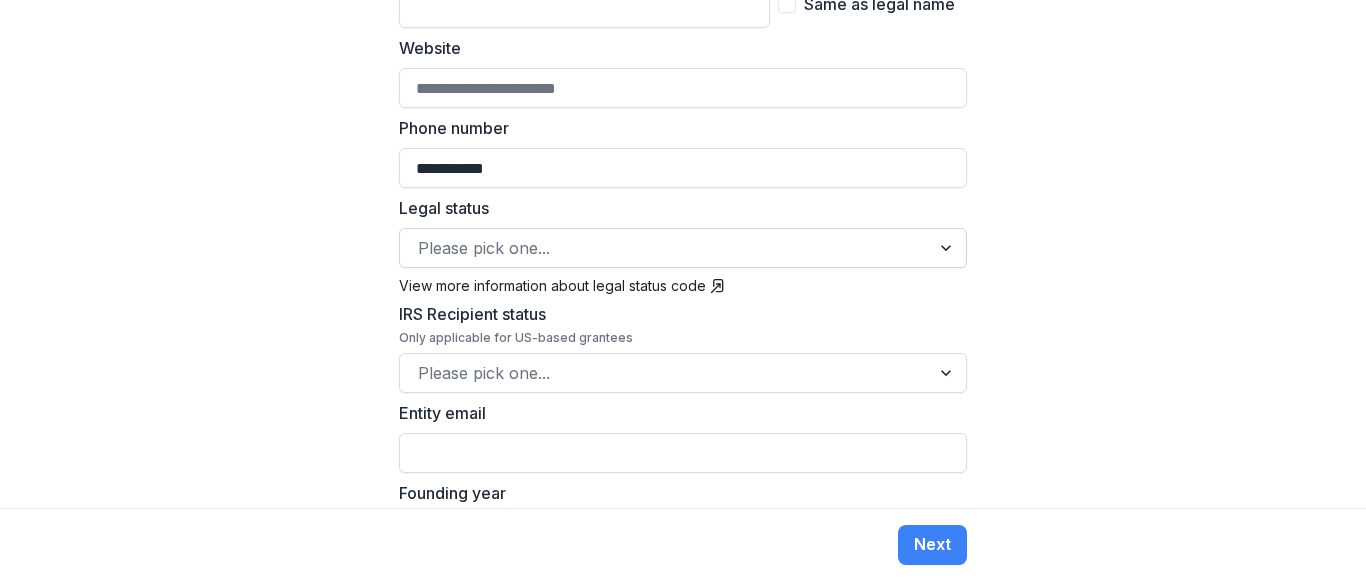 click at bounding box center (665, 248) 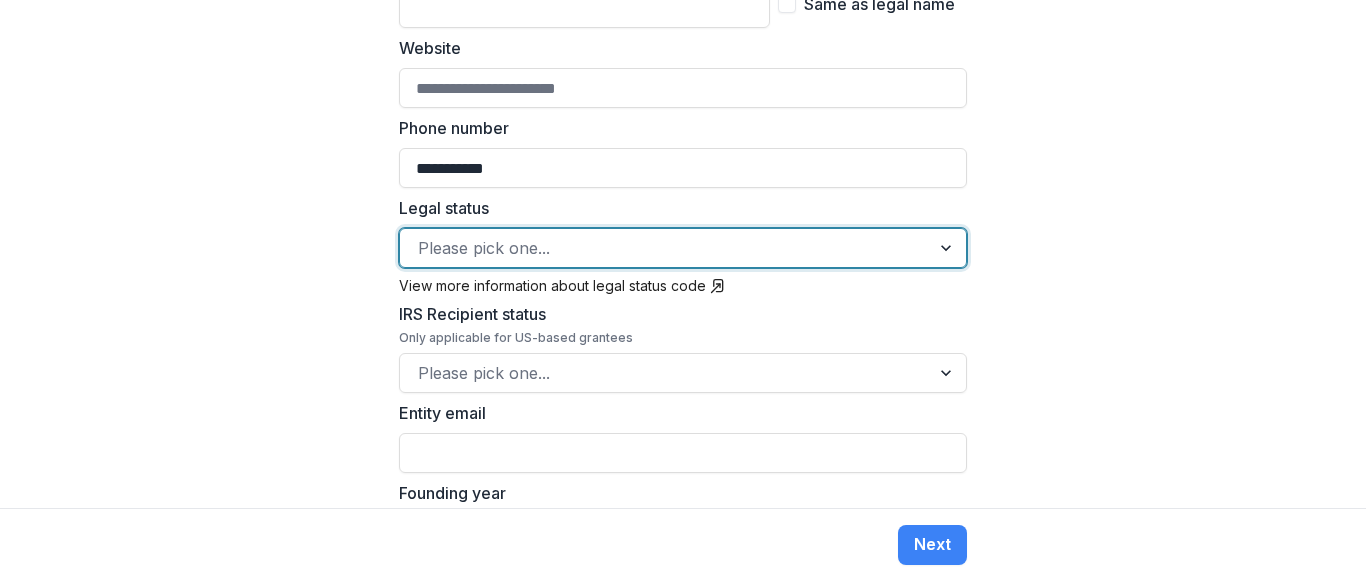 click at bounding box center [665, 248] 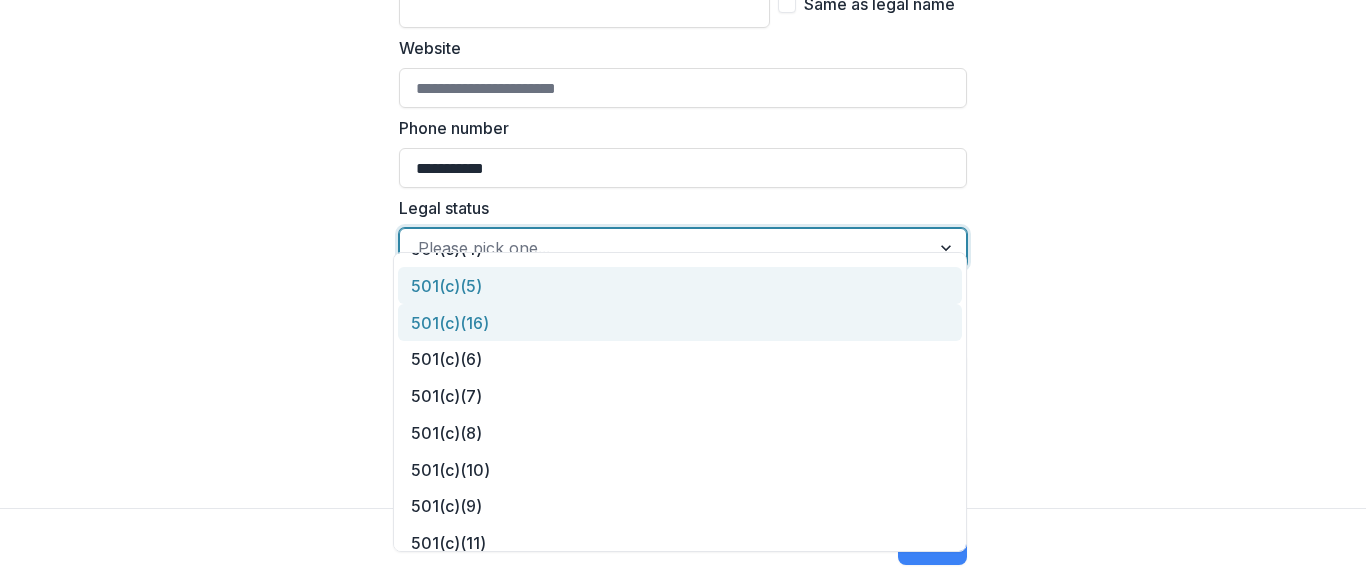 scroll, scrollTop: 0, scrollLeft: 0, axis: both 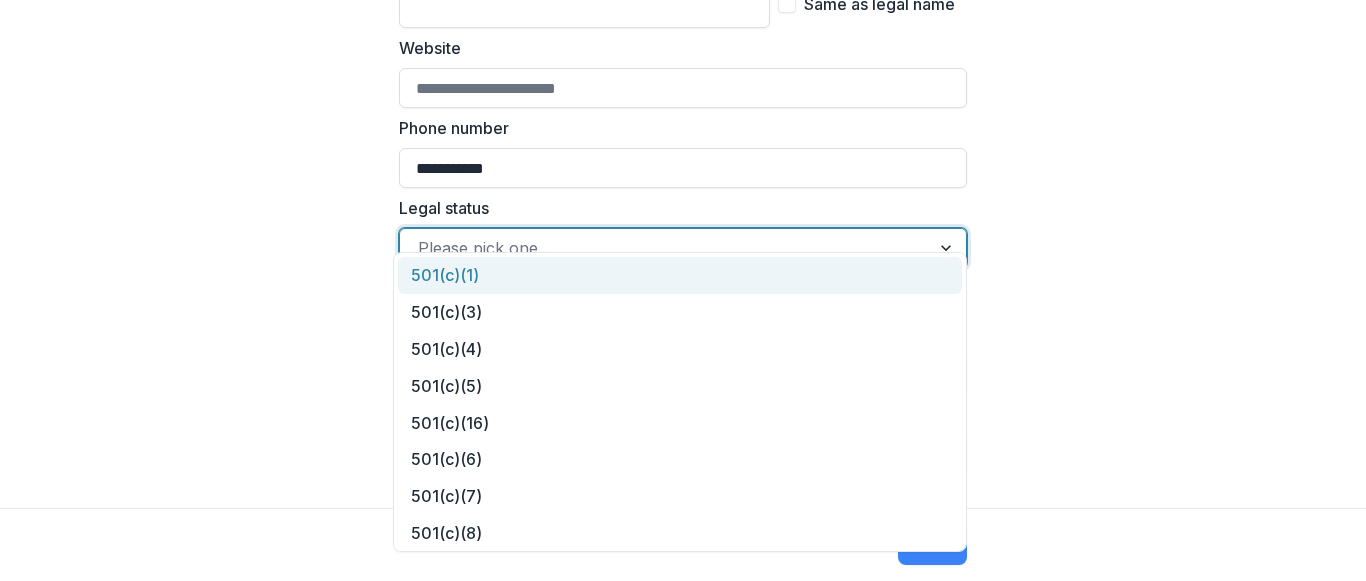 click on "501(c)(1)" at bounding box center [680, 275] 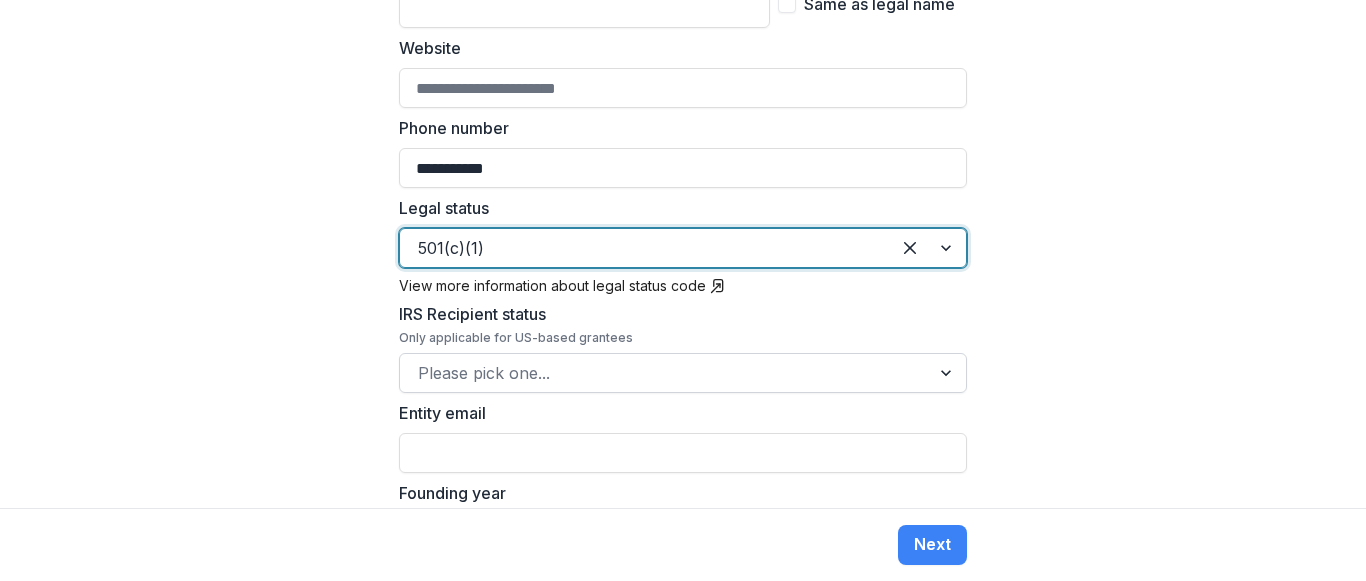 click at bounding box center [665, 373] 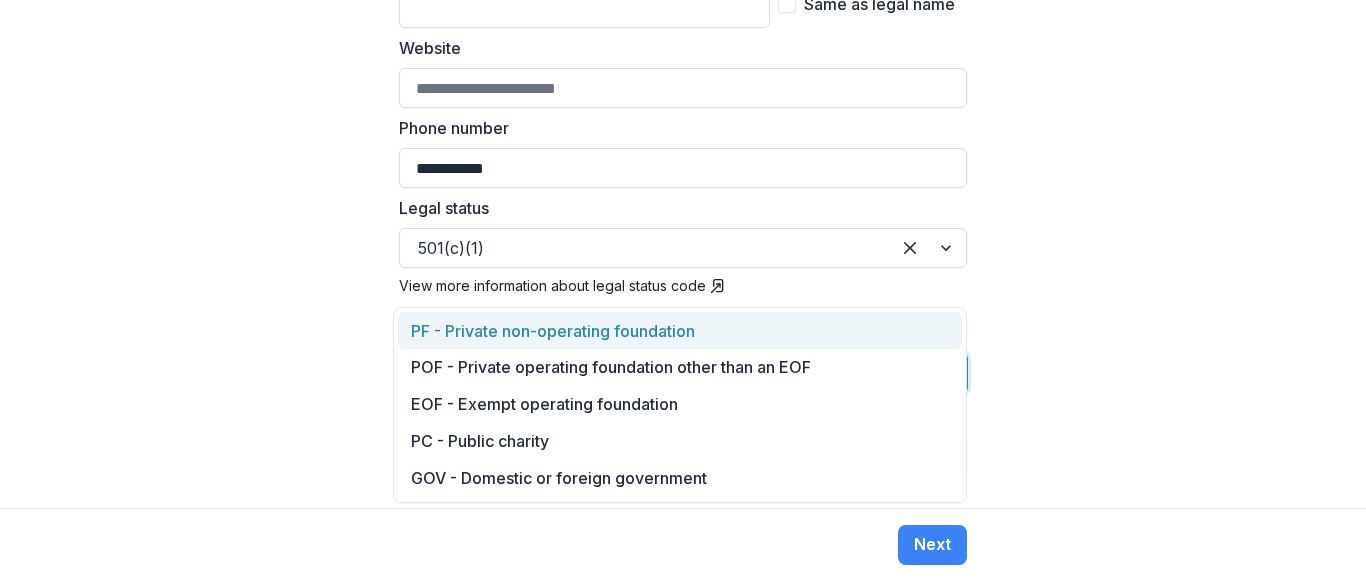 scroll, scrollTop: 800, scrollLeft: 0, axis: vertical 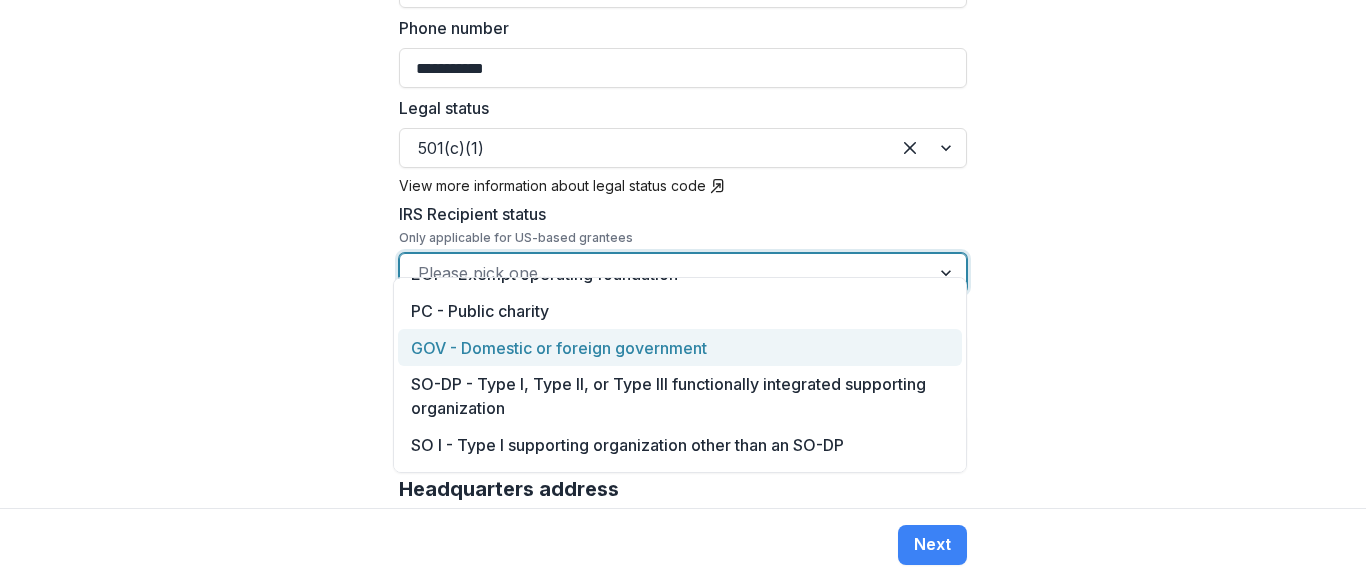 click on "GOV - Domestic or foreign government" at bounding box center (680, 347) 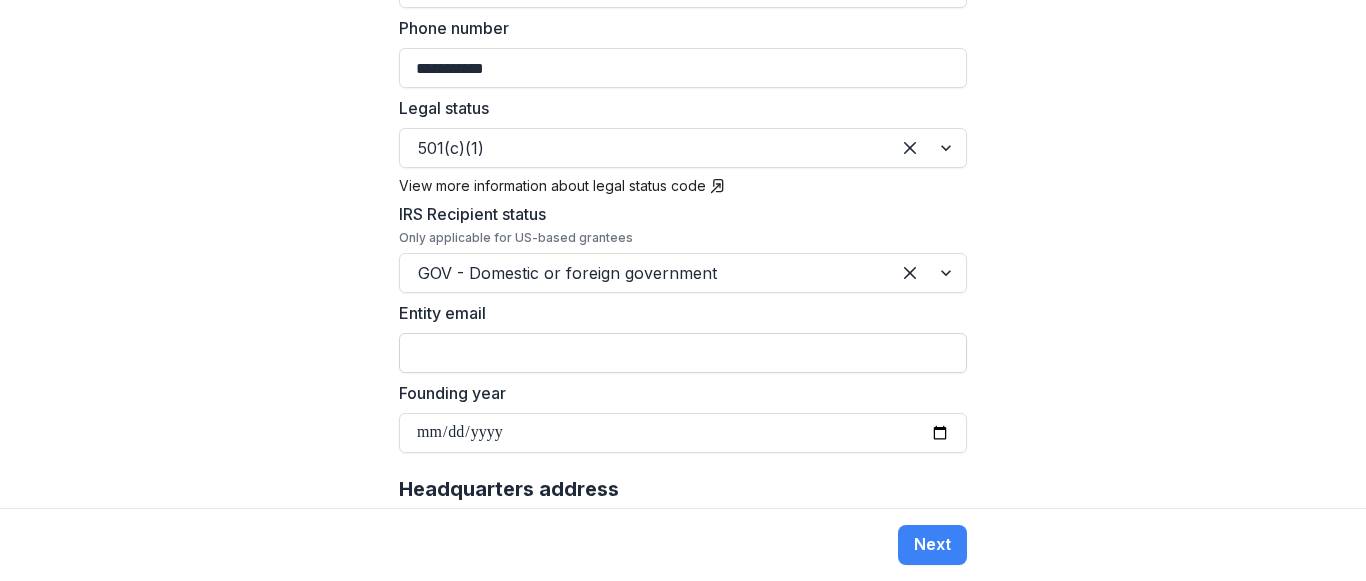 click on "Entity email" at bounding box center (683, 353) 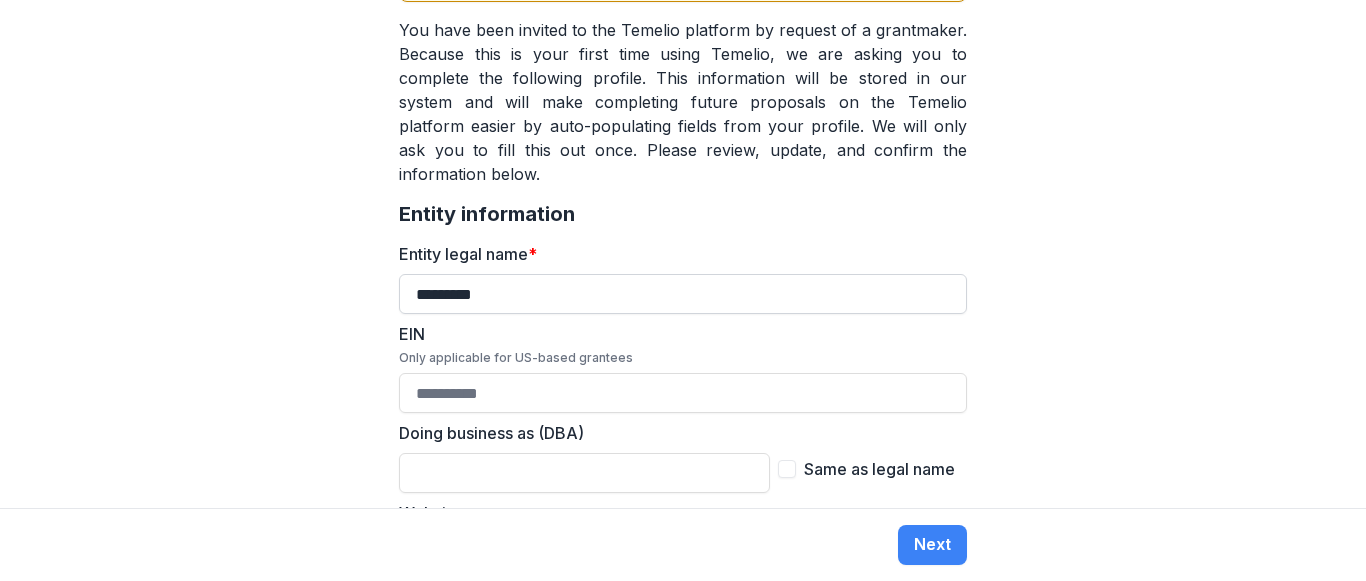 scroll, scrollTop: 200, scrollLeft: 0, axis: vertical 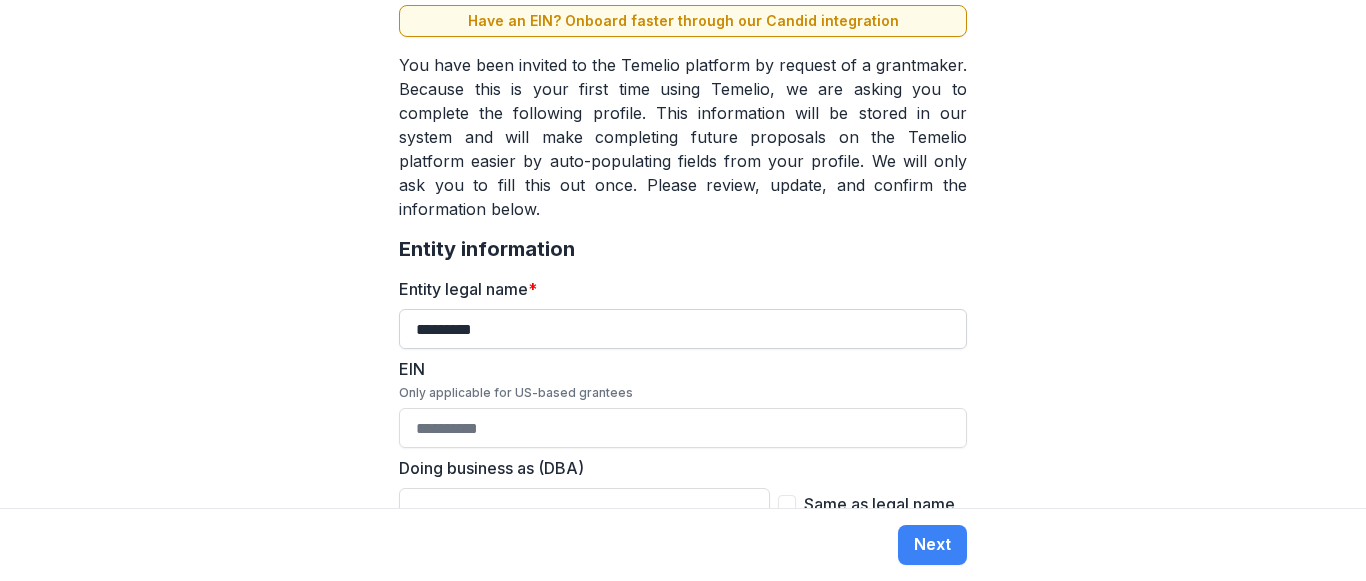 click on "*********" at bounding box center [683, 329] 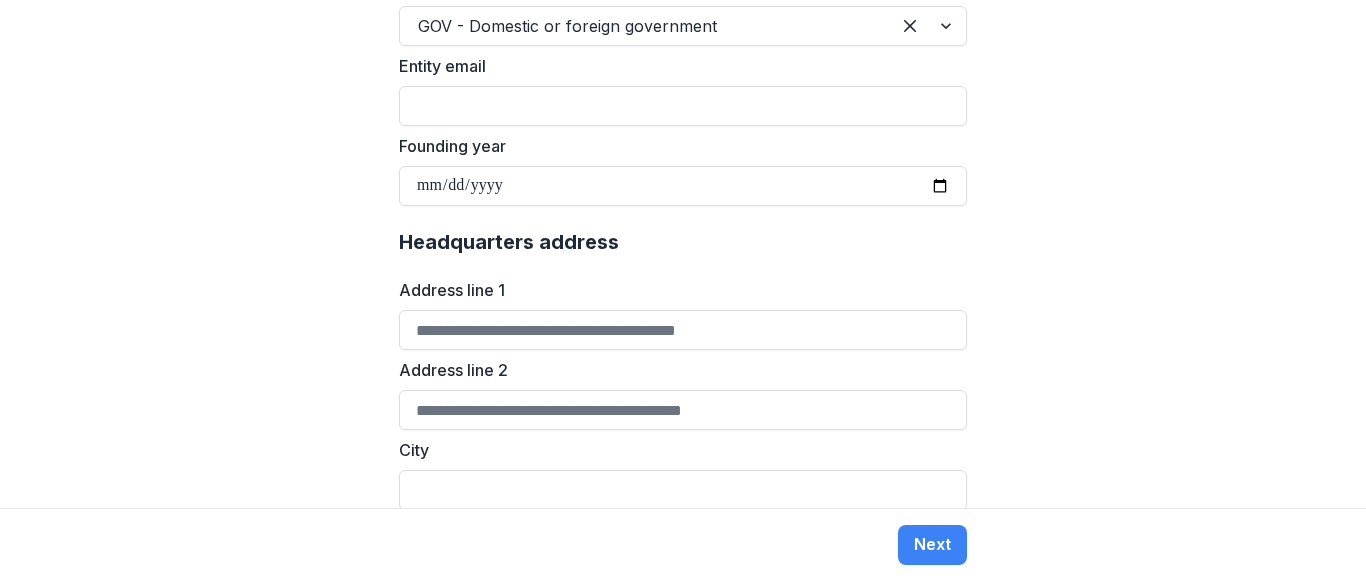 scroll, scrollTop: 1000, scrollLeft: 0, axis: vertical 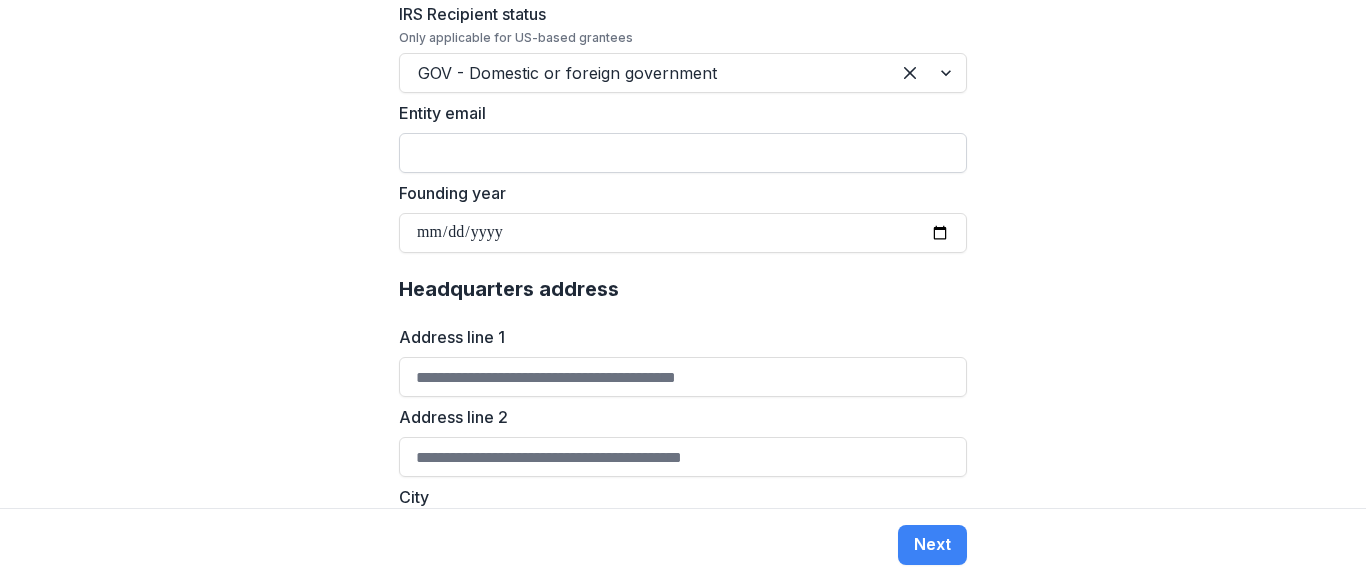 click on "Entity email" at bounding box center (683, 153) 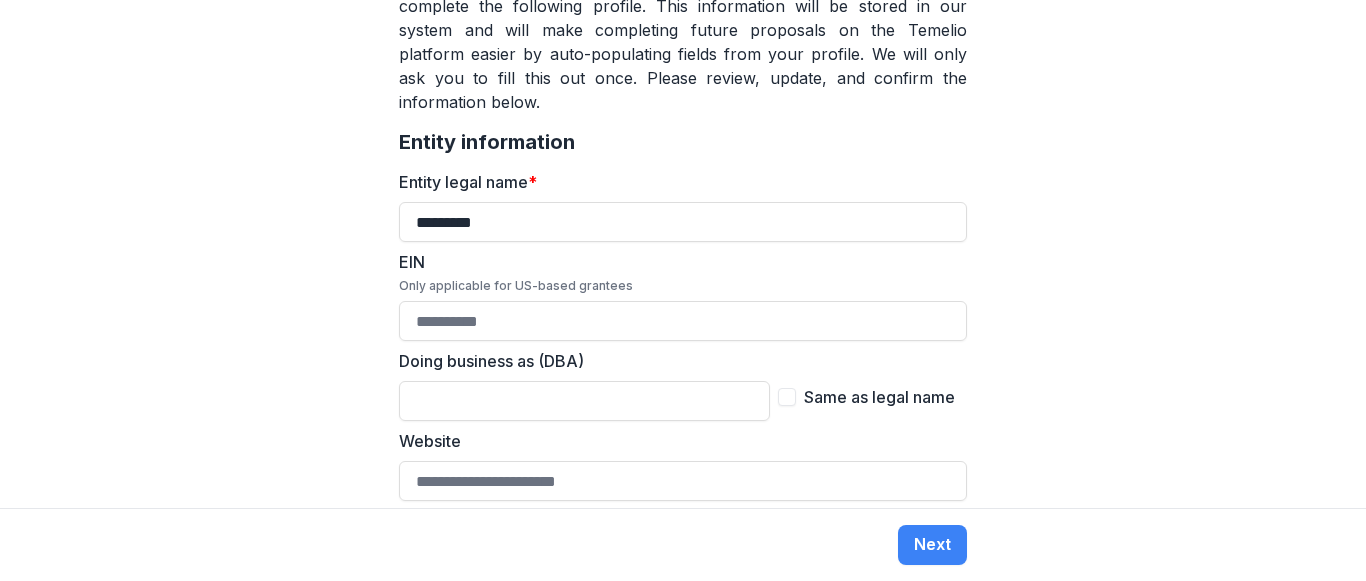 scroll, scrollTop: 185, scrollLeft: 0, axis: vertical 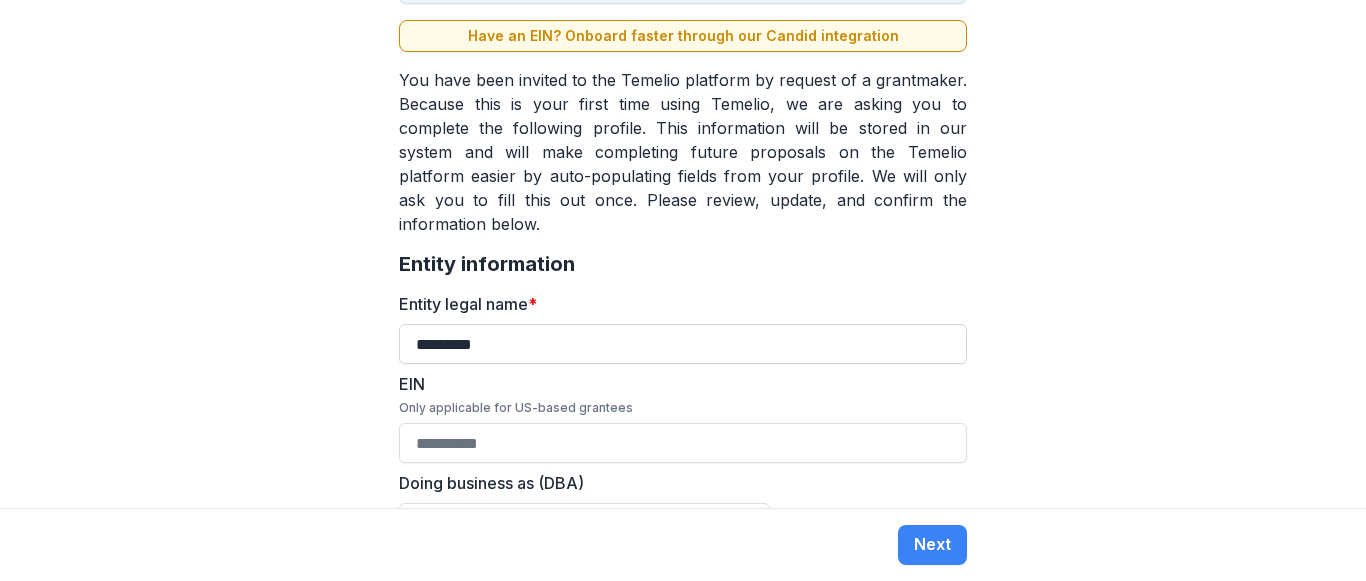 click on "*********" at bounding box center (683, 344) 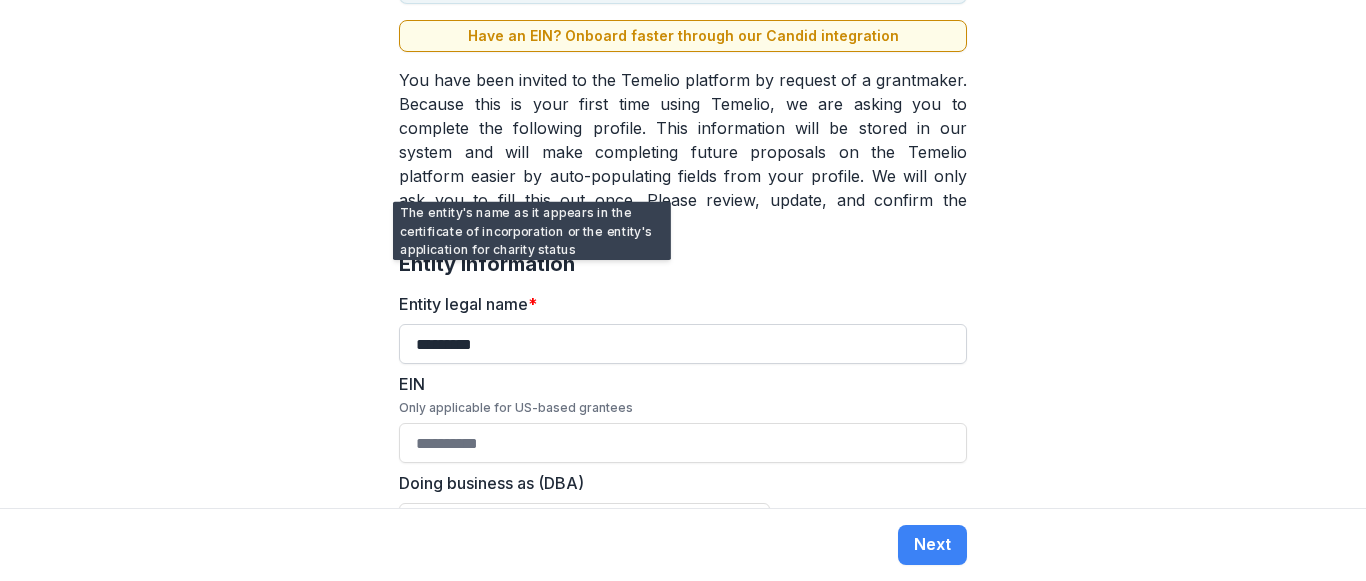 click on "*********" at bounding box center (683, 344) 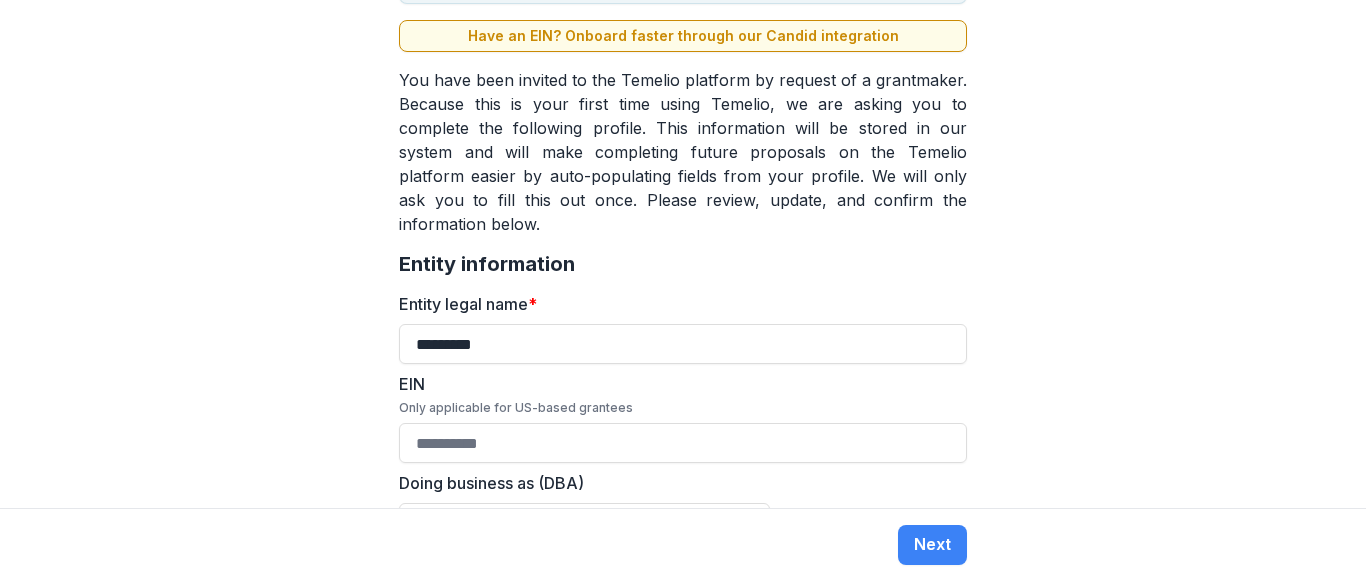drag, startPoint x: 490, startPoint y: 319, endPoint x: 364, endPoint y: 332, distance: 126.66886 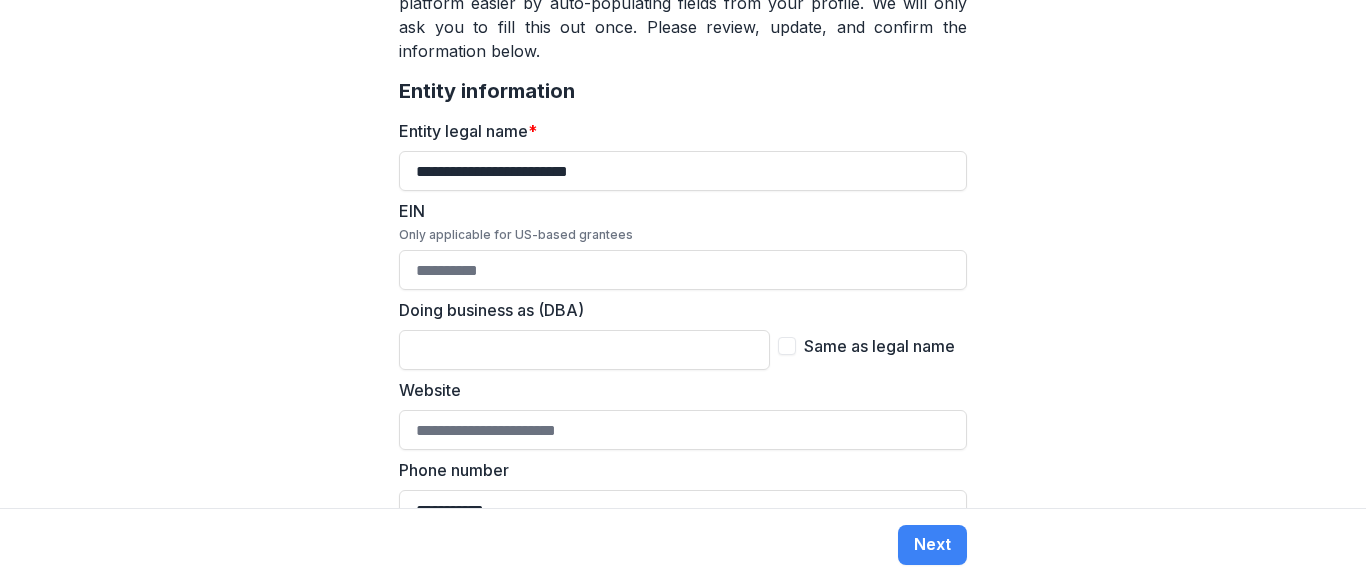 scroll, scrollTop: 385, scrollLeft: 0, axis: vertical 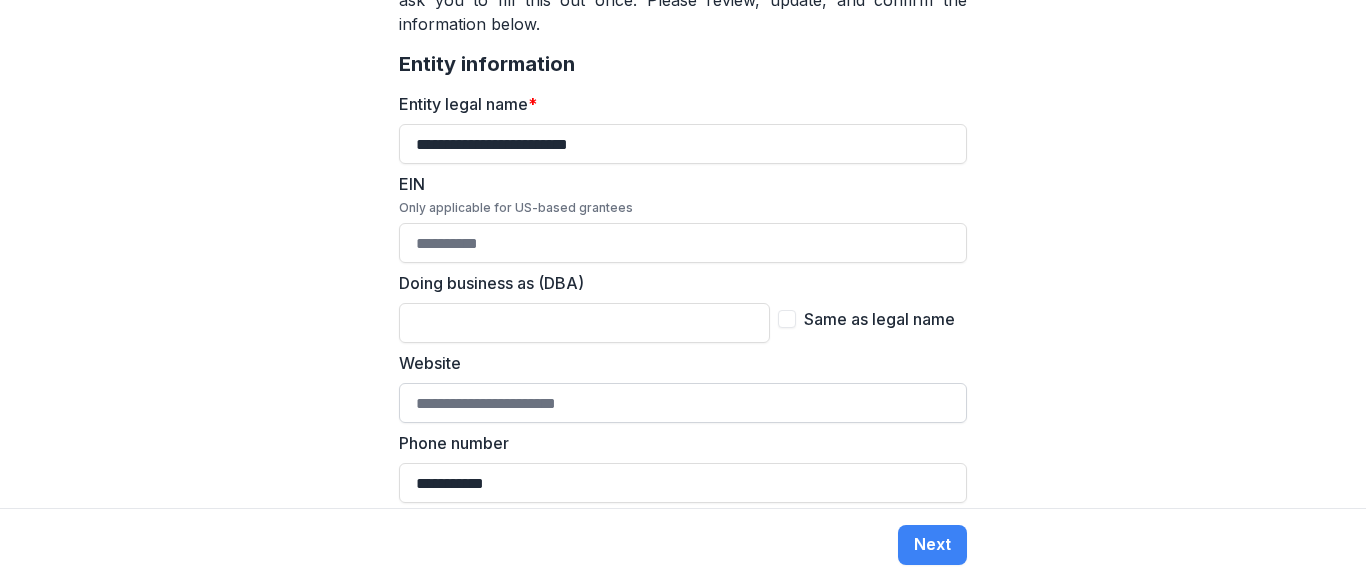type on "**********" 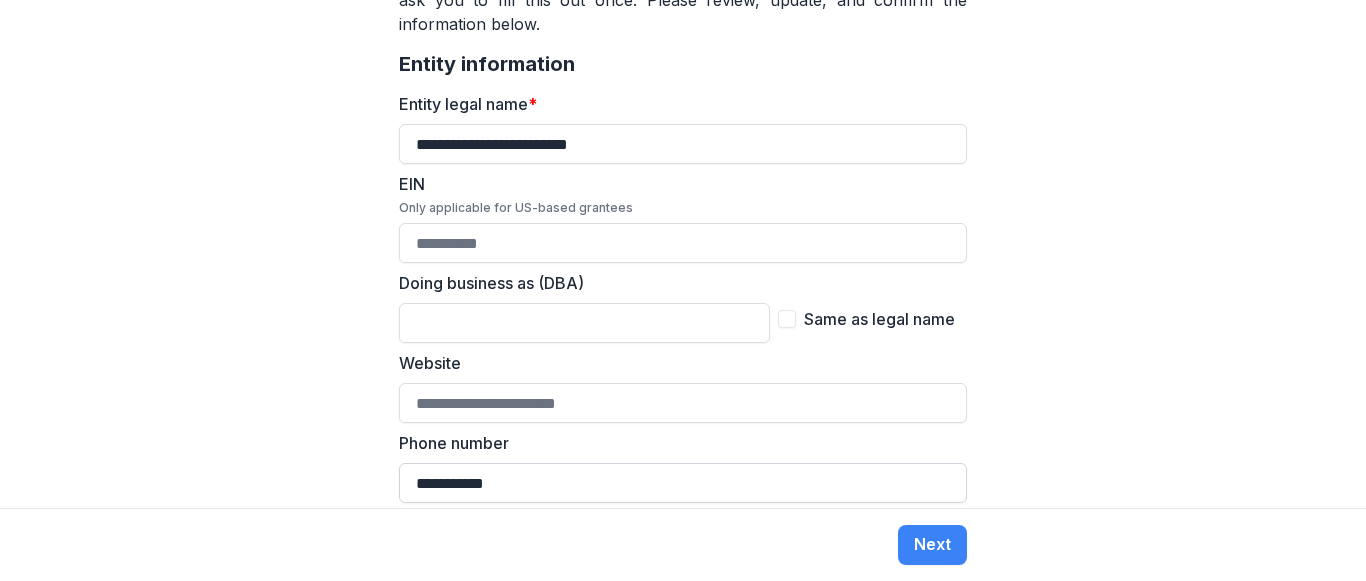 click on "**********" at bounding box center [683, 483] 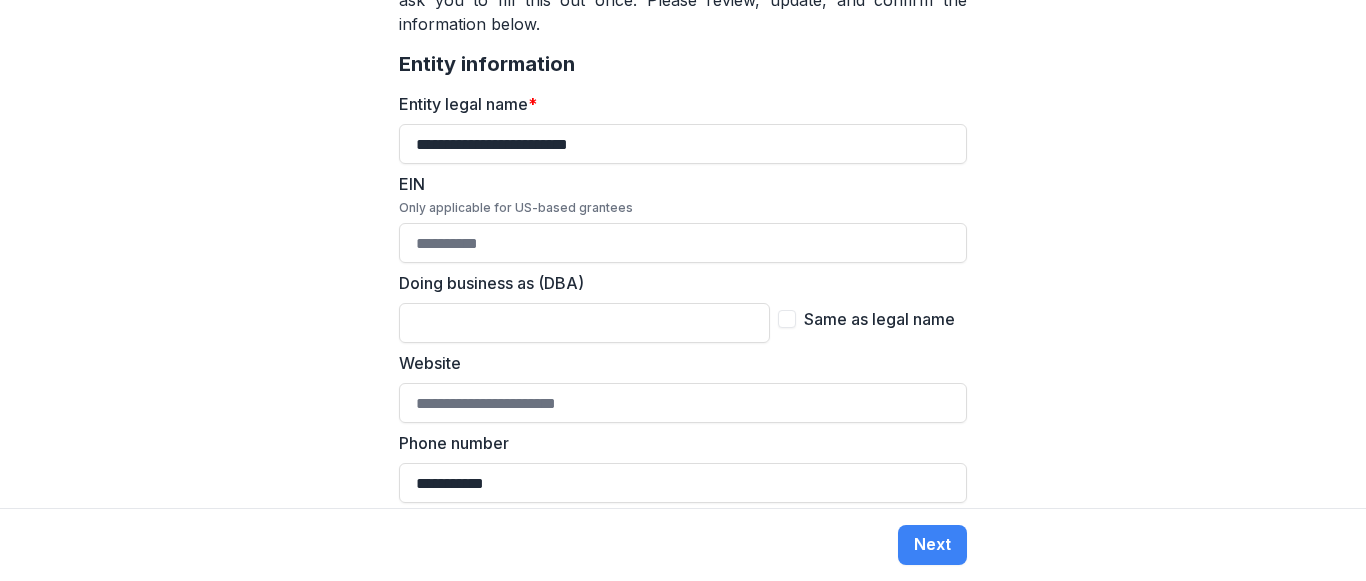 click on "**********" at bounding box center [683, 254] 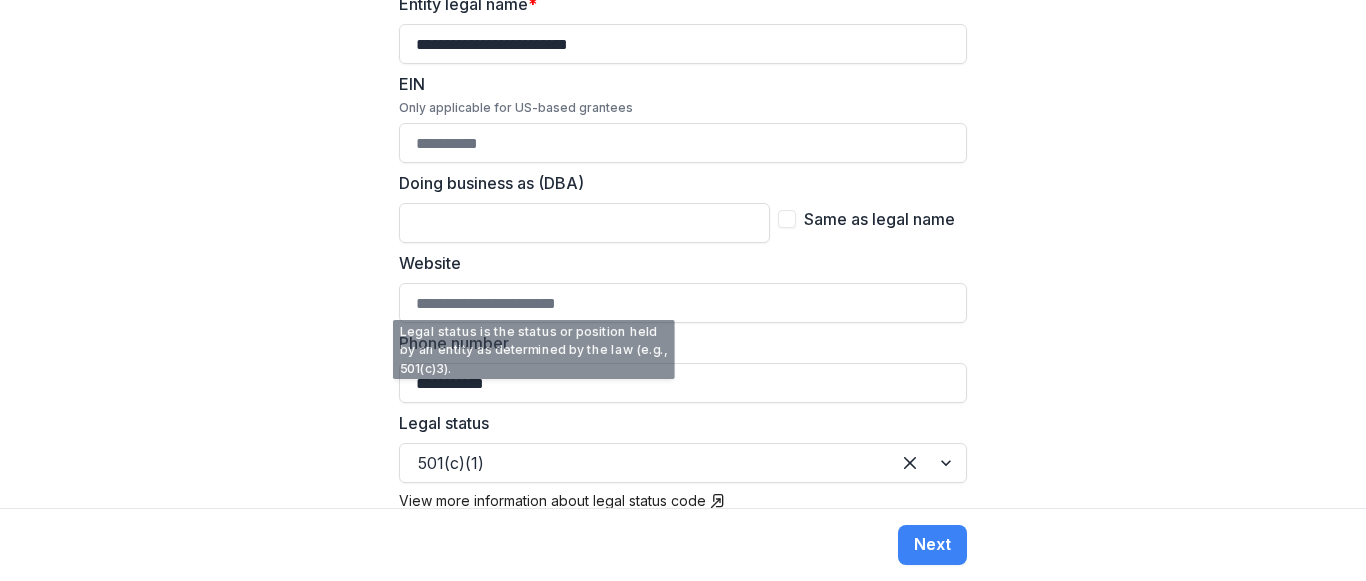 click on "Phone number" at bounding box center (677, 343) 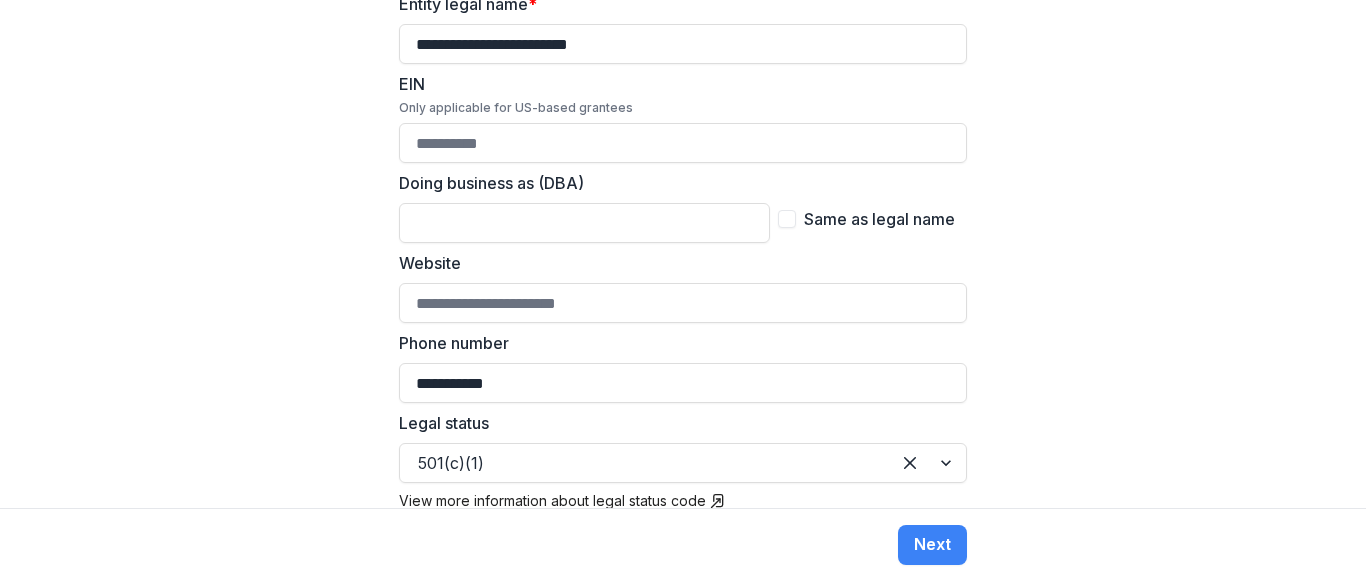 drag, startPoint x: 528, startPoint y: 358, endPoint x: 368, endPoint y: 351, distance: 160.15305 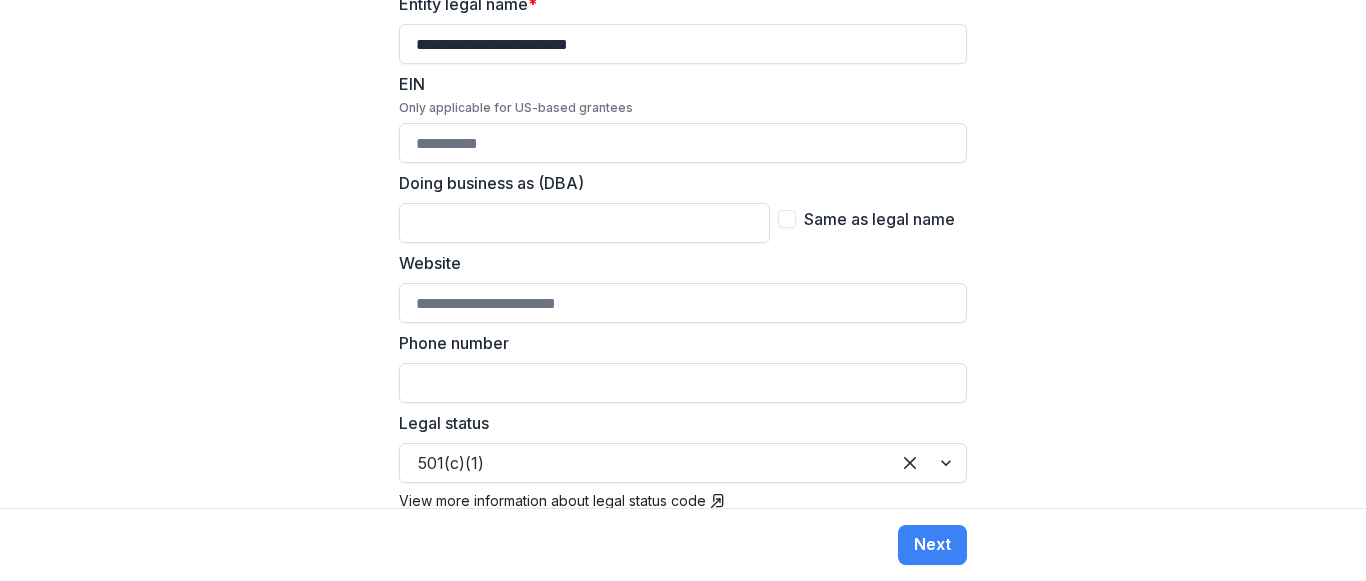 click on "Phone number" at bounding box center (683, 367) 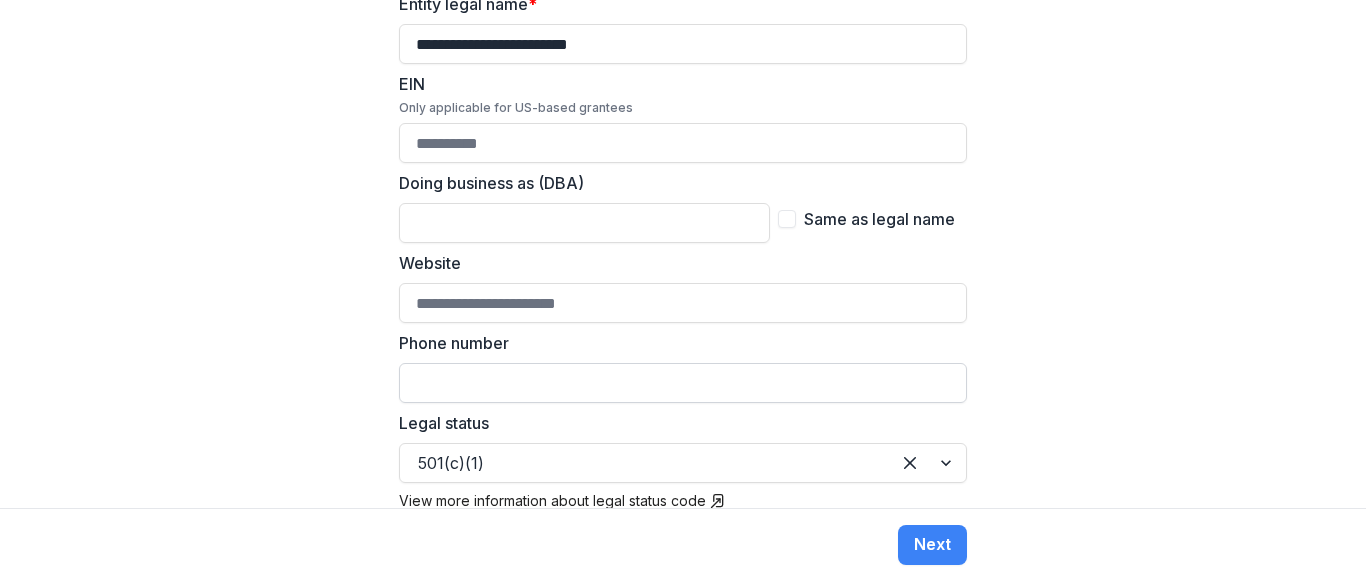 click on "Phone number" at bounding box center [683, 383] 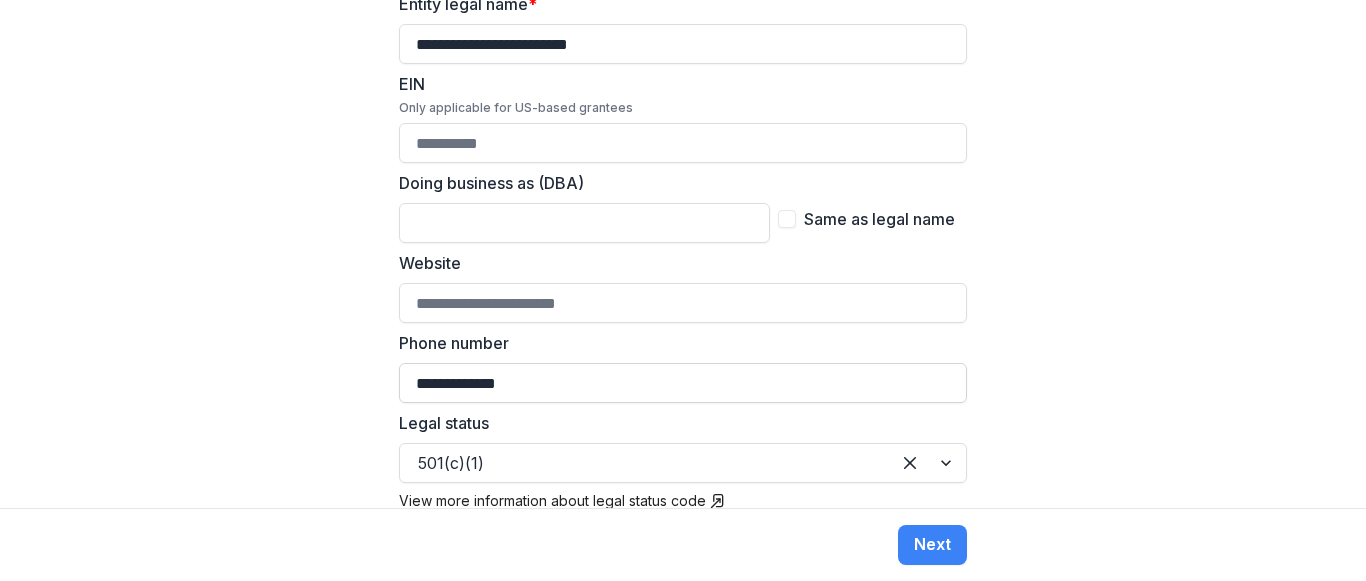 click on "**********" at bounding box center (683, 383) 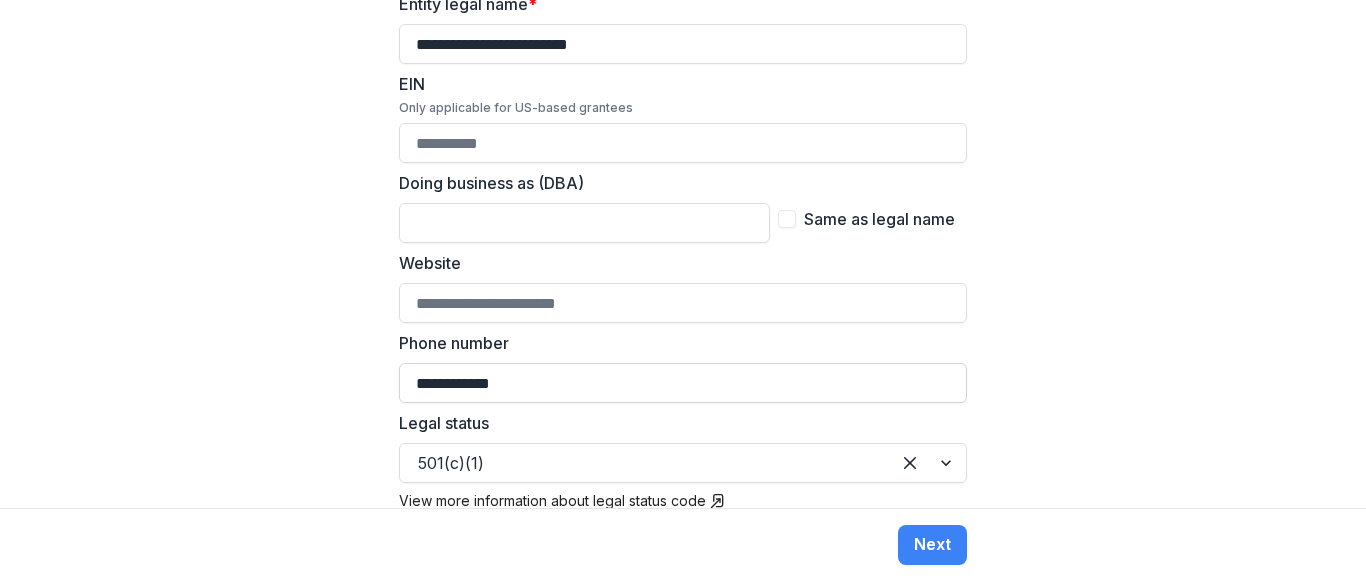 click on "**********" at bounding box center (683, 383) 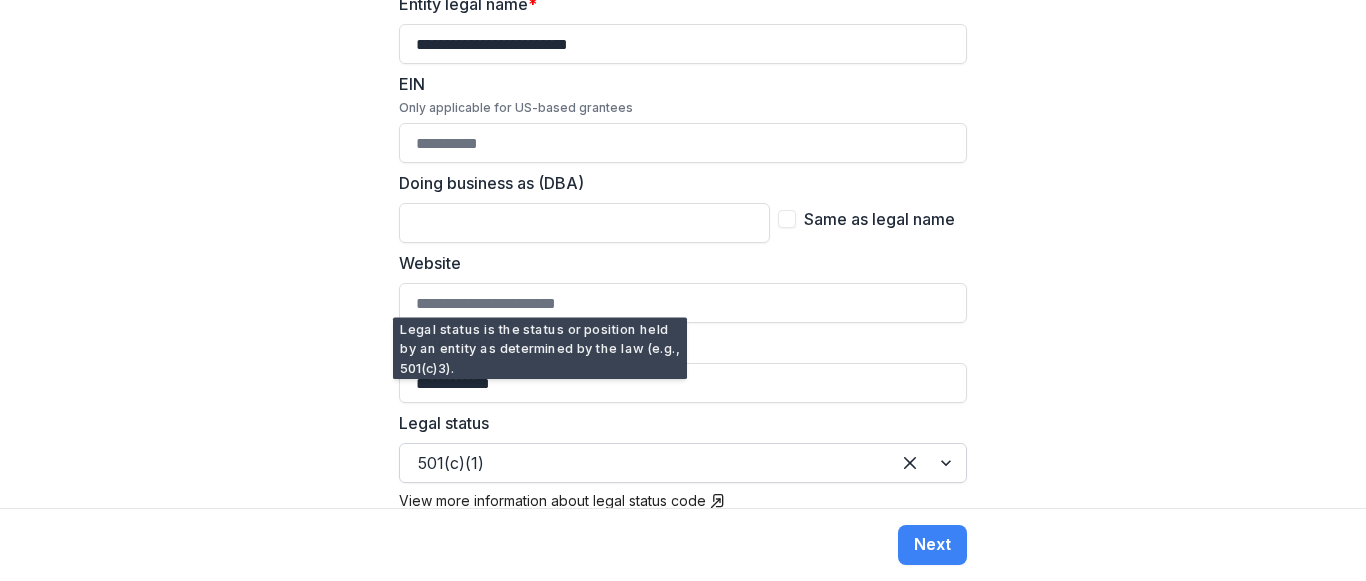 type on "**********" 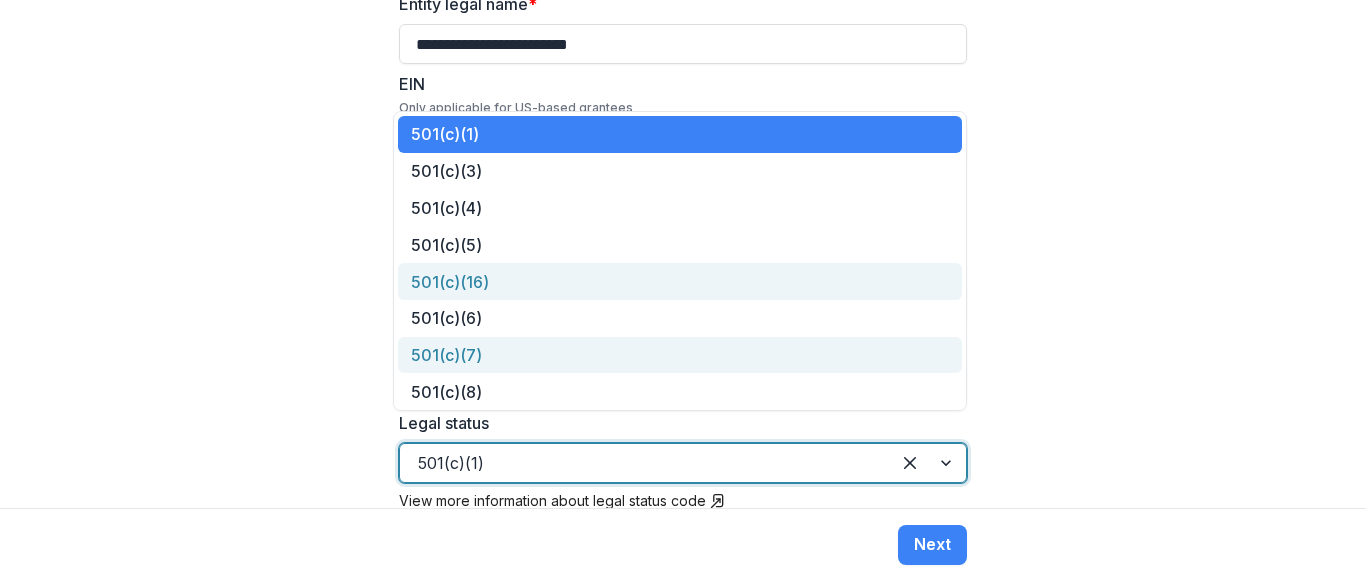 scroll, scrollTop: 10, scrollLeft: 0, axis: vertical 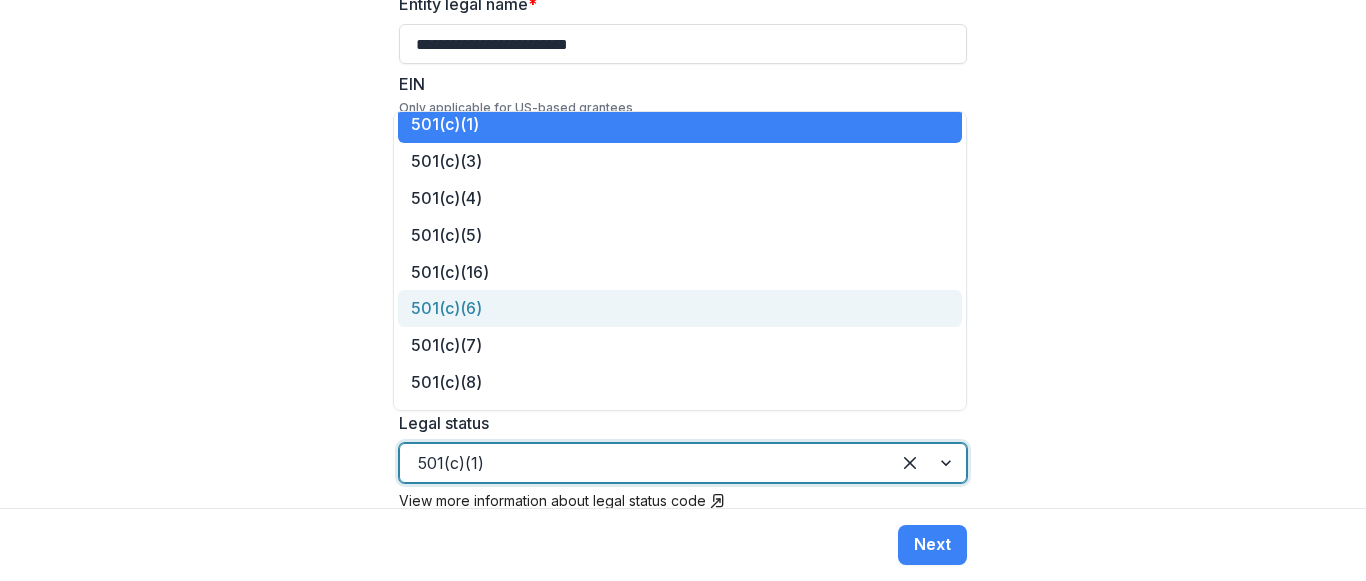 click on "501(c)(6)" at bounding box center (680, 308) 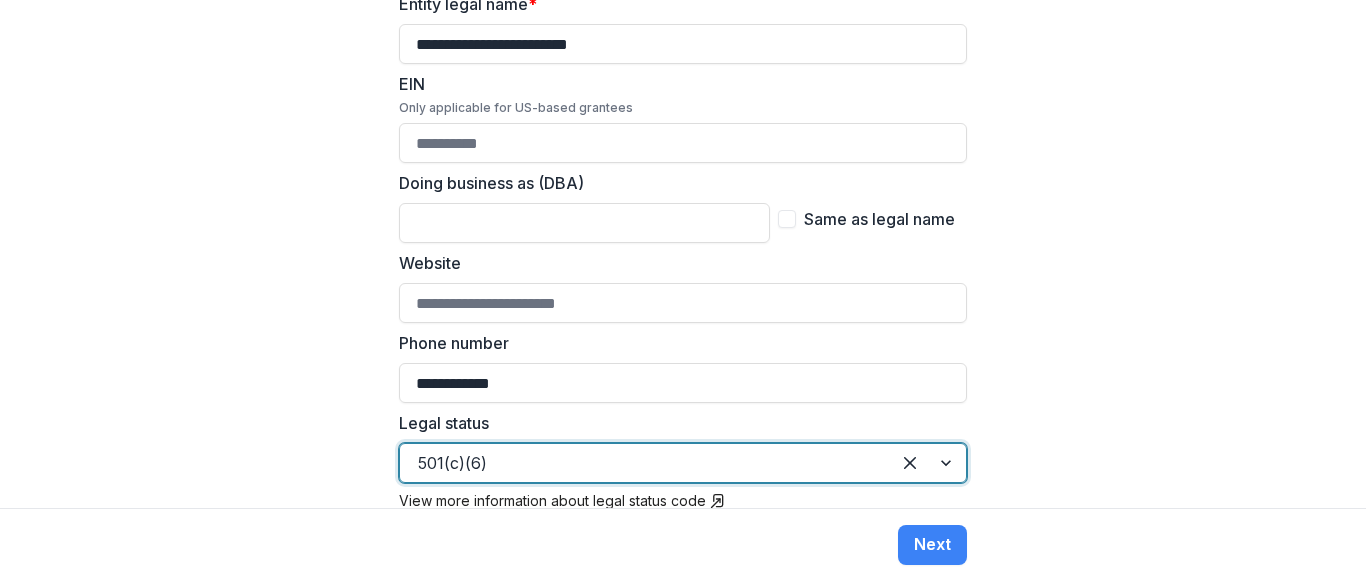 click at bounding box center (645, 463) 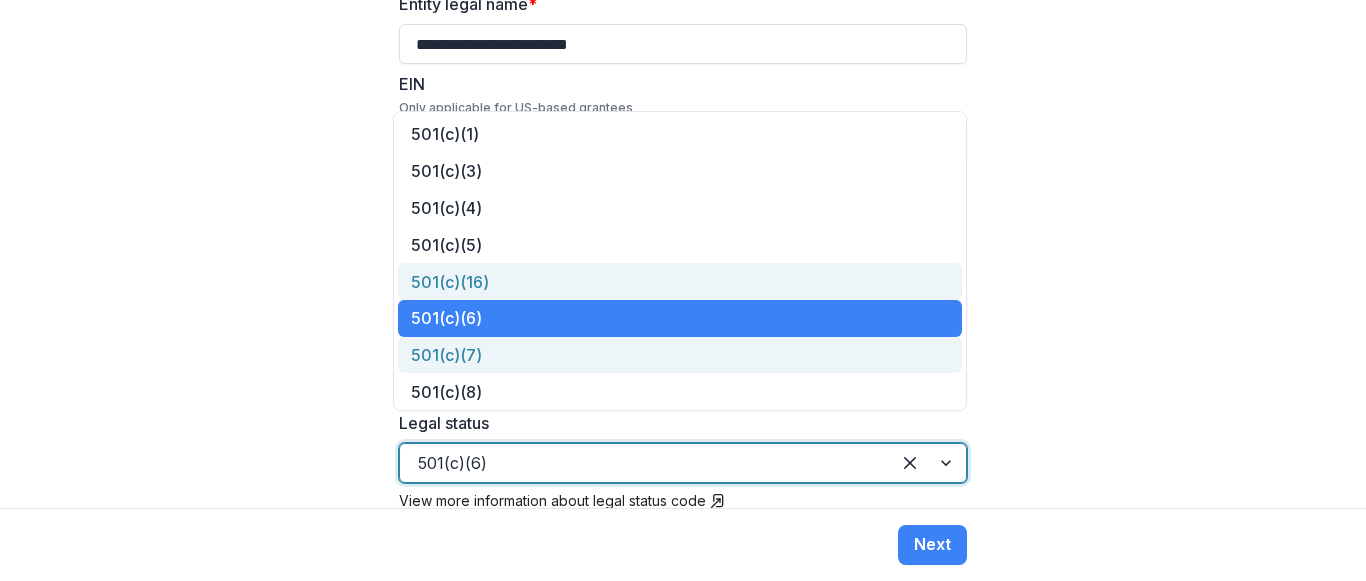 scroll, scrollTop: 10, scrollLeft: 0, axis: vertical 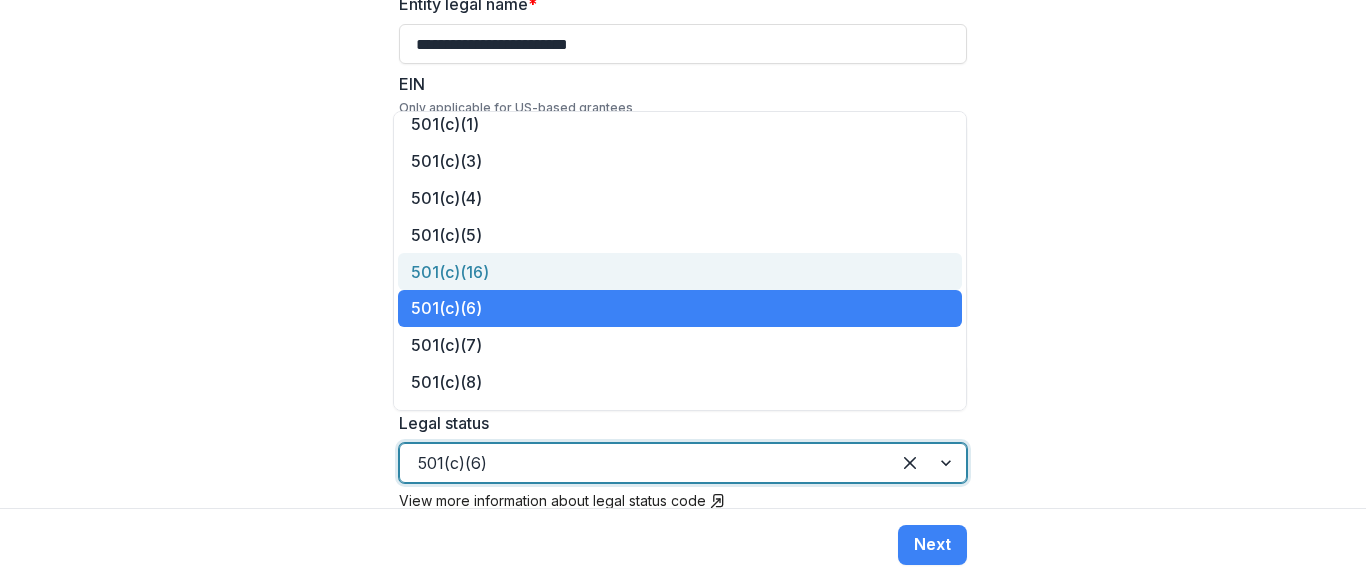 click on "501(c)(16)" at bounding box center (680, 271) 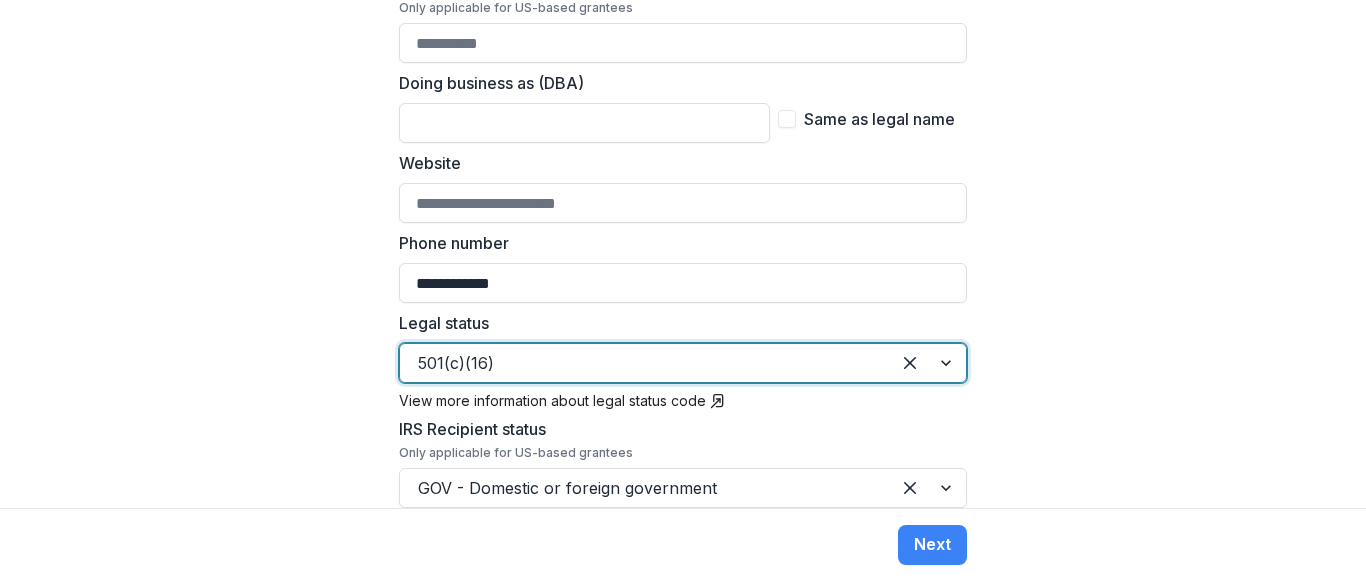 scroll, scrollTop: 885, scrollLeft: 0, axis: vertical 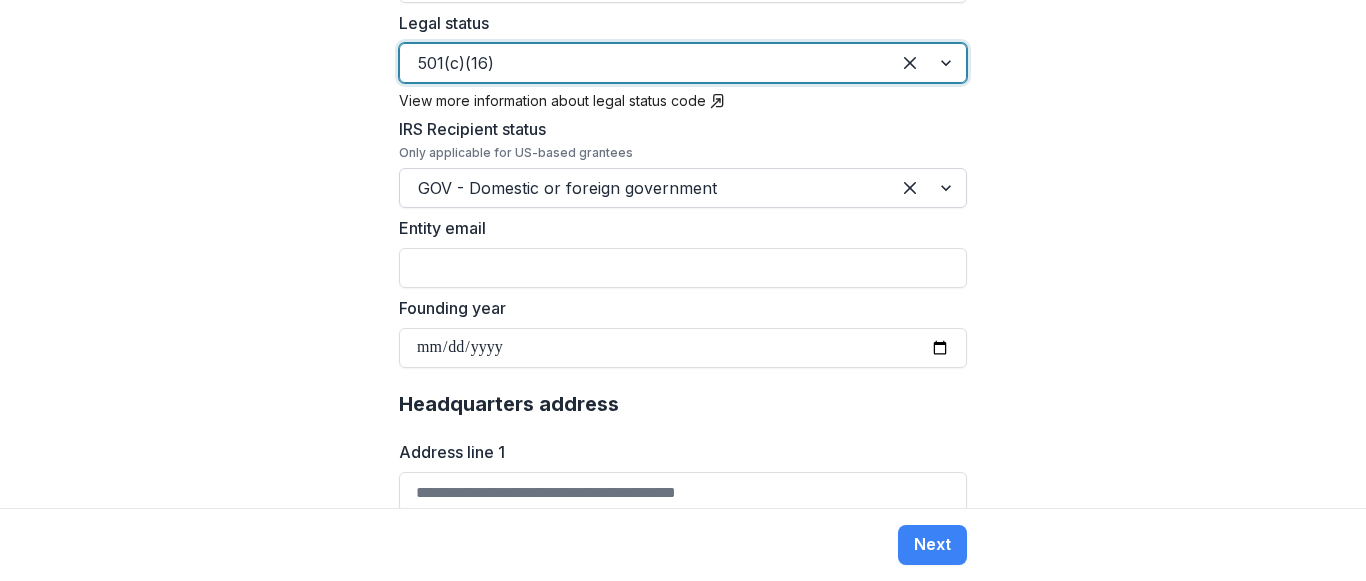 click at bounding box center [645, 188] 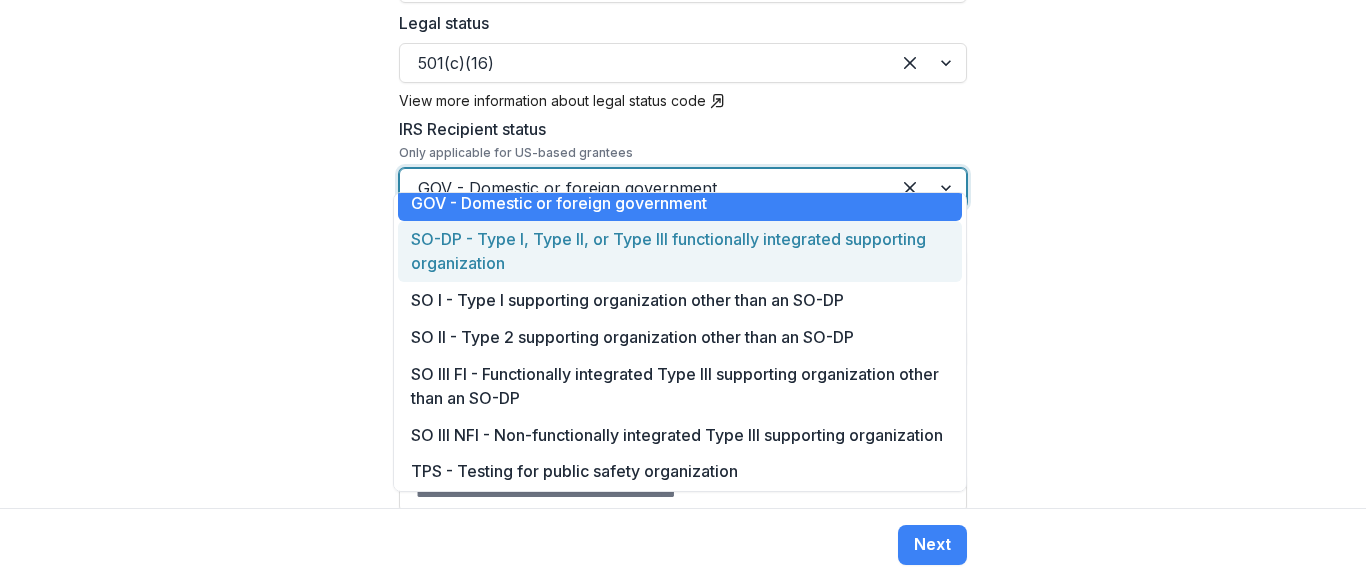 scroll, scrollTop: 0, scrollLeft: 0, axis: both 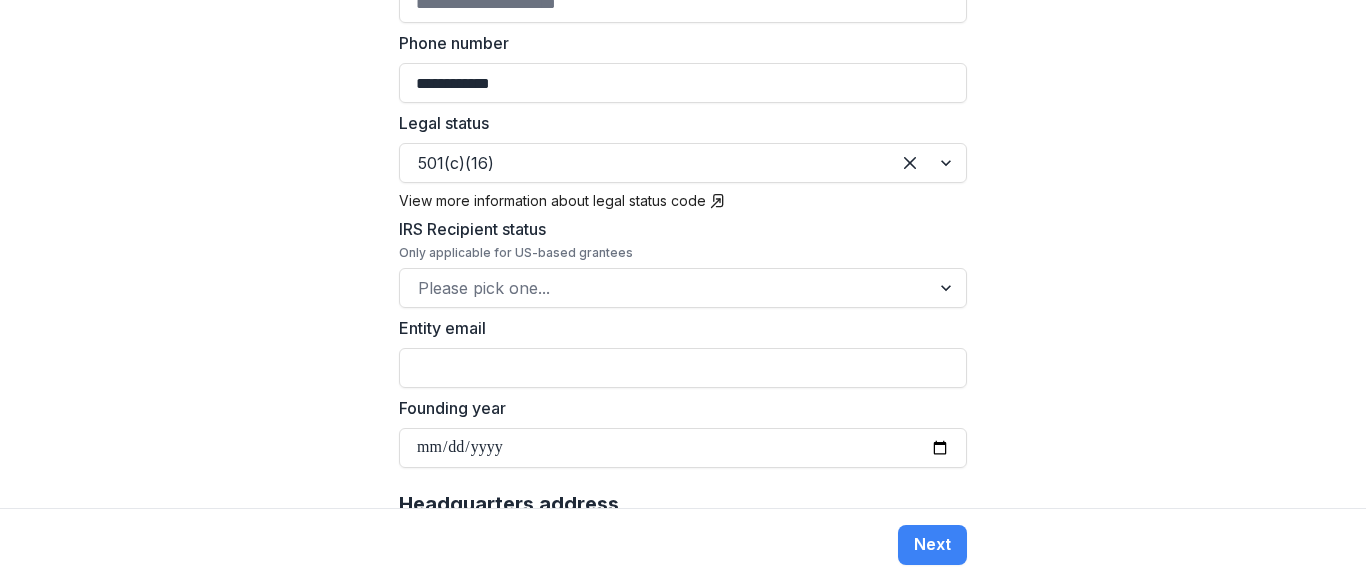 click on "**********" at bounding box center (683, 254) 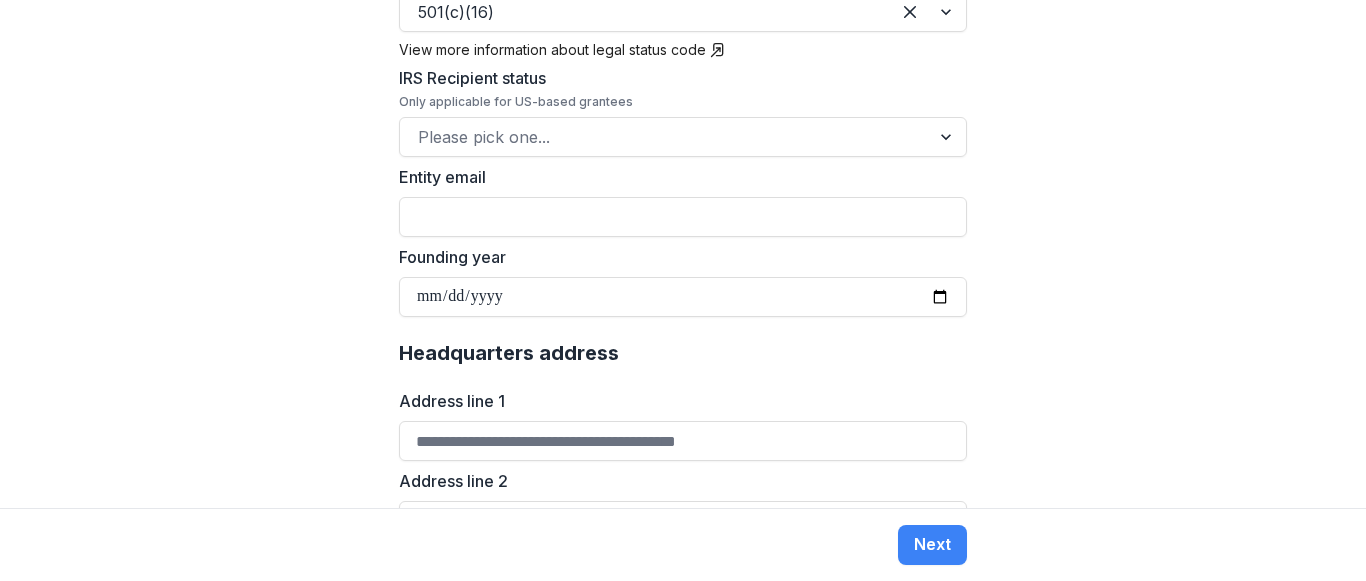 scroll, scrollTop: 985, scrollLeft: 0, axis: vertical 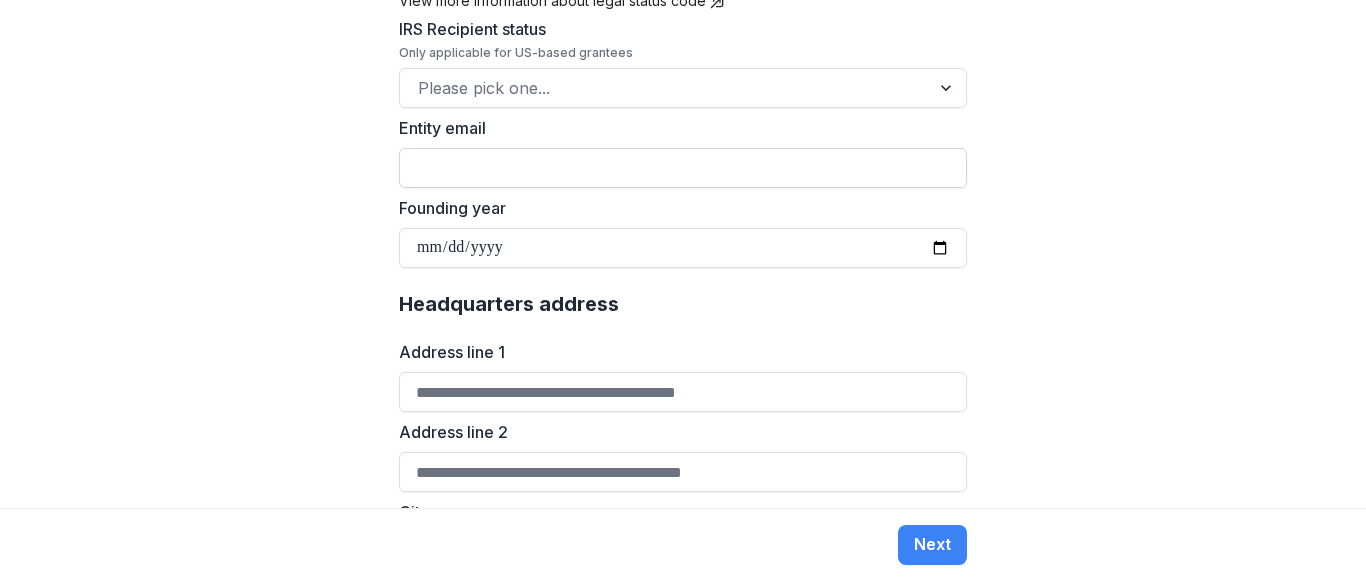 click on "Entity email" at bounding box center [683, 168] 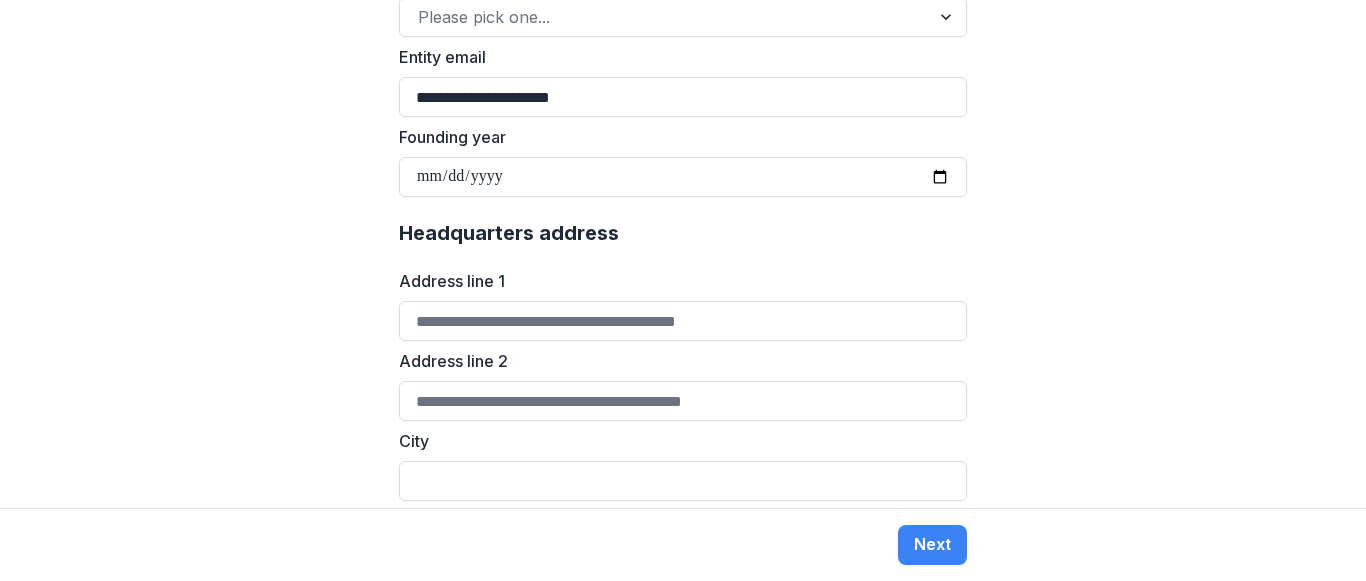scroll, scrollTop: 1085, scrollLeft: 0, axis: vertical 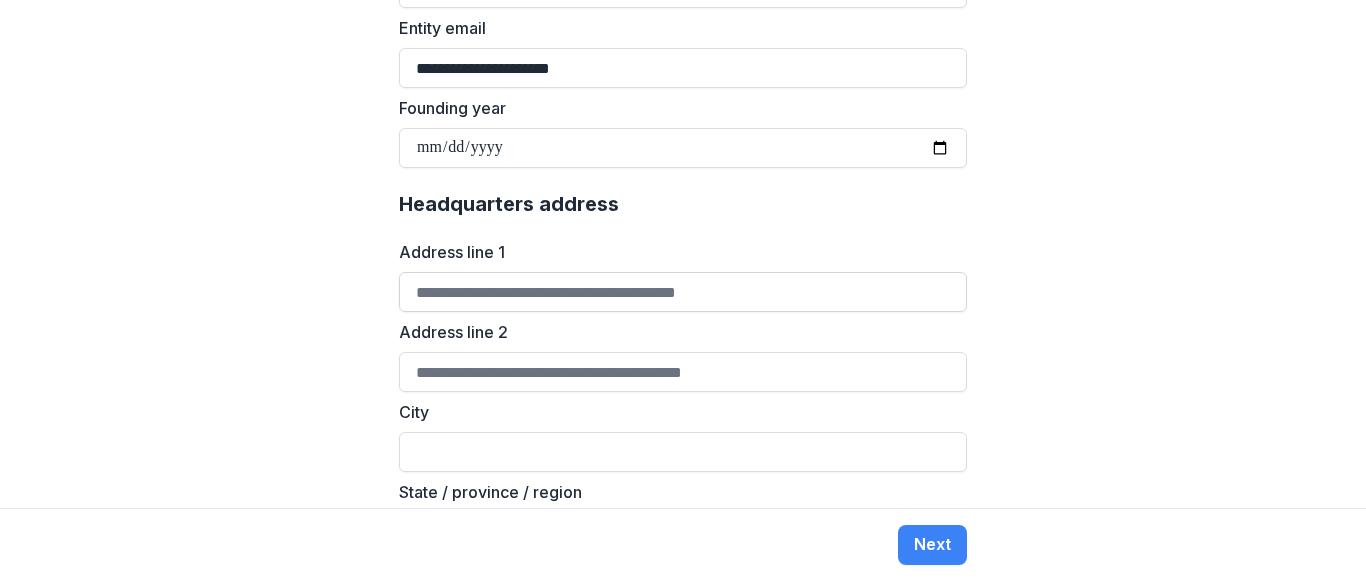 type on "**********" 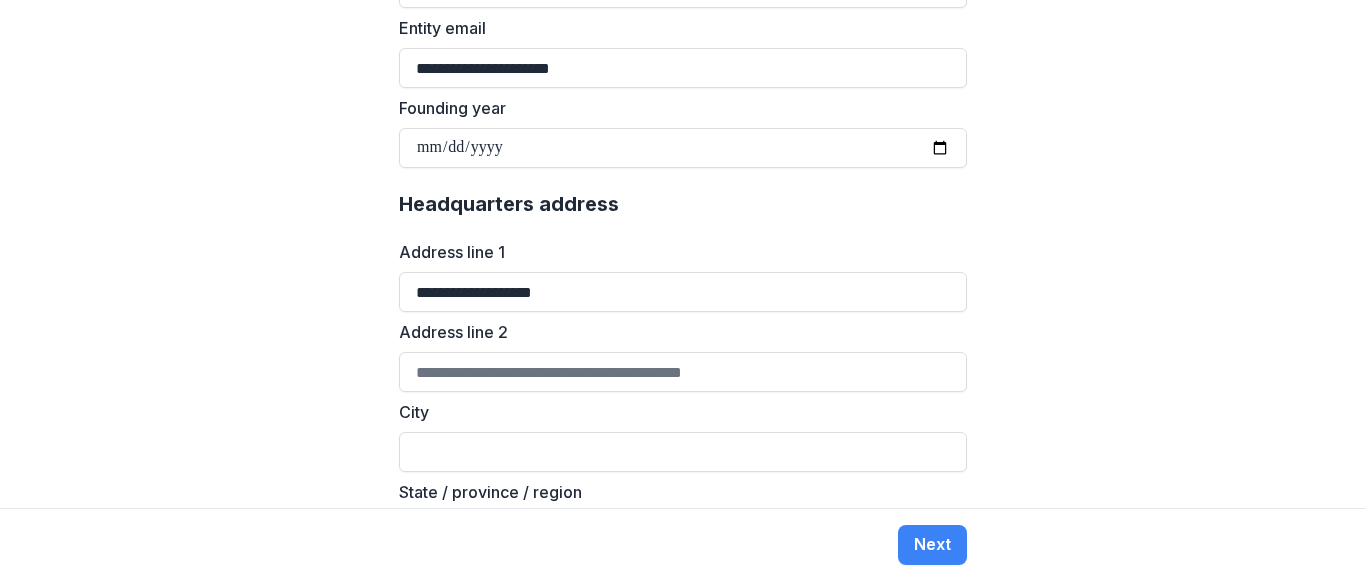 drag, startPoint x: 592, startPoint y: 264, endPoint x: 391, endPoint y: 283, distance: 201.89601 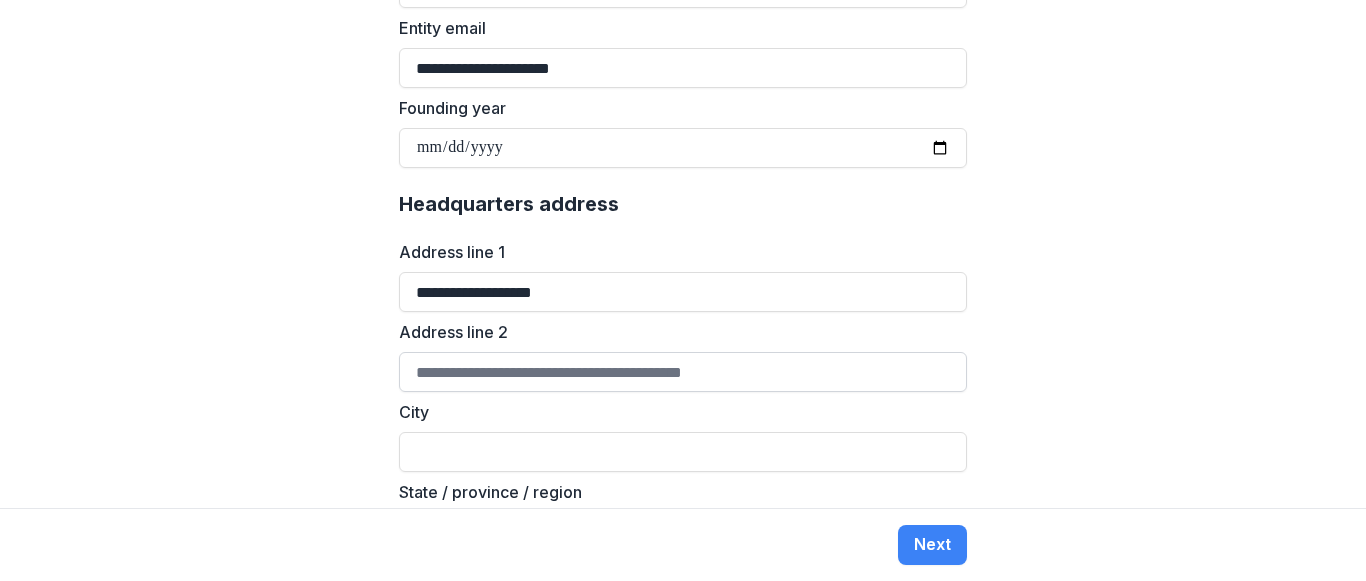 click on "Address line 2" at bounding box center [683, 372] 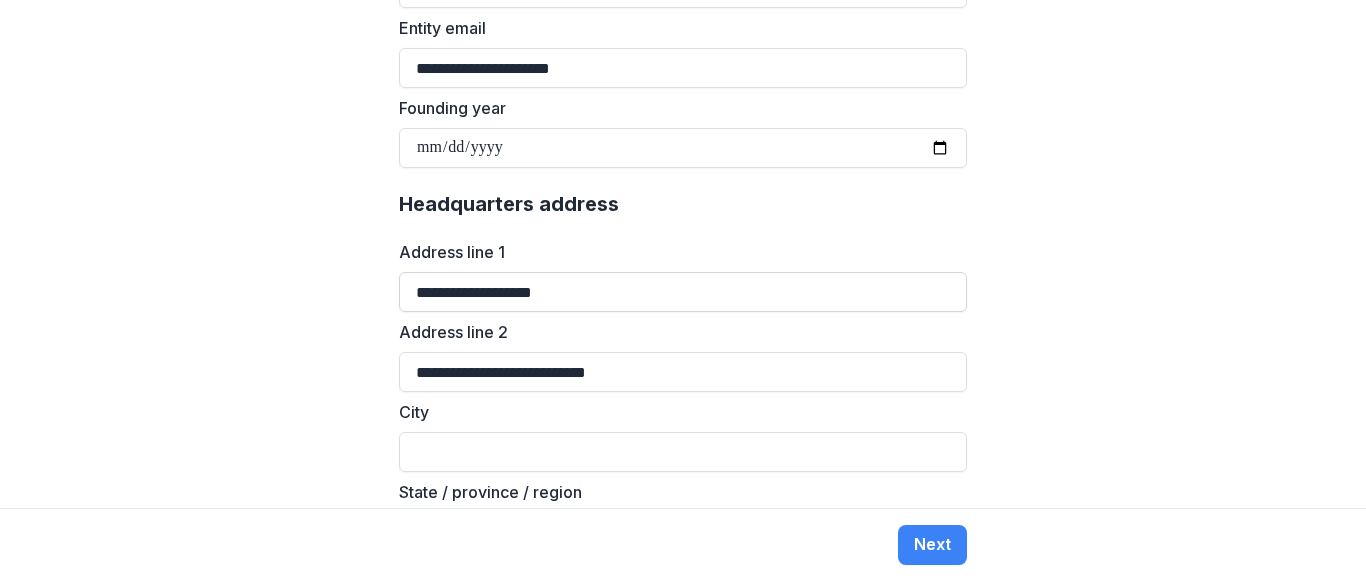 type on "**********" 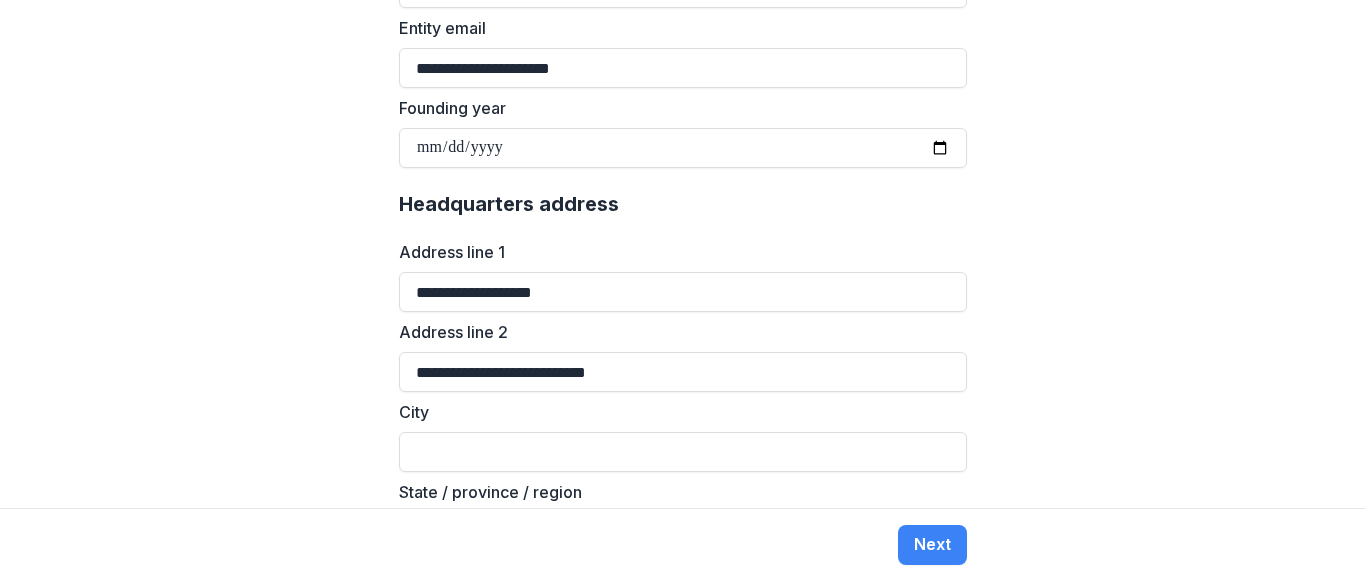 drag, startPoint x: 620, startPoint y: 267, endPoint x: 372, endPoint y: 267, distance: 248 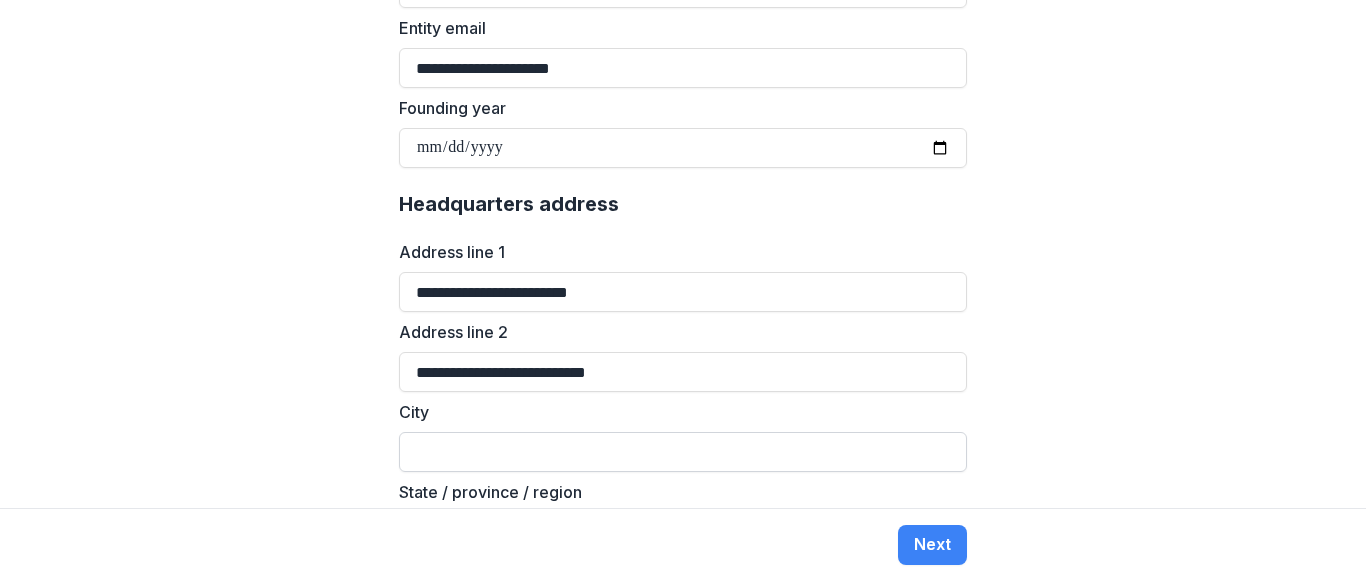 type on "**********" 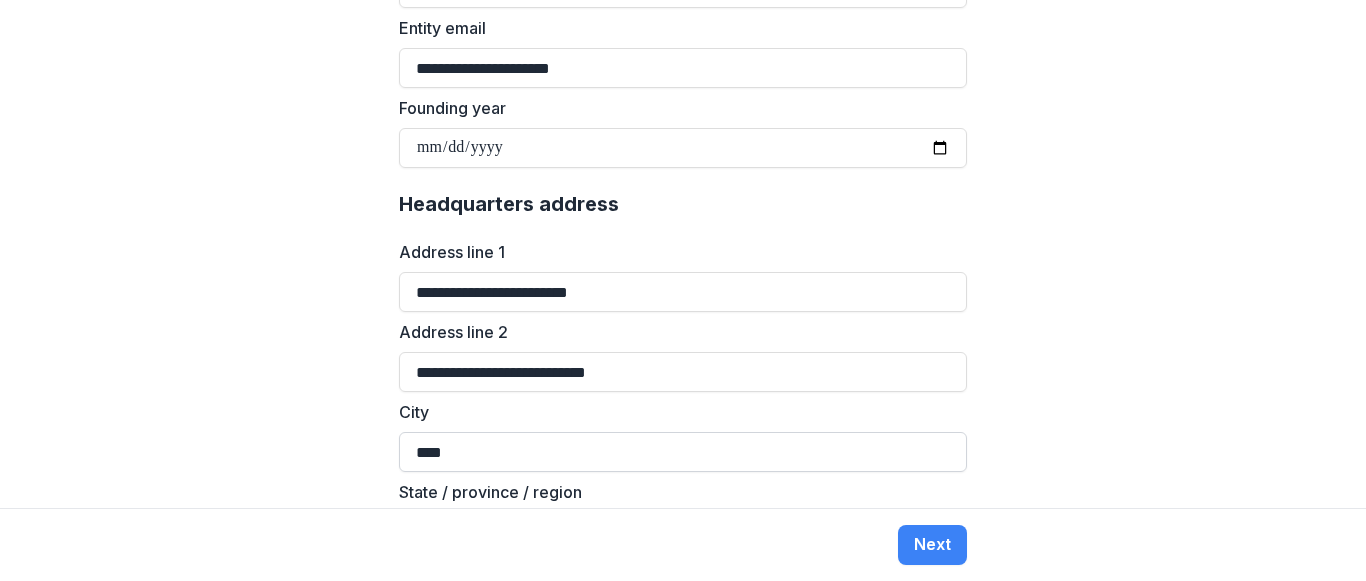 drag, startPoint x: 472, startPoint y: 425, endPoint x: 395, endPoint y: 420, distance: 77.16217 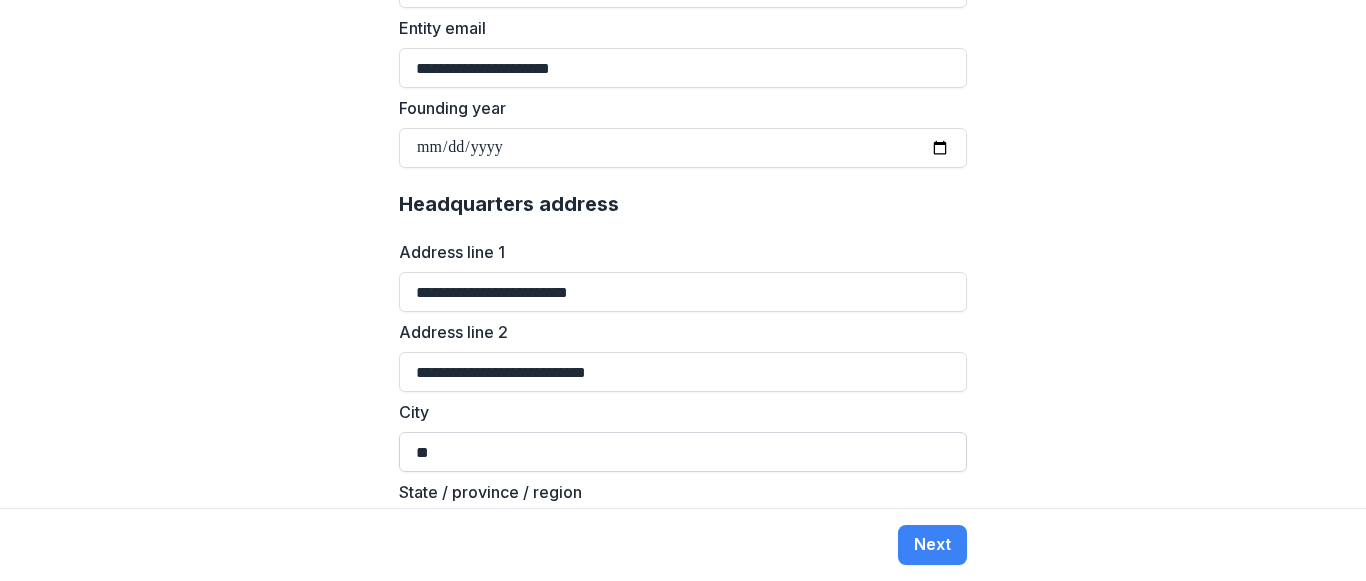 type on "*" 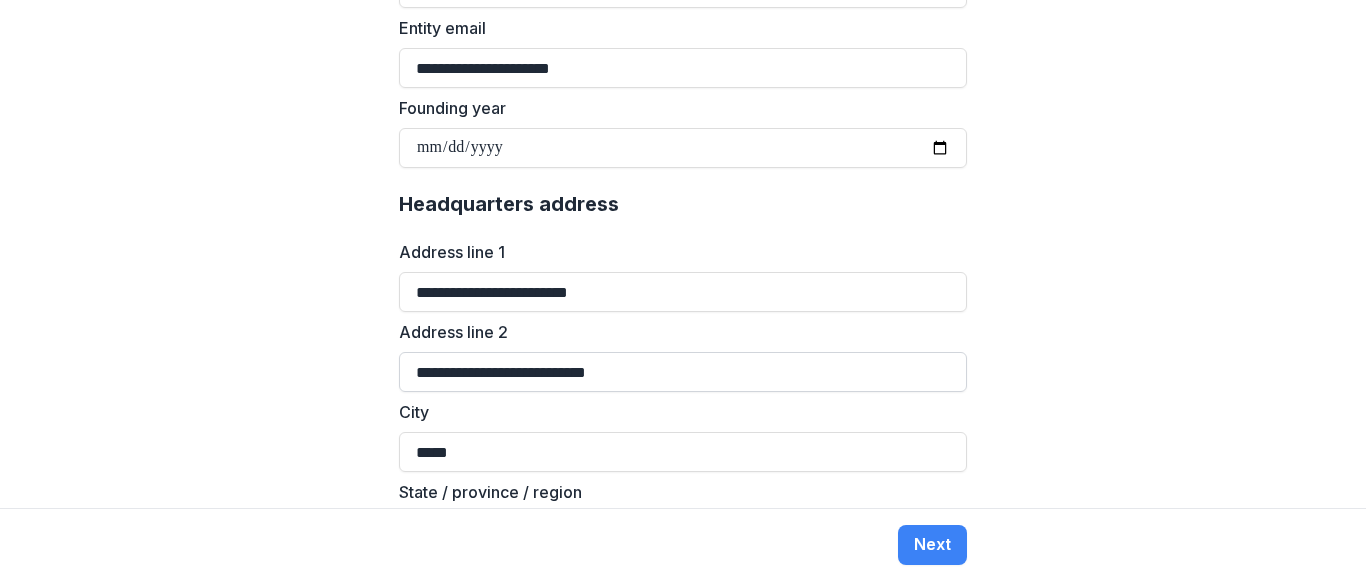 type on "*****" 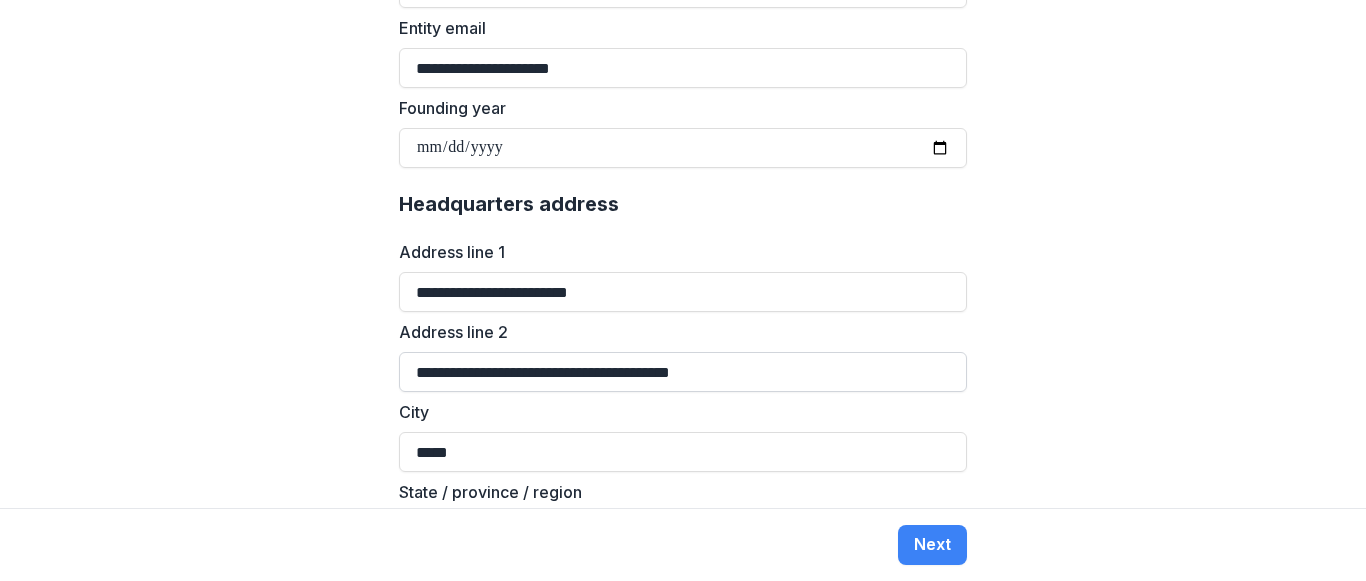 click on "**********" at bounding box center (683, 372) 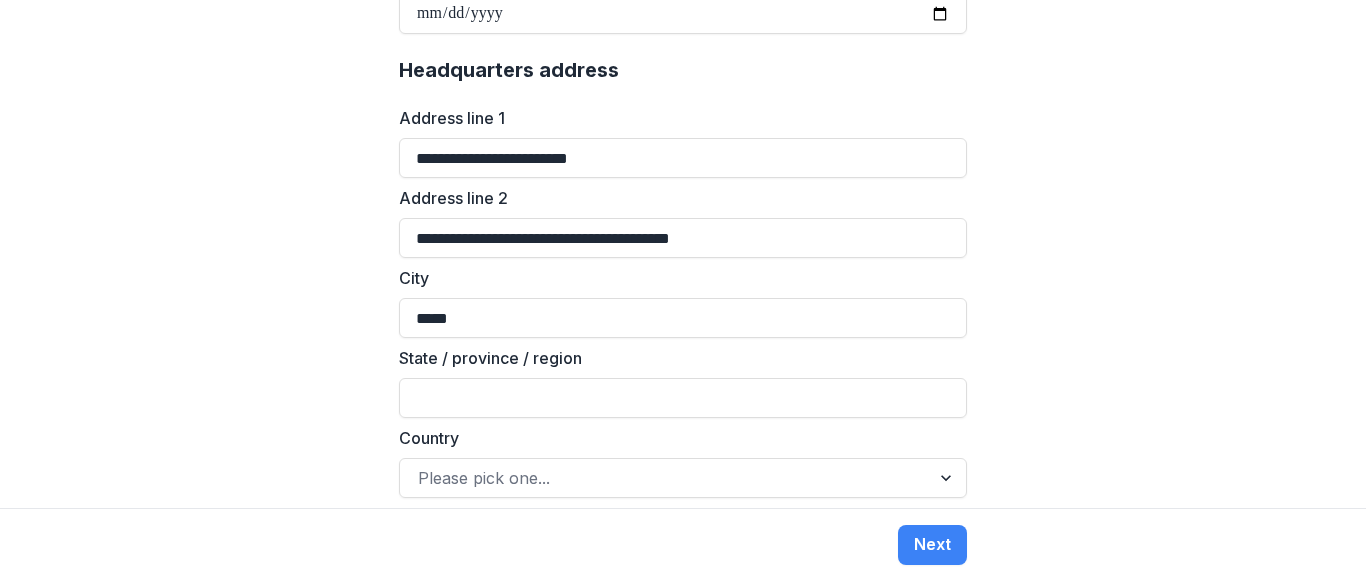 scroll, scrollTop: 1285, scrollLeft: 0, axis: vertical 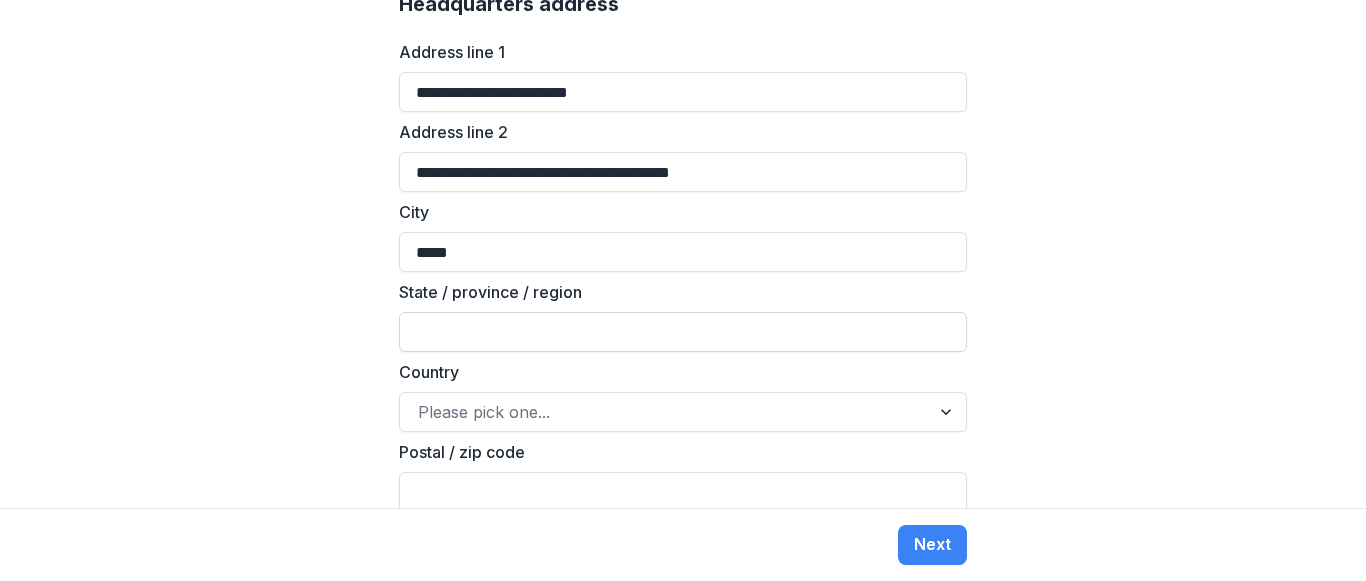 type on "**********" 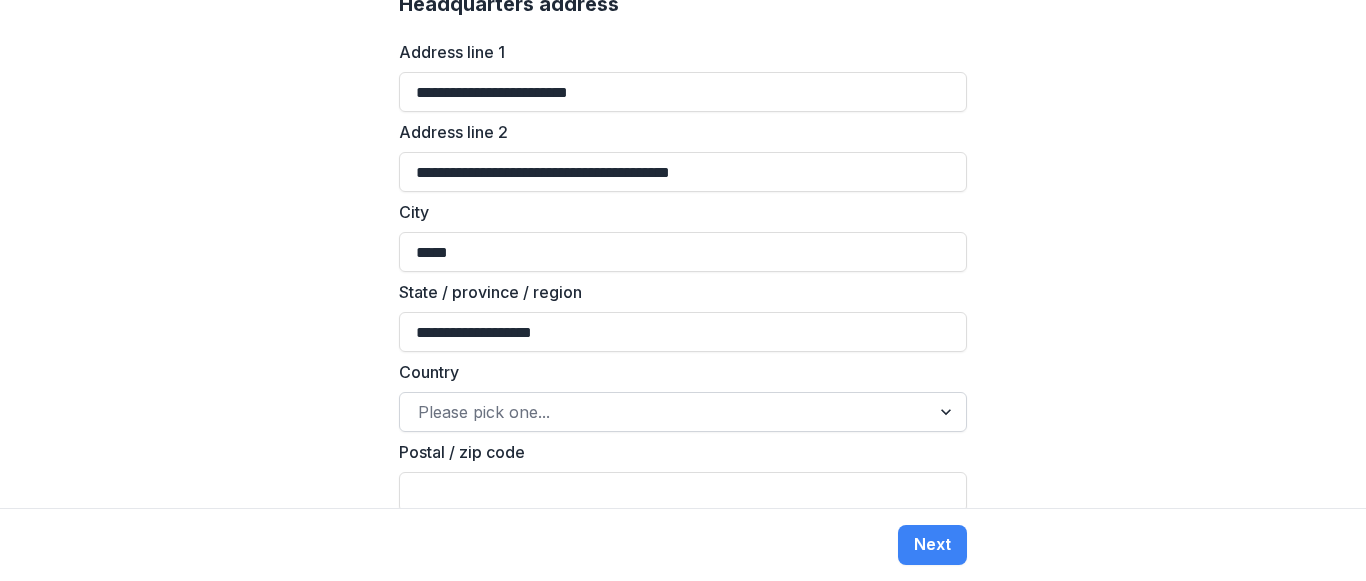 type on "**********" 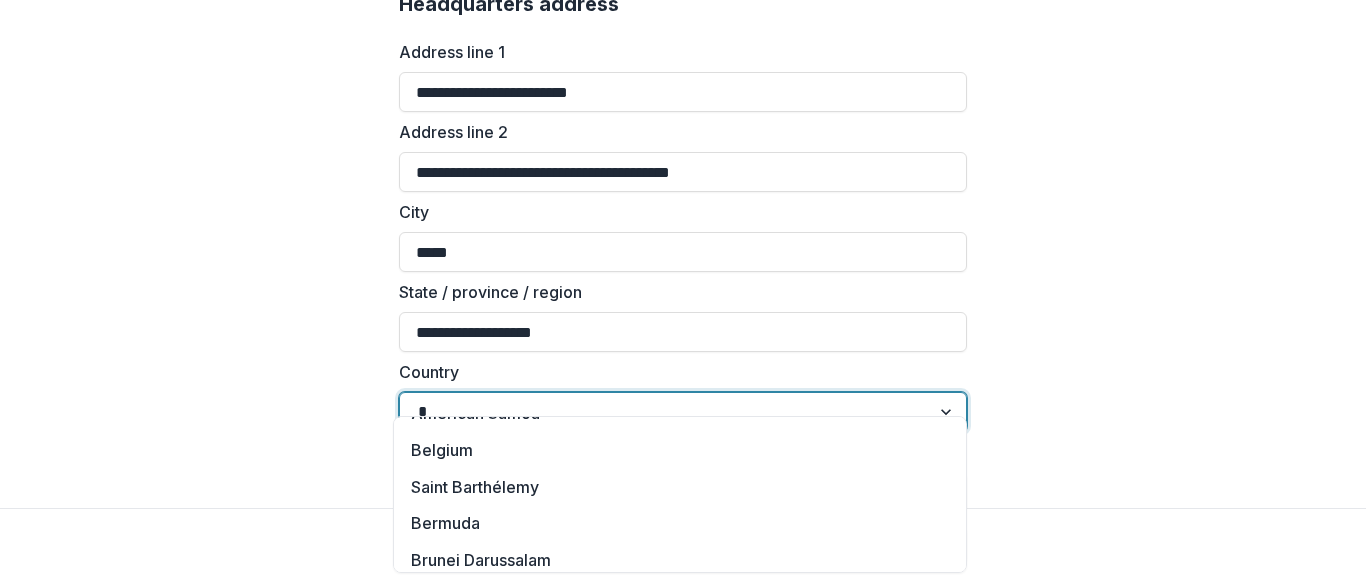 scroll, scrollTop: 0, scrollLeft: 0, axis: both 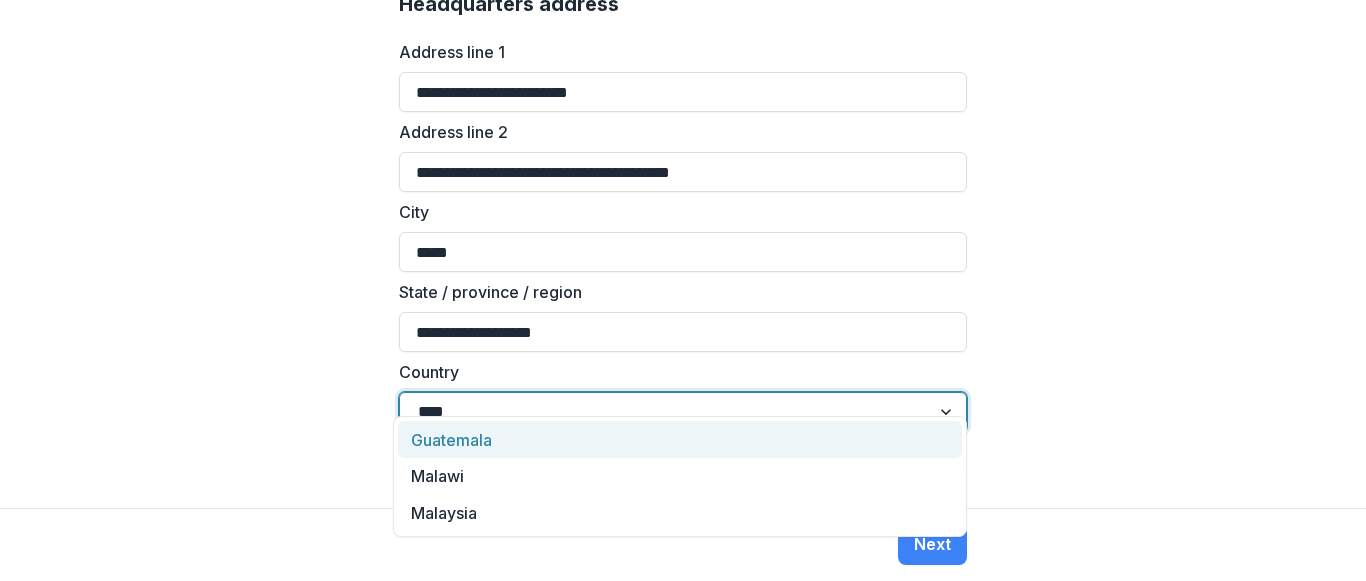 type on "*****" 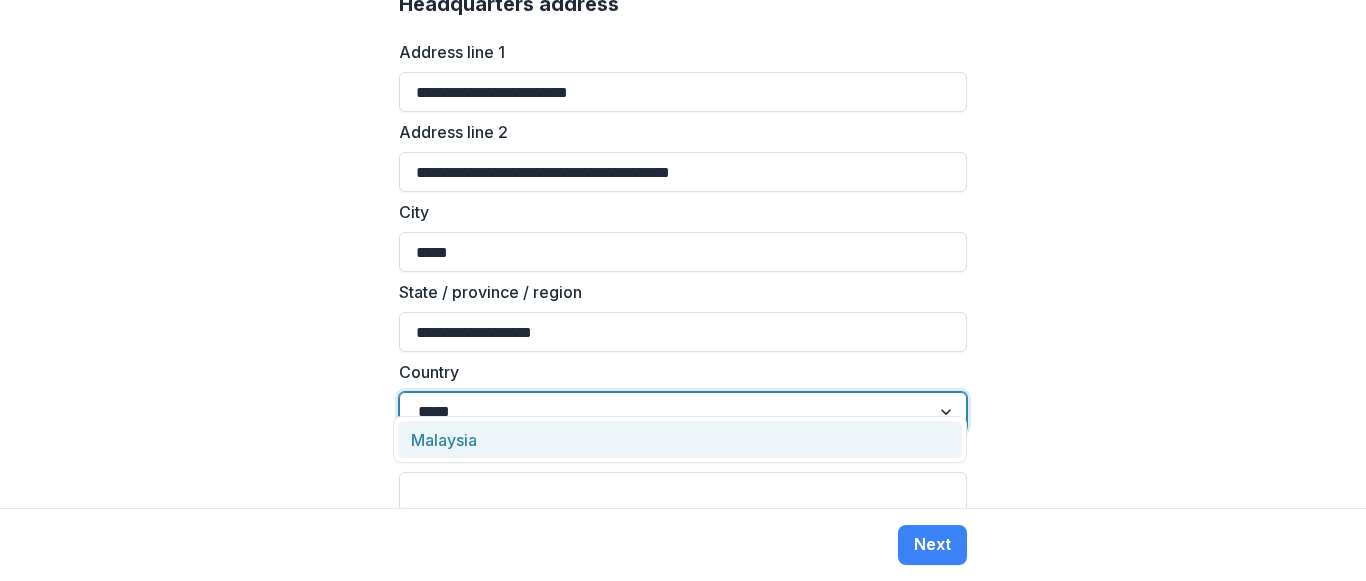 click on "Malaysia" at bounding box center [680, 439] 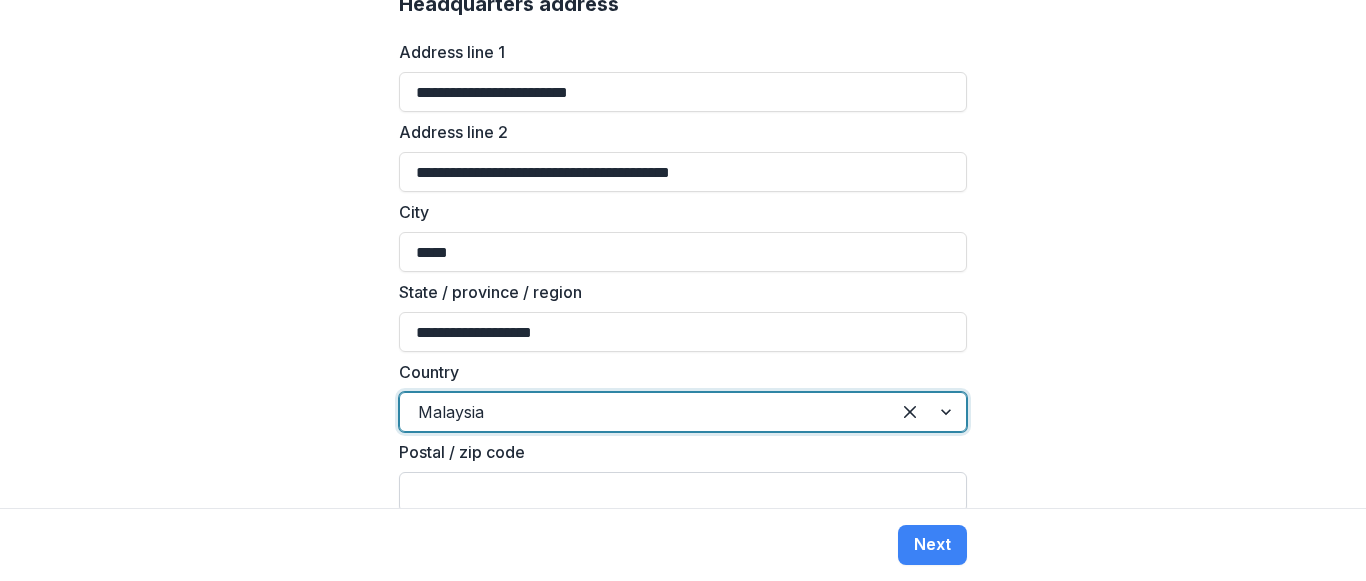click on "Postal / zip code" at bounding box center [683, 492] 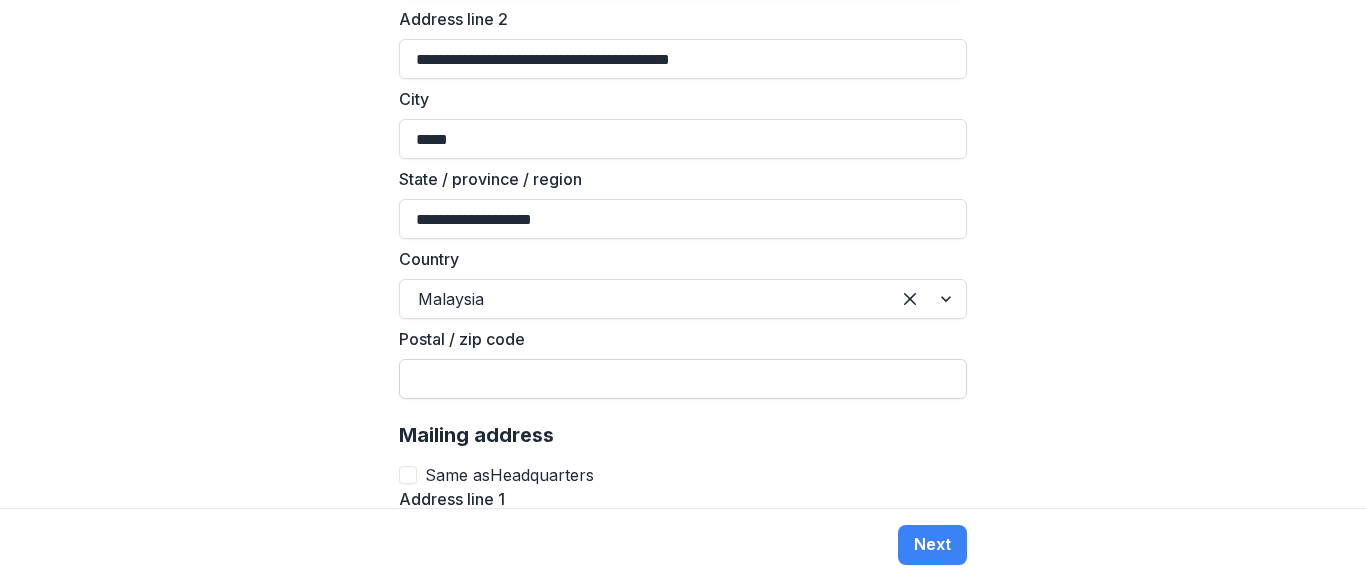 scroll, scrollTop: 1485, scrollLeft: 0, axis: vertical 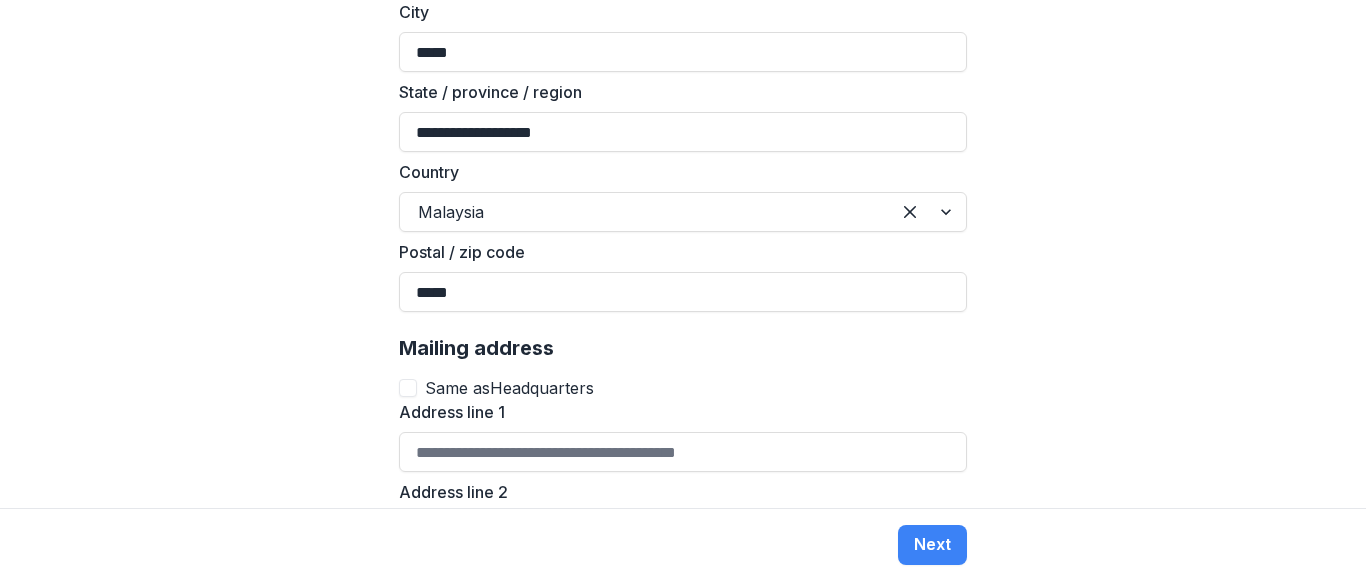 type on "*****" 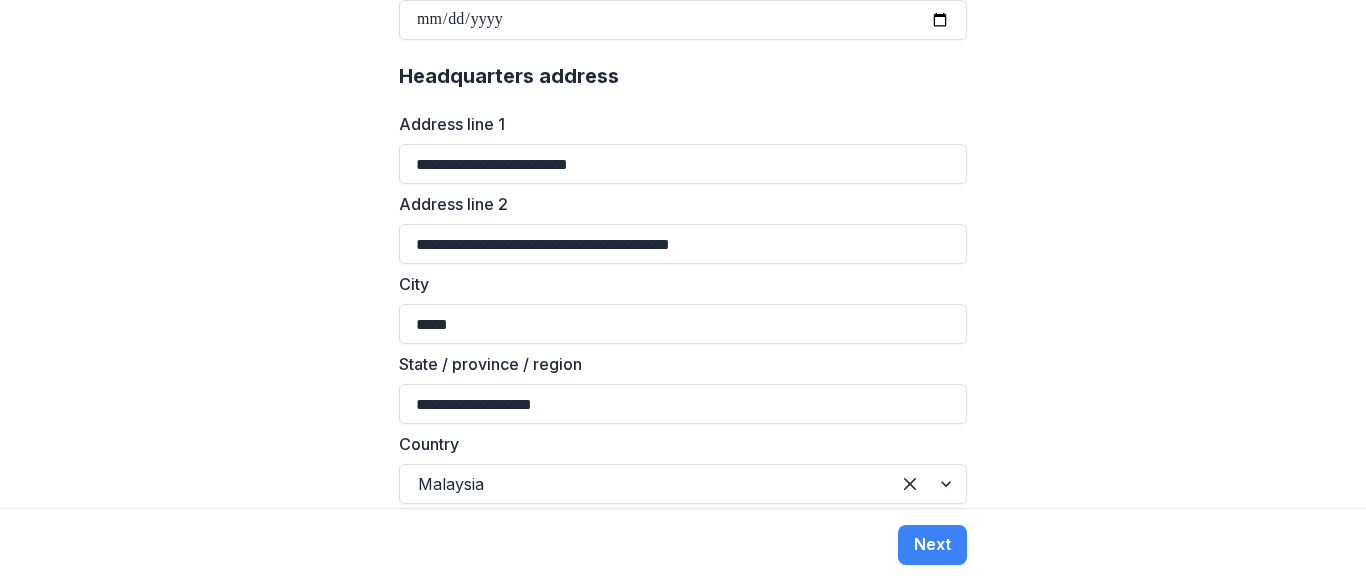 scroll, scrollTop: 1313, scrollLeft: 0, axis: vertical 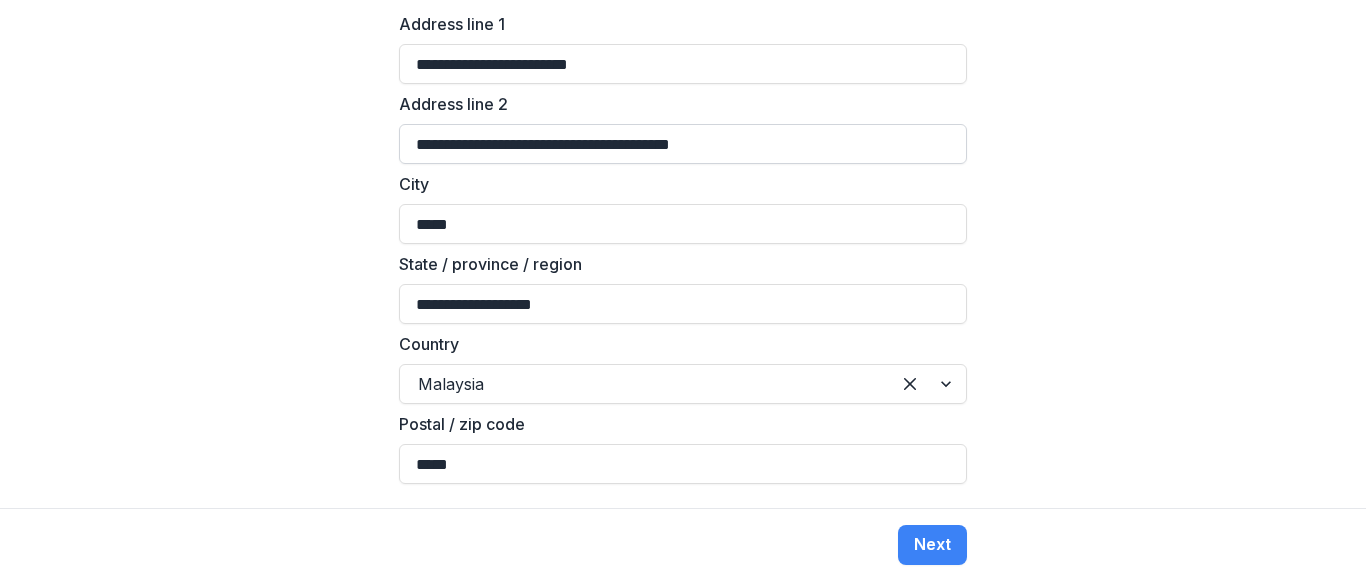 click on "**********" at bounding box center [683, 144] 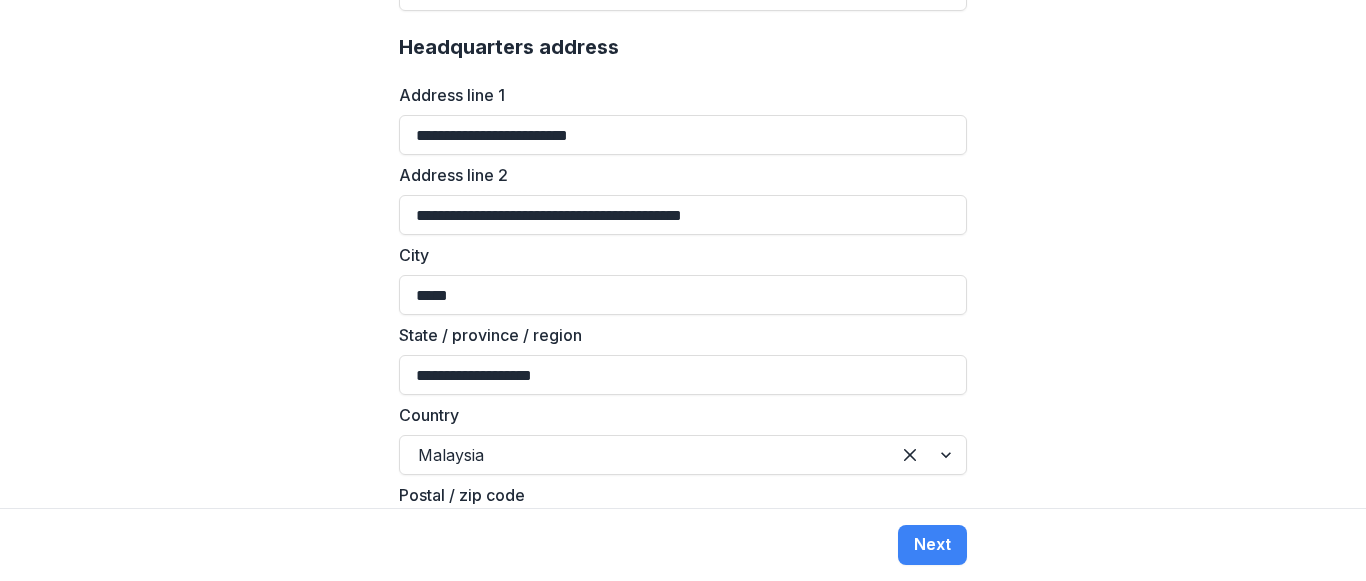 scroll, scrollTop: 1113, scrollLeft: 0, axis: vertical 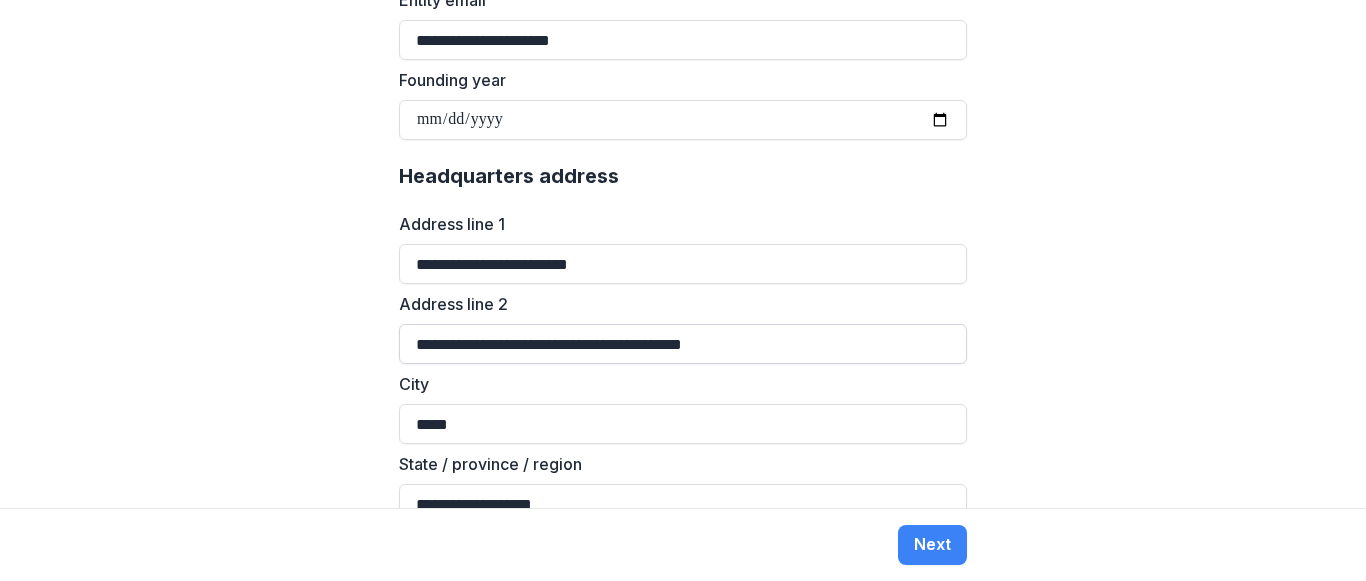 click on "**********" at bounding box center [683, 344] 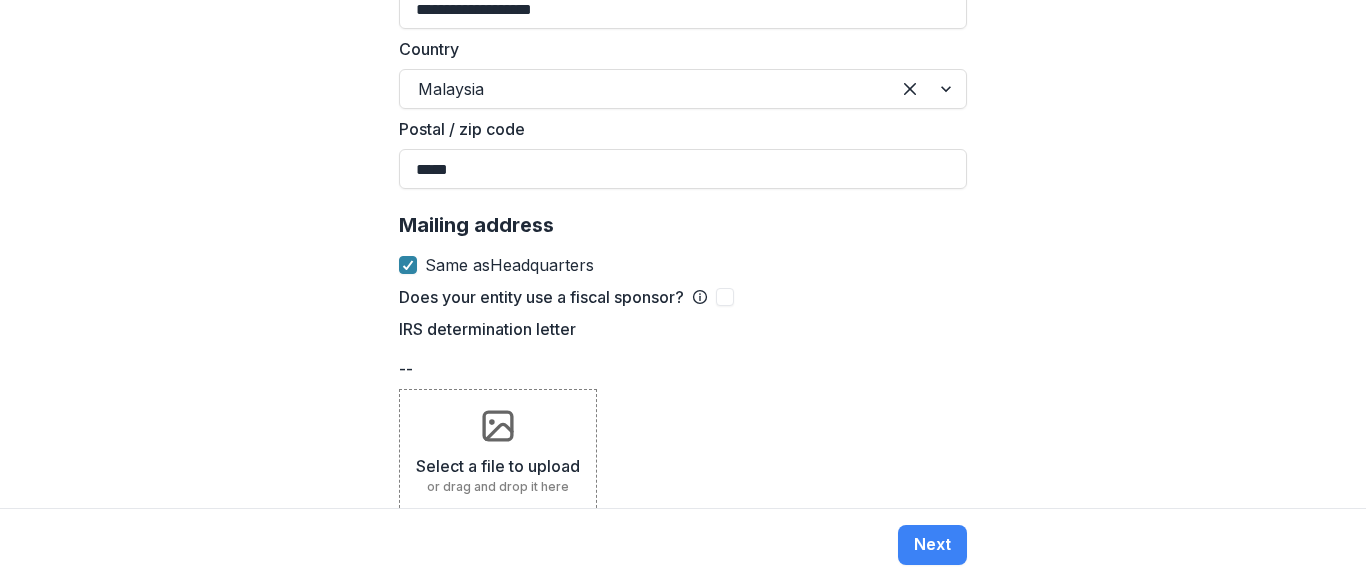 scroll, scrollTop: 1613, scrollLeft: 0, axis: vertical 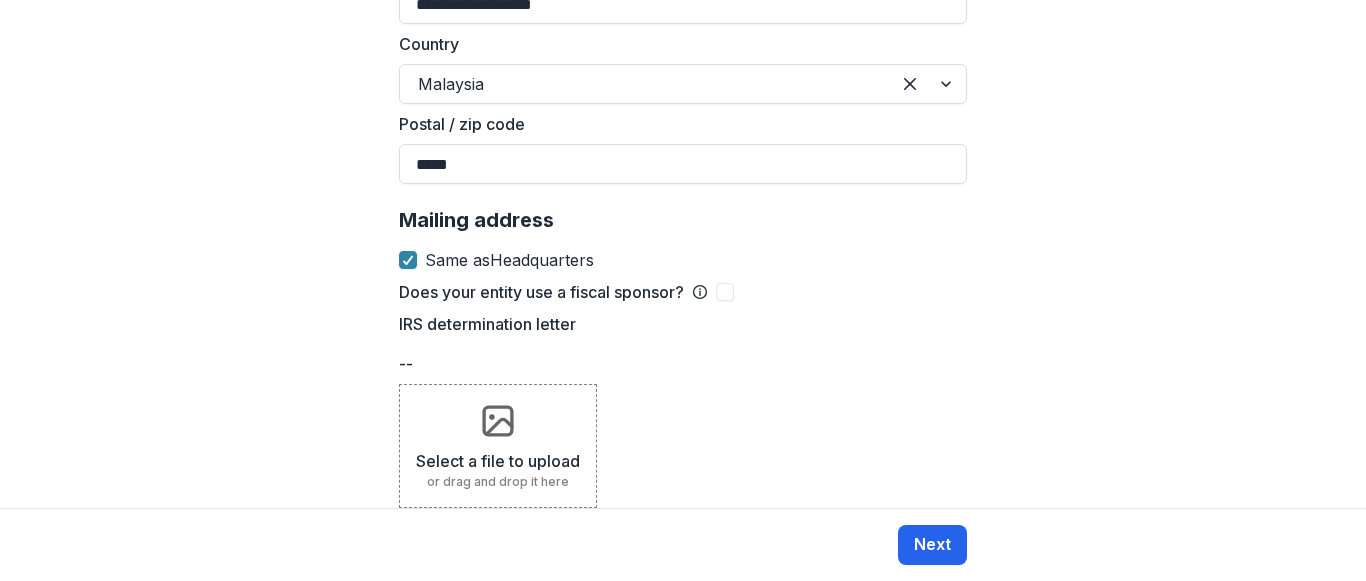 type on "**********" 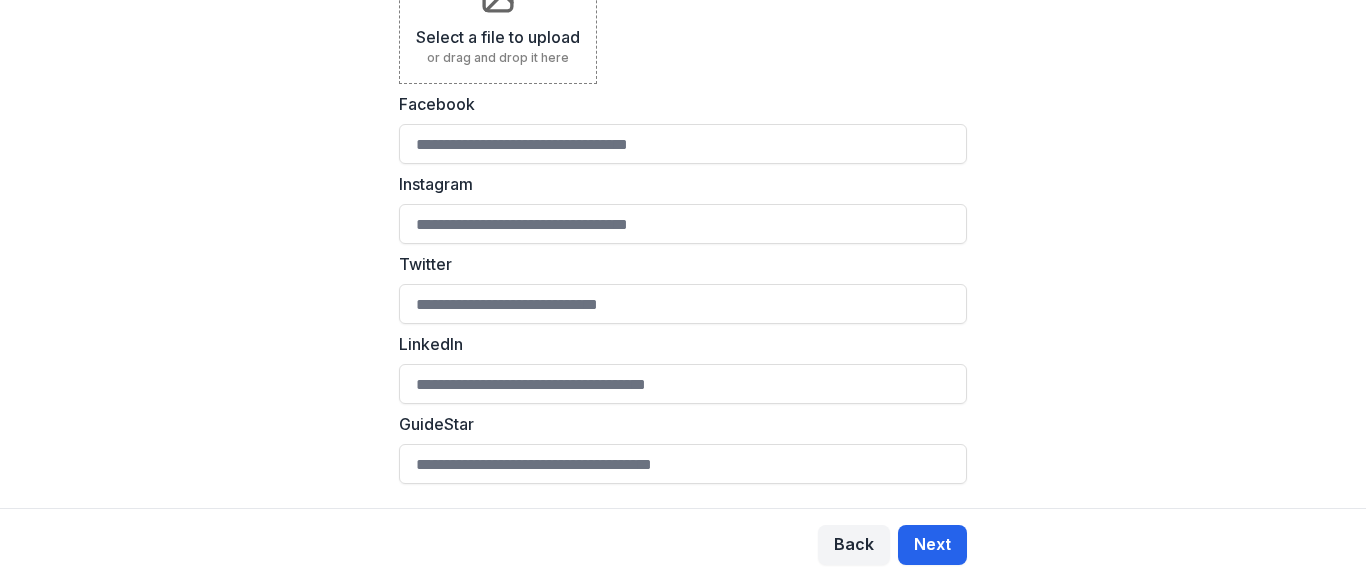 scroll, scrollTop: 0, scrollLeft: 0, axis: both 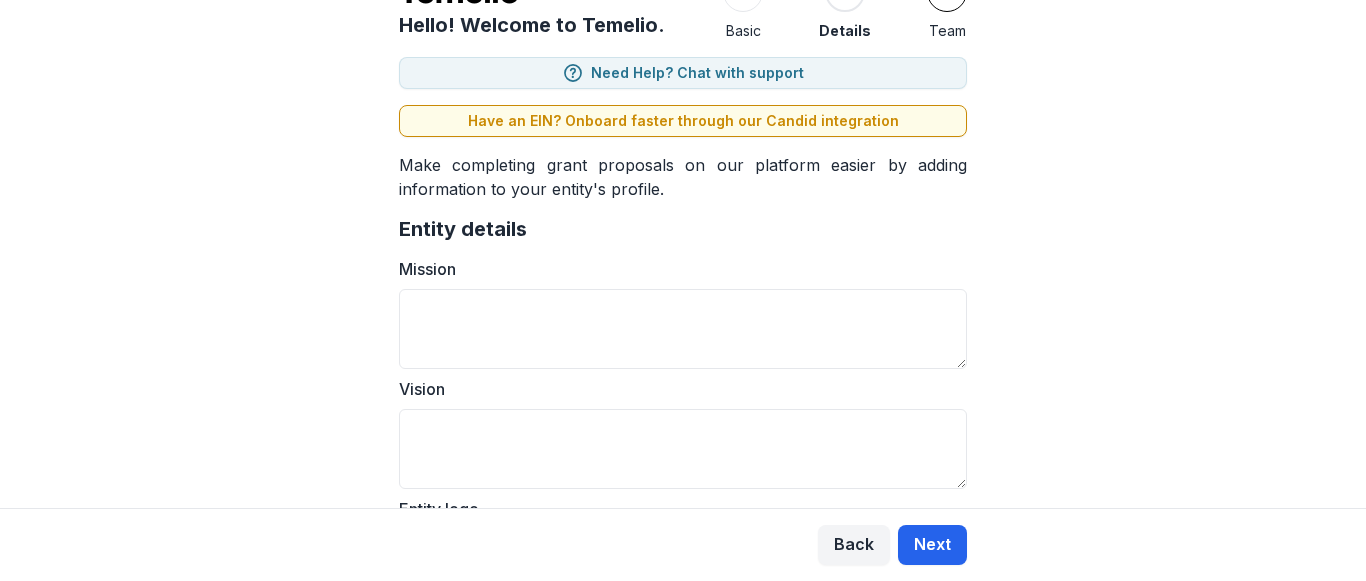click on "Next" at bounding box center [932, 545] 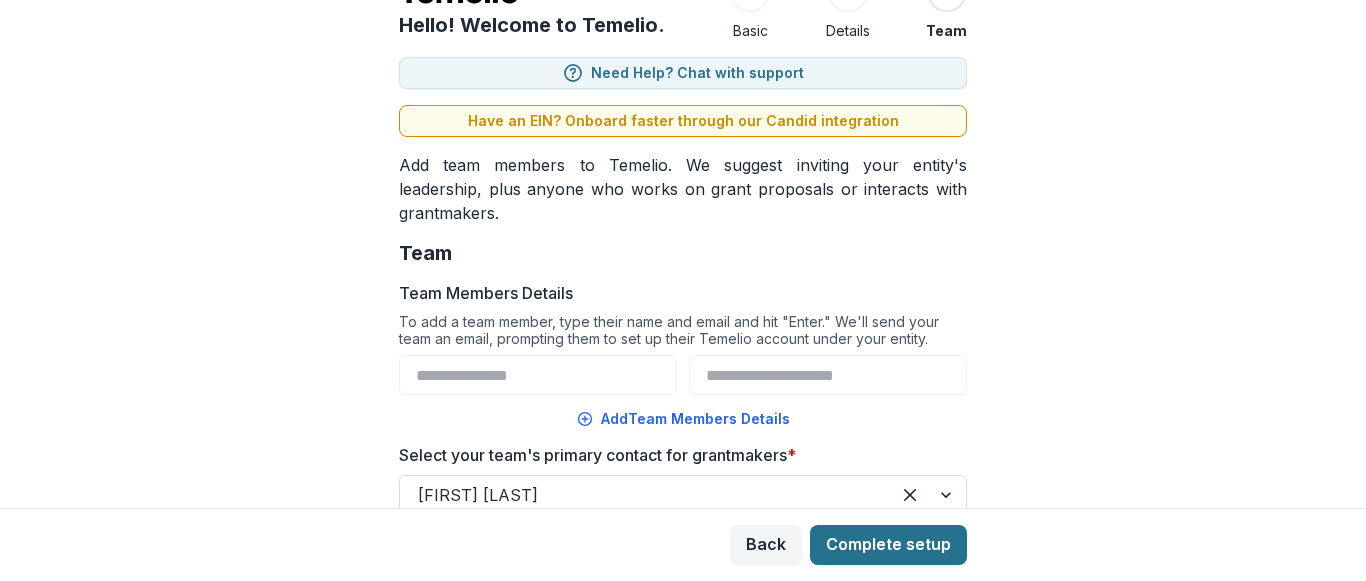scroll, scrollTop: 0, scrollLeft: 0, axis: both 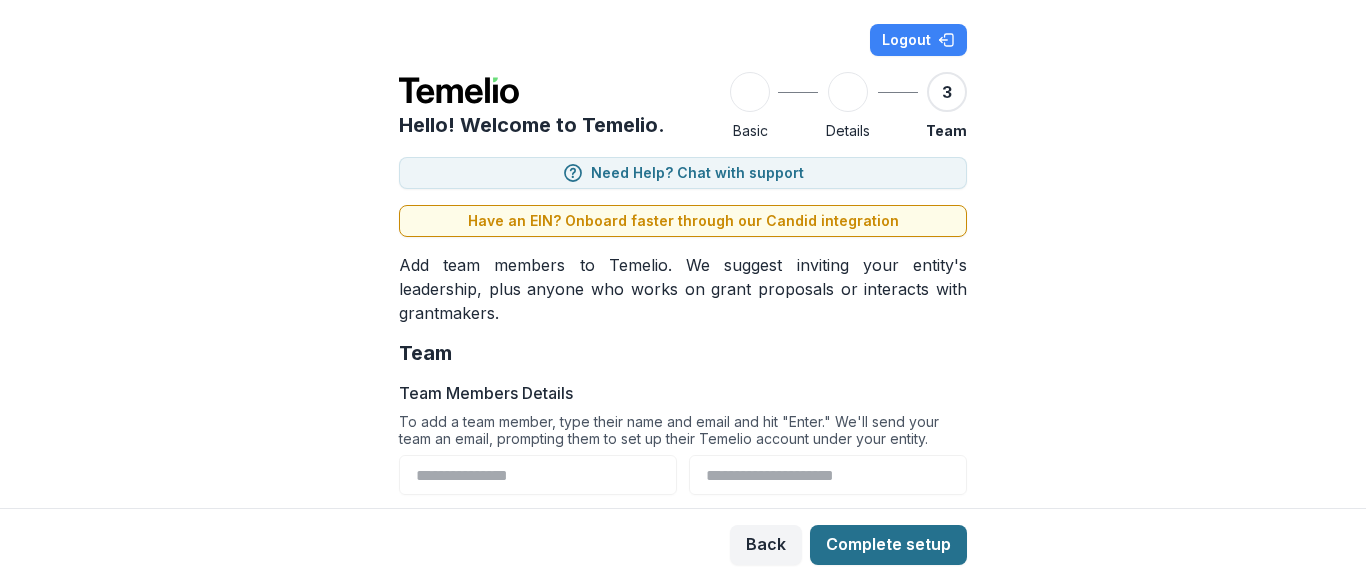 click on "Complete setup" at bounding box center (888, 545) 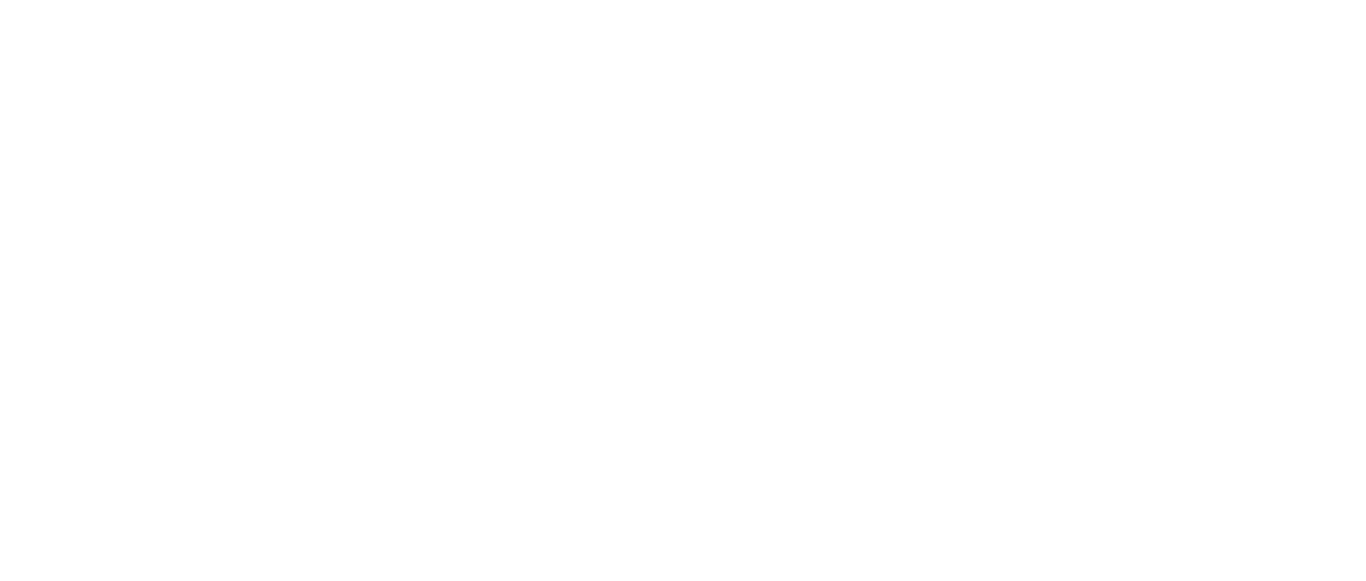 scroll, scrollTop: 0, scrollLeft: 0, axis: both 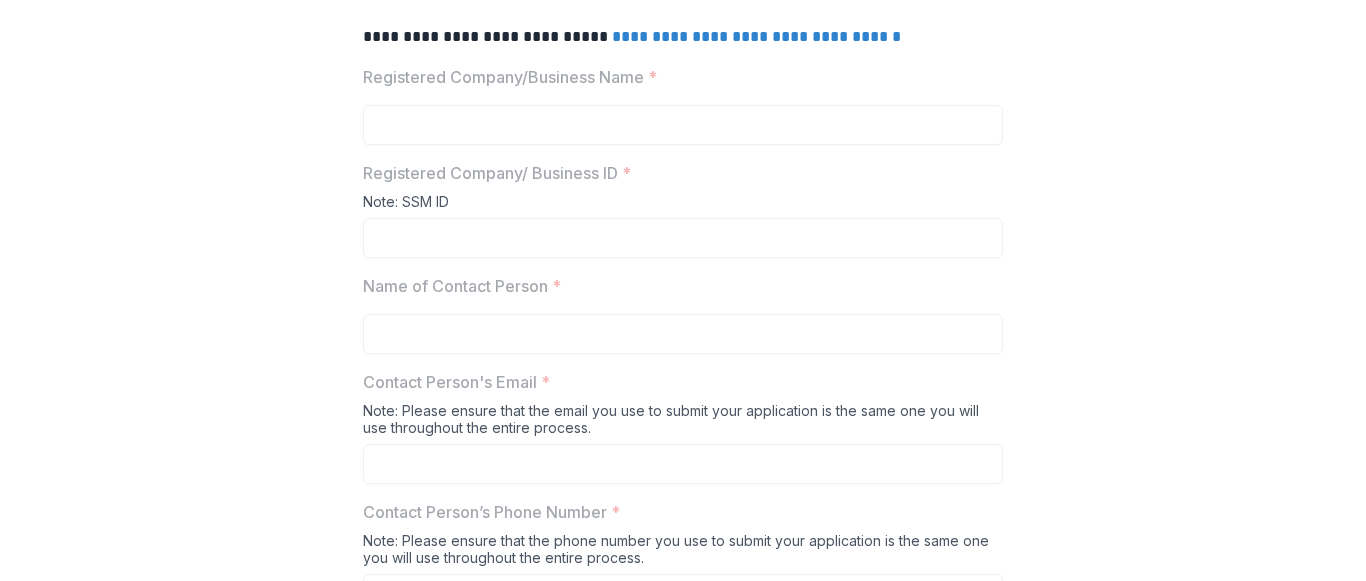 click on "Name of Contact Person *" at bounding box center (677, 286) 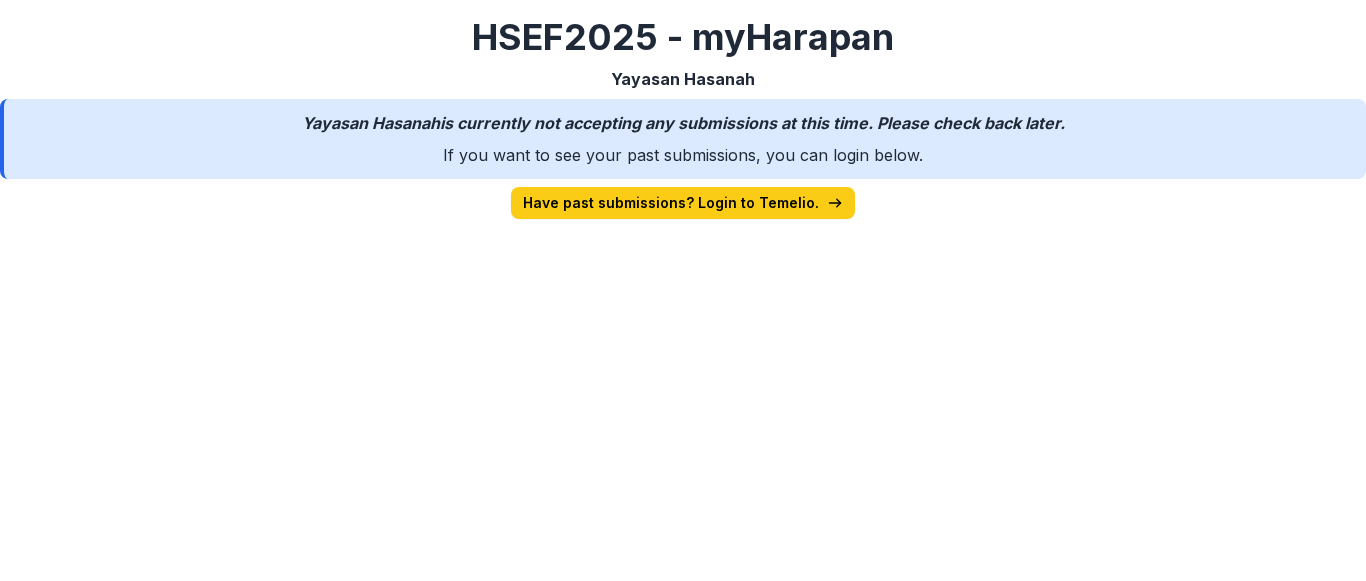 scroll, scrollTop: 0, scrollLeft: 0, axis: both 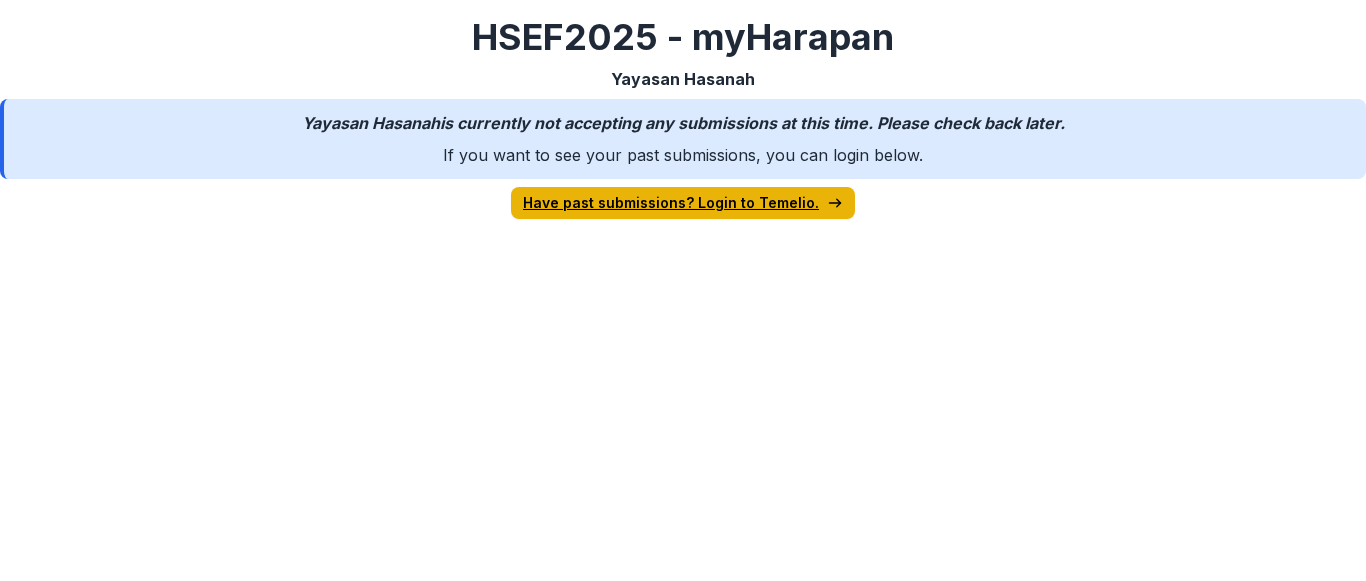 click on "Have past submissions? Login to Temelio." at bounding box center (683, 203) 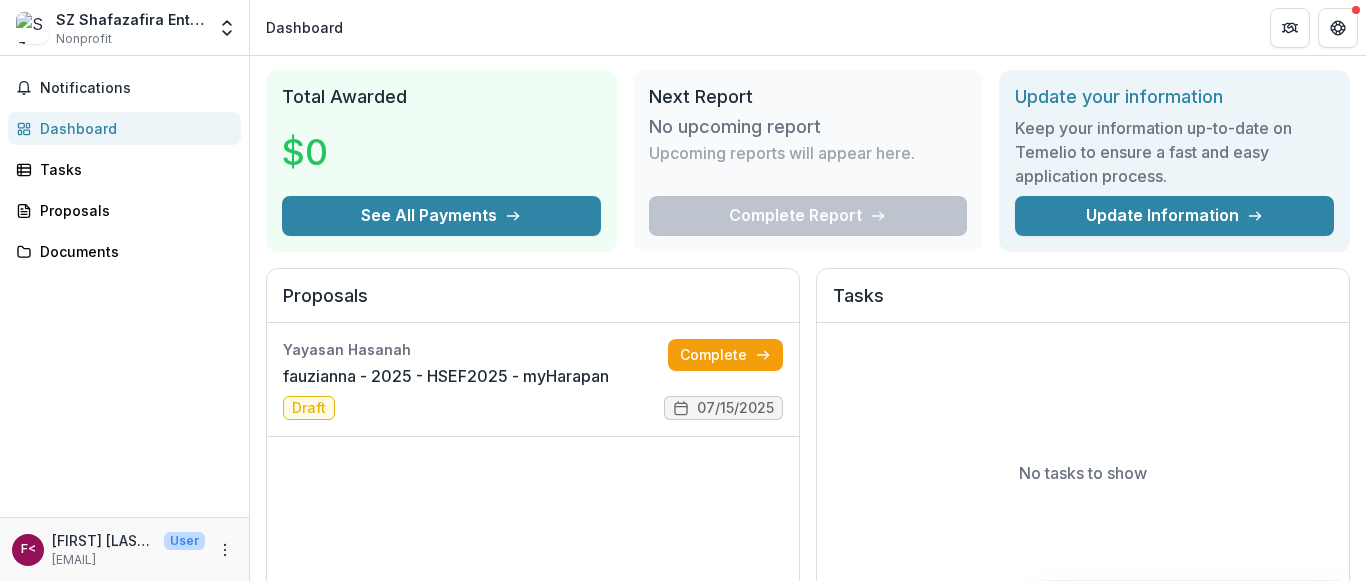 scroll, scrollTop: 100, scrollLeft: 0, axis: vertical 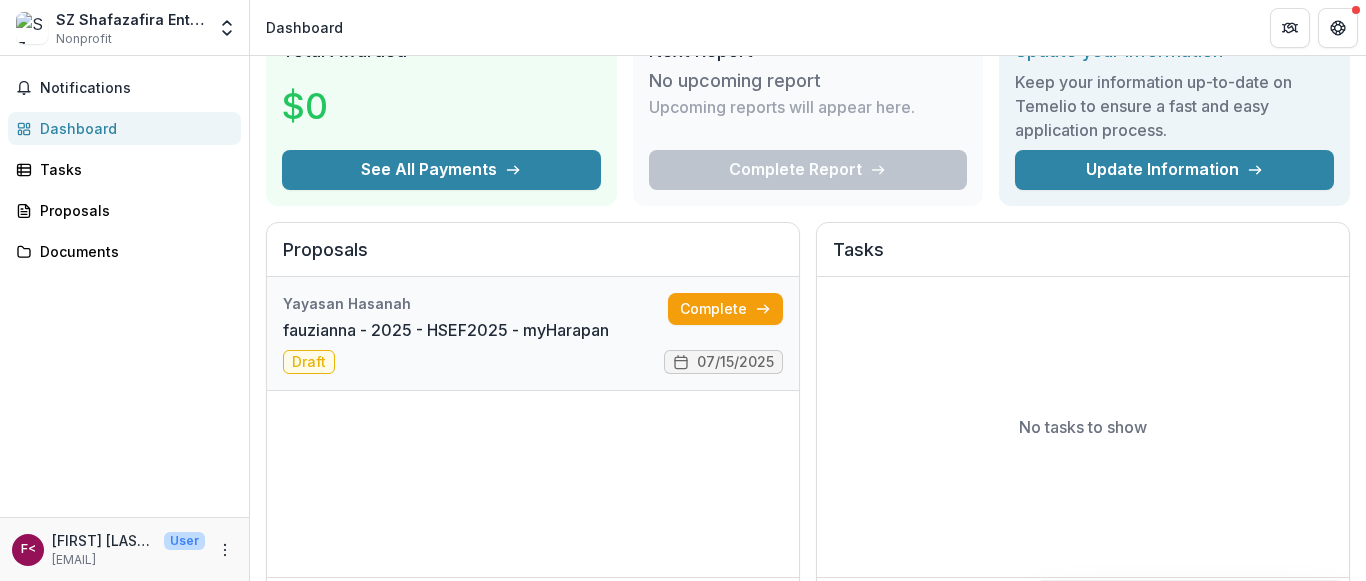 click on "fauzianna - 2025 - HSEF2025 - myHarapan" at bounding box center (446, 330) 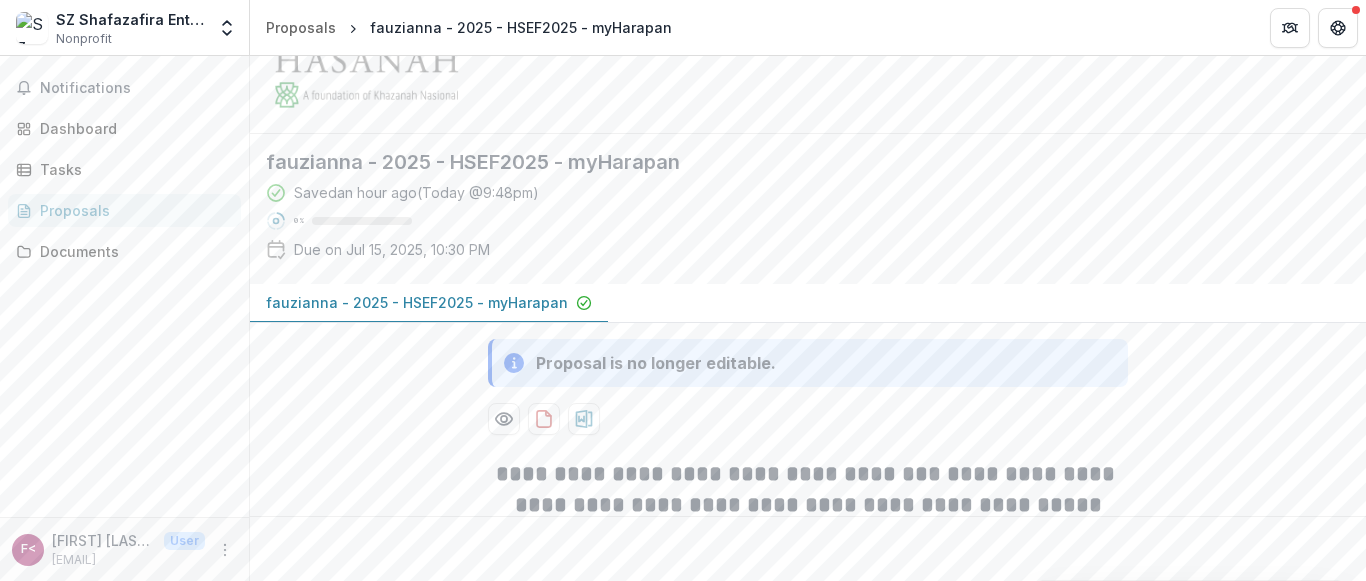 scroll, scrollTop: 0, scrollLeft: 0, axis: both 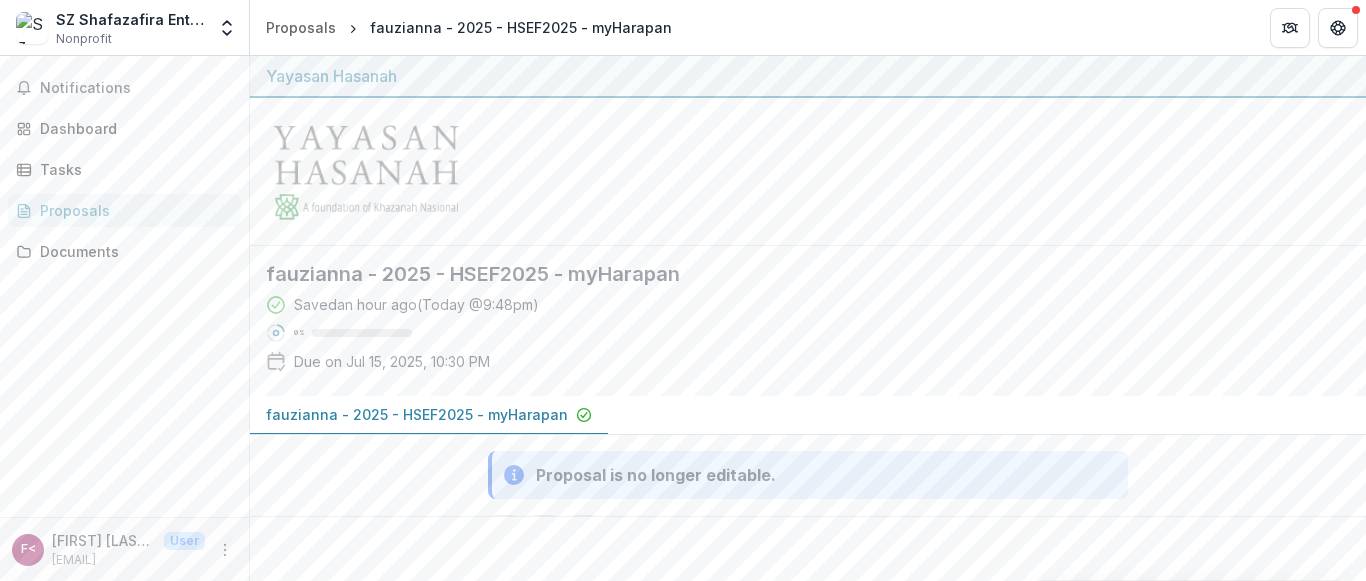 click at bounding box center [808, 172] 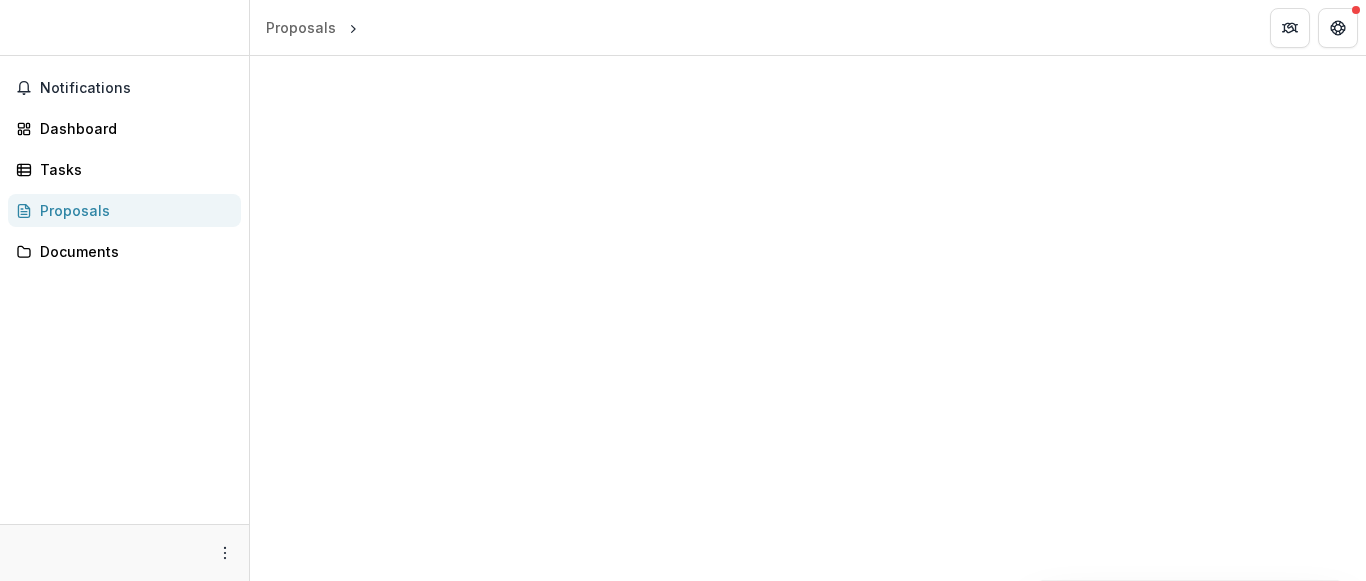 scroll, scrollTop: 0, scrollLeft: 0, axis: both 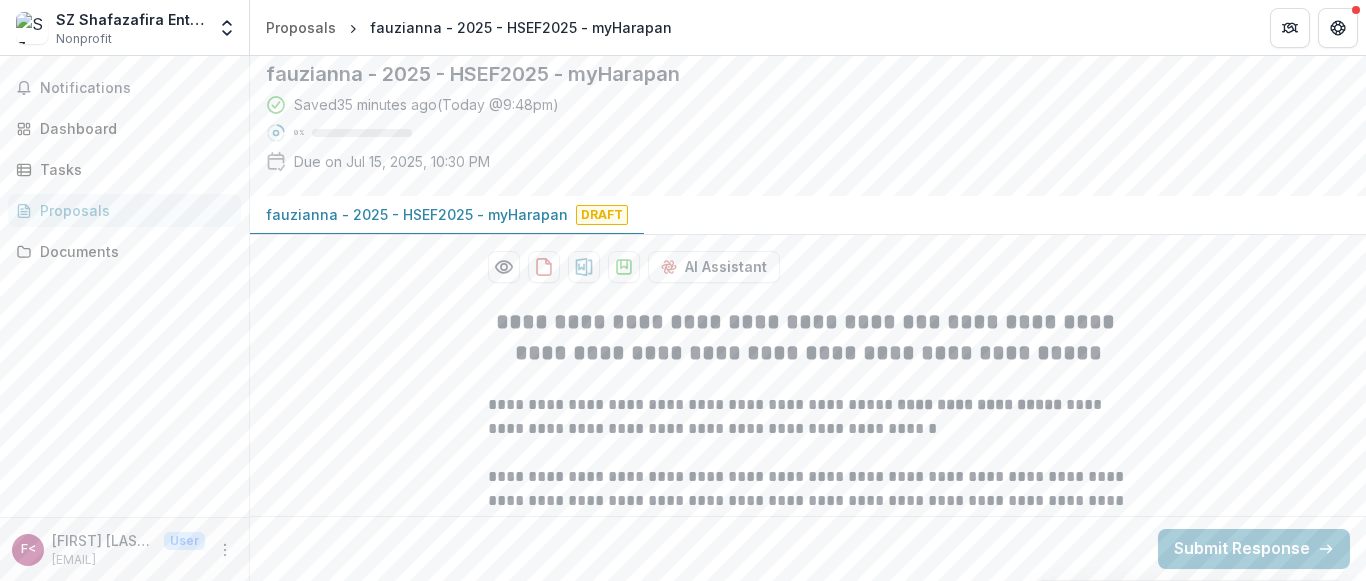 click on "fauzianna - 2025 - HSEF2025 - myHarapan" at bounding box center (792, 74) 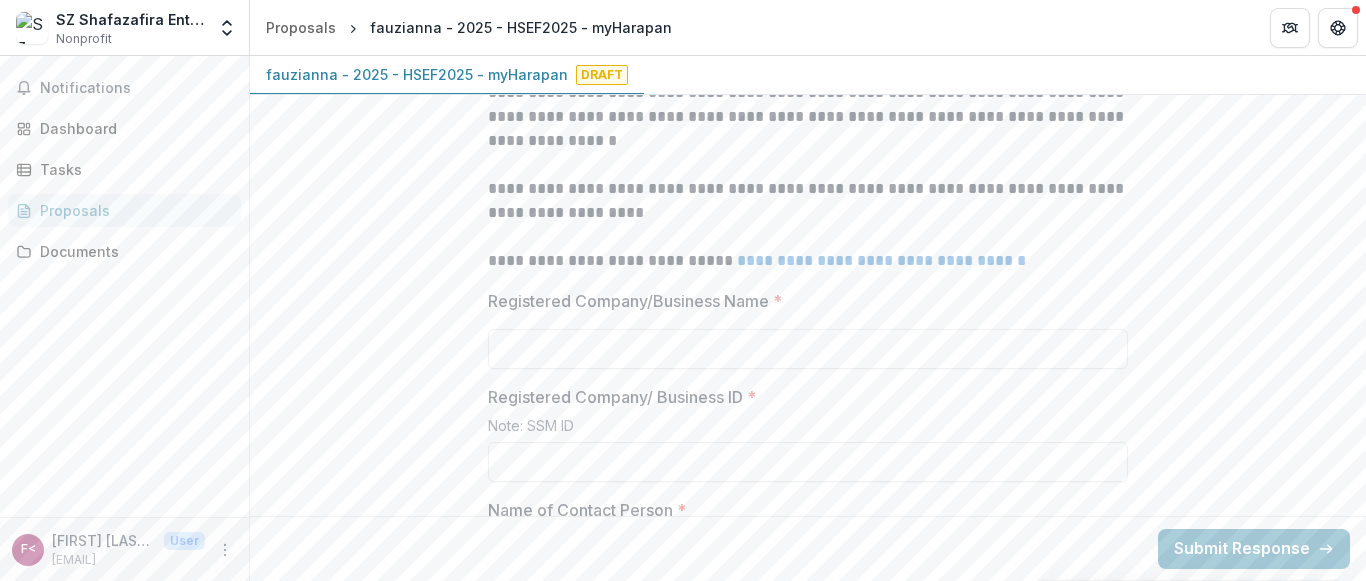 scroll, scrollTop: 600, scrollLeft: 0, axis: vertical 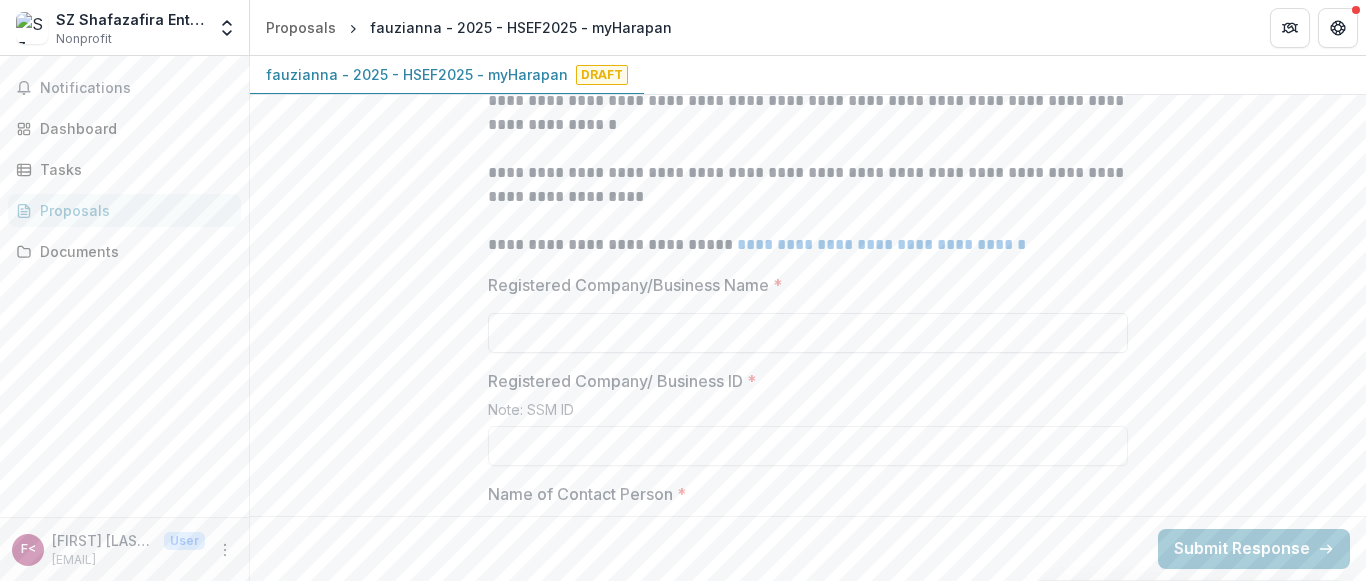 click on "Registered Company/Business Name *" at bounding box center [808, 333] 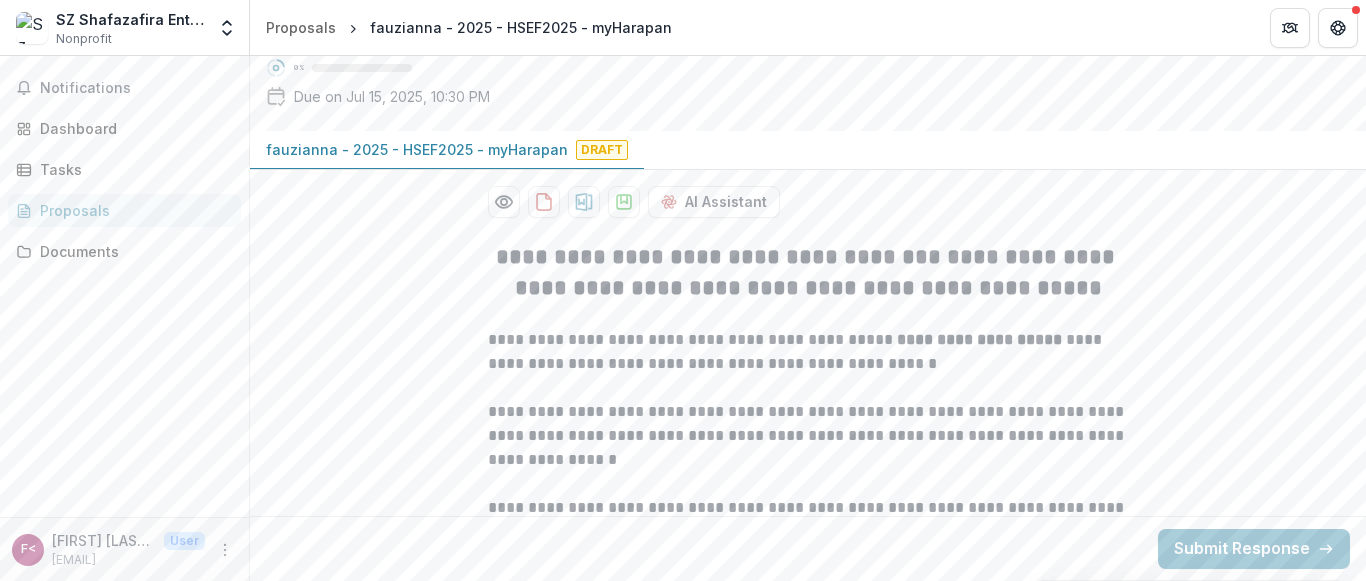 scroll, scrollTop: 200, scrollLeft: 0, axis: vertical 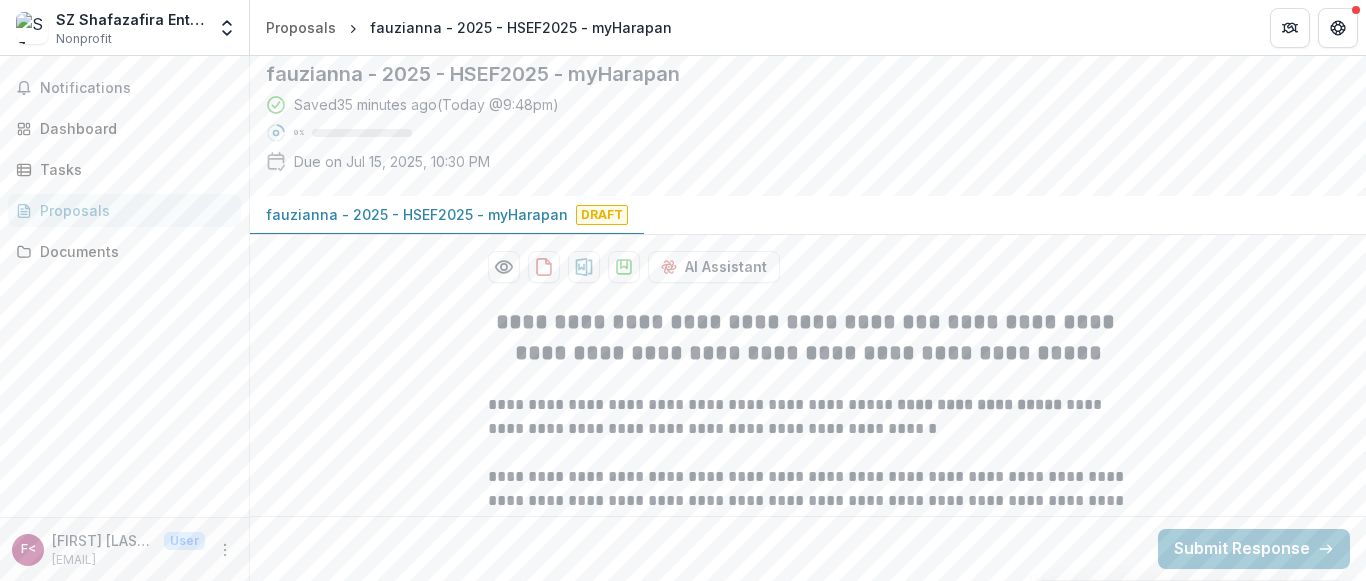 click on "SZ Shafazafira Enterprise" at bounding box center (130, 19) 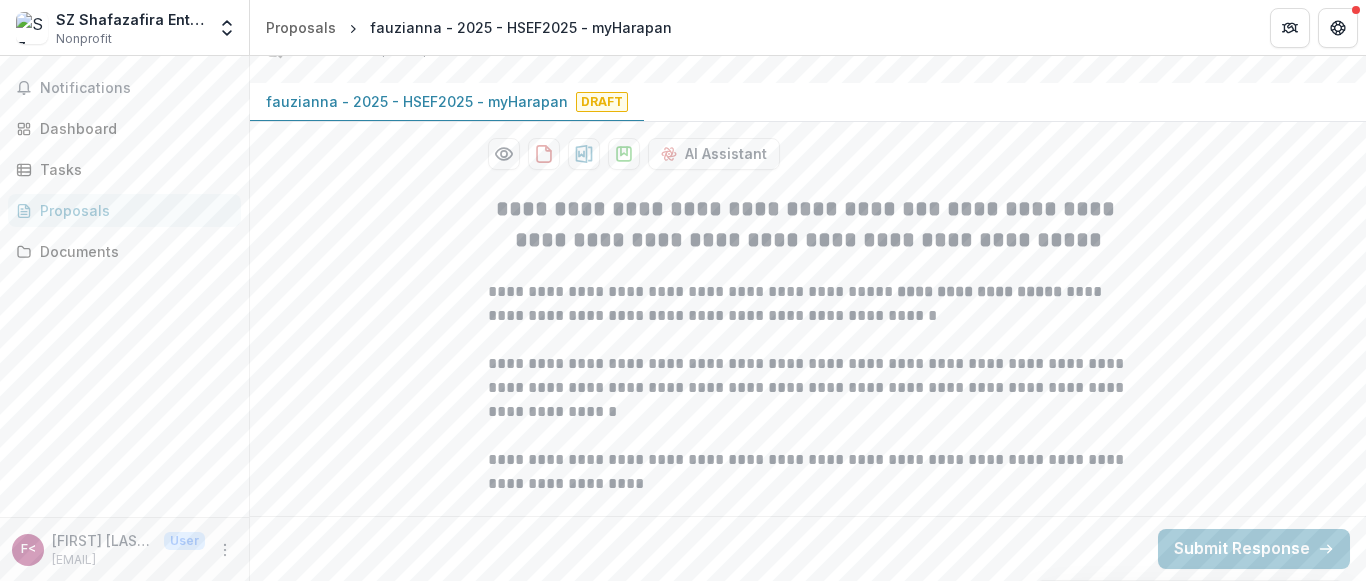 scroll, scrollTop: 200, scrollLeft: 0, axis: vertical 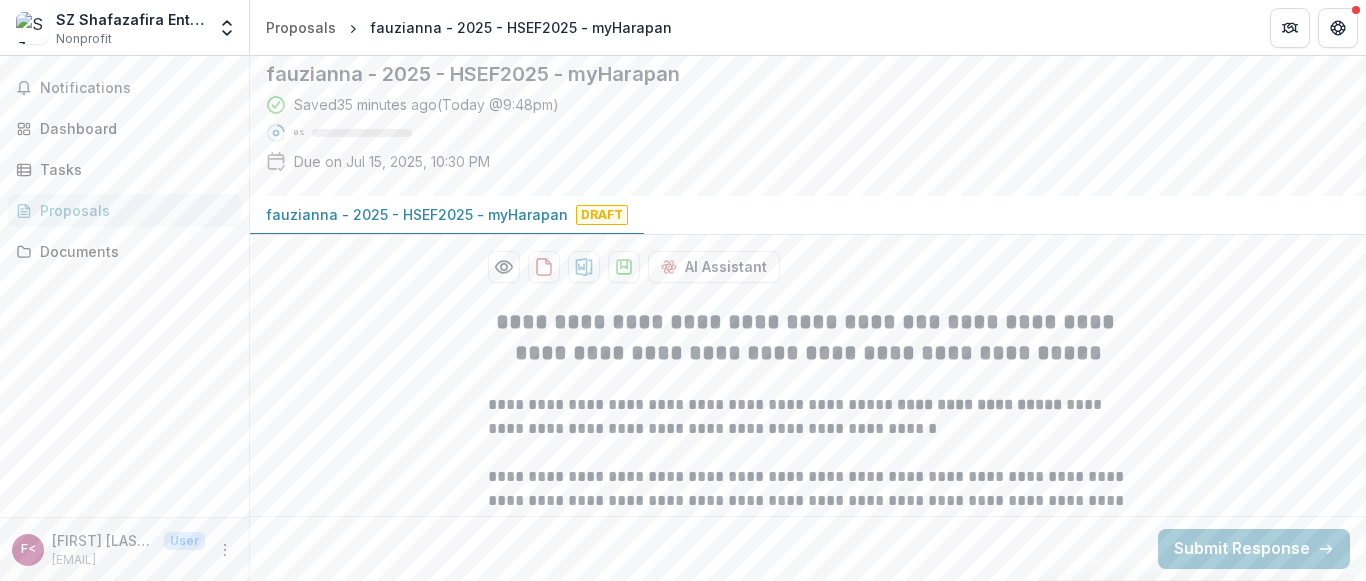 click on "fauzianna - 2025 - HSEF2025 - myHarapan" at bounding box center [417, 214] 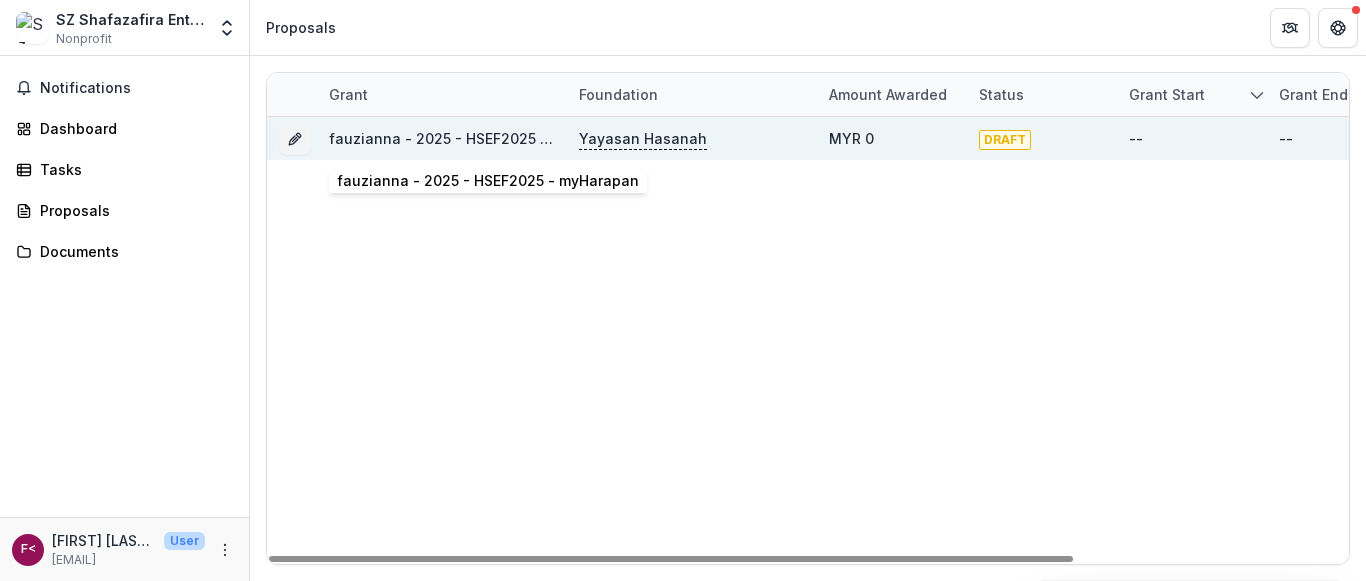 drag, startPoint x: 443, startPoint y: 138, endPoint x: 361, endPoint y: 136, distance: 82.02438 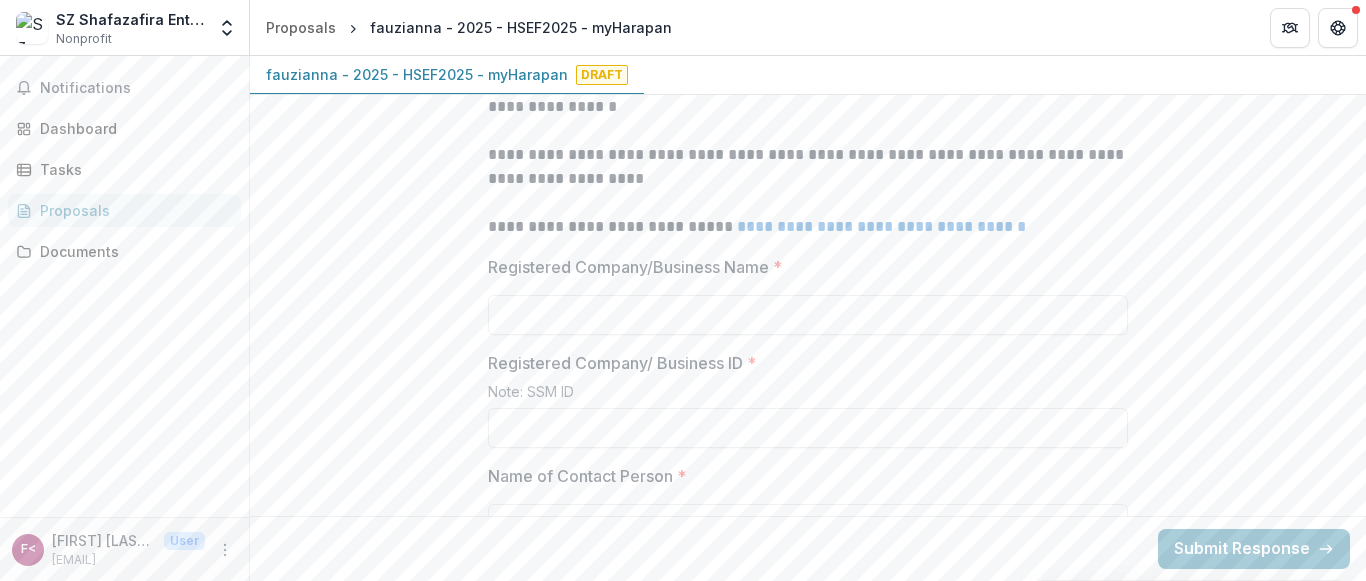 scroll, scrollTop: 700, scrollLeft: 0, axis: vertical 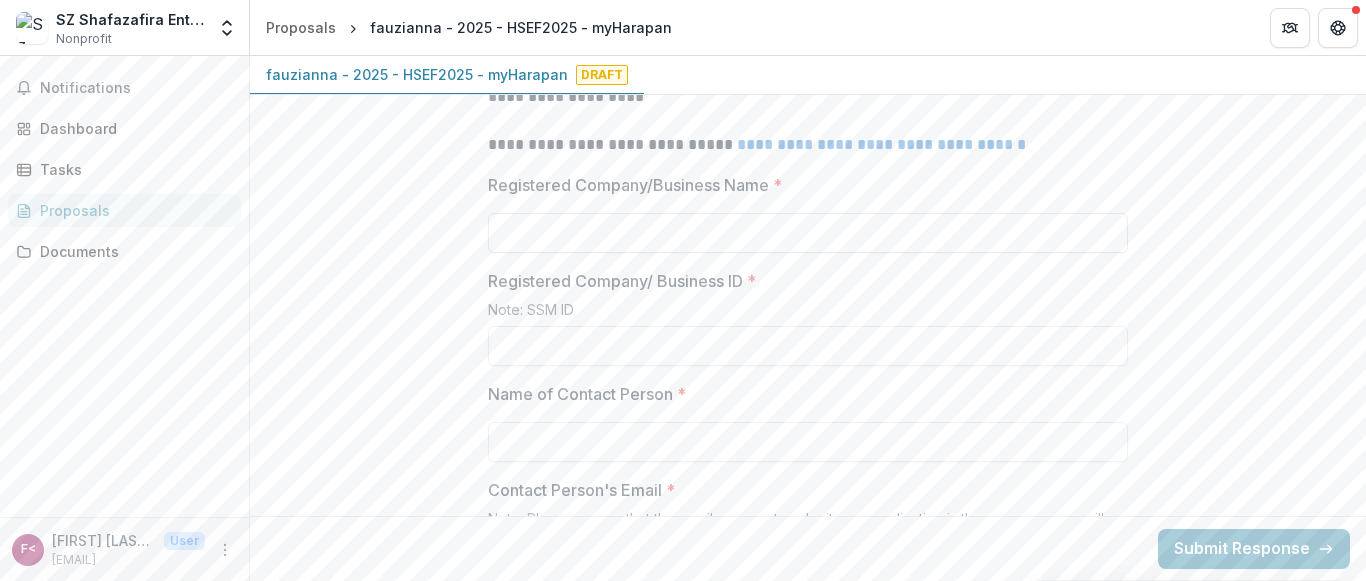 click on "Registered Company/Business Name *" at bounding box center (808, 233) 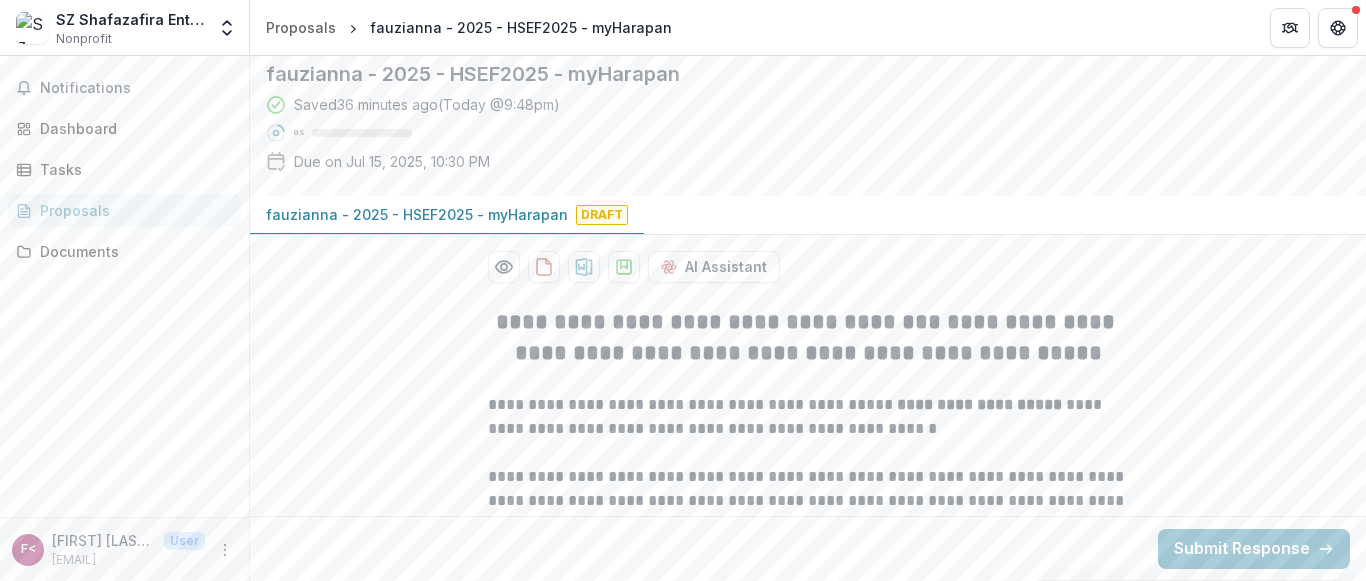 scroll, scrollTop: 0, scrollLeft: 0, axis: both 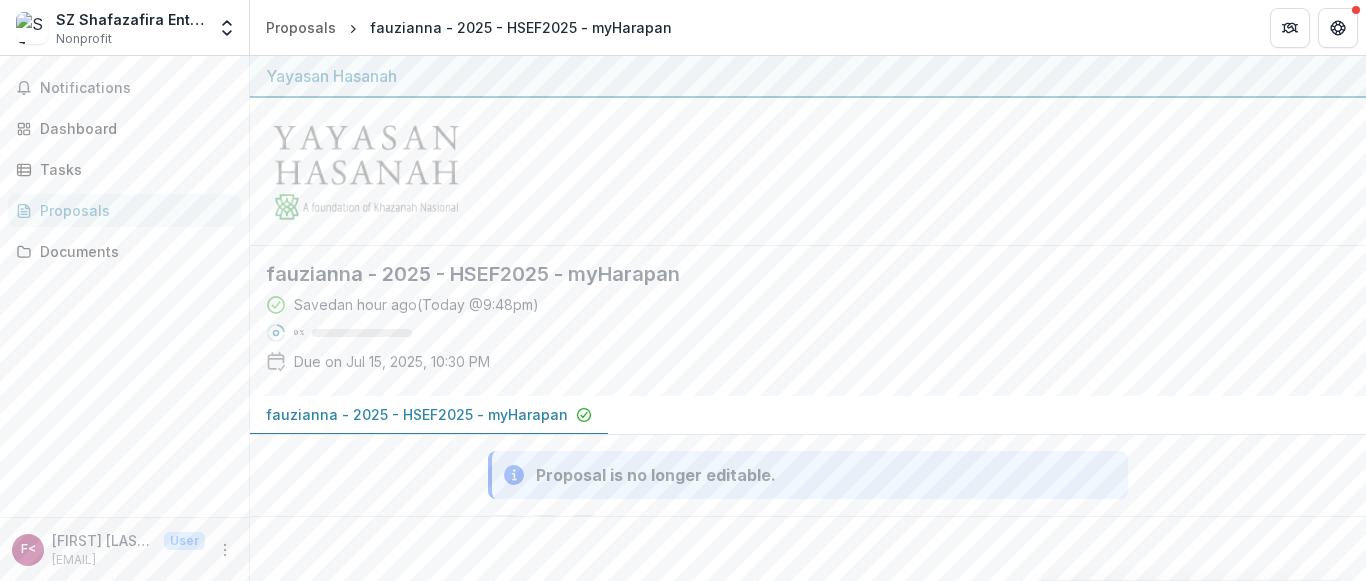 click on "fauzianna - 2025 - HSEF2025 - myHarapan Saved  an hour ago  ( Today   @  9:48pm ) 0 % Due on   Jul 15, 2025, 10:30 PM" at bounding box center (792, 321) 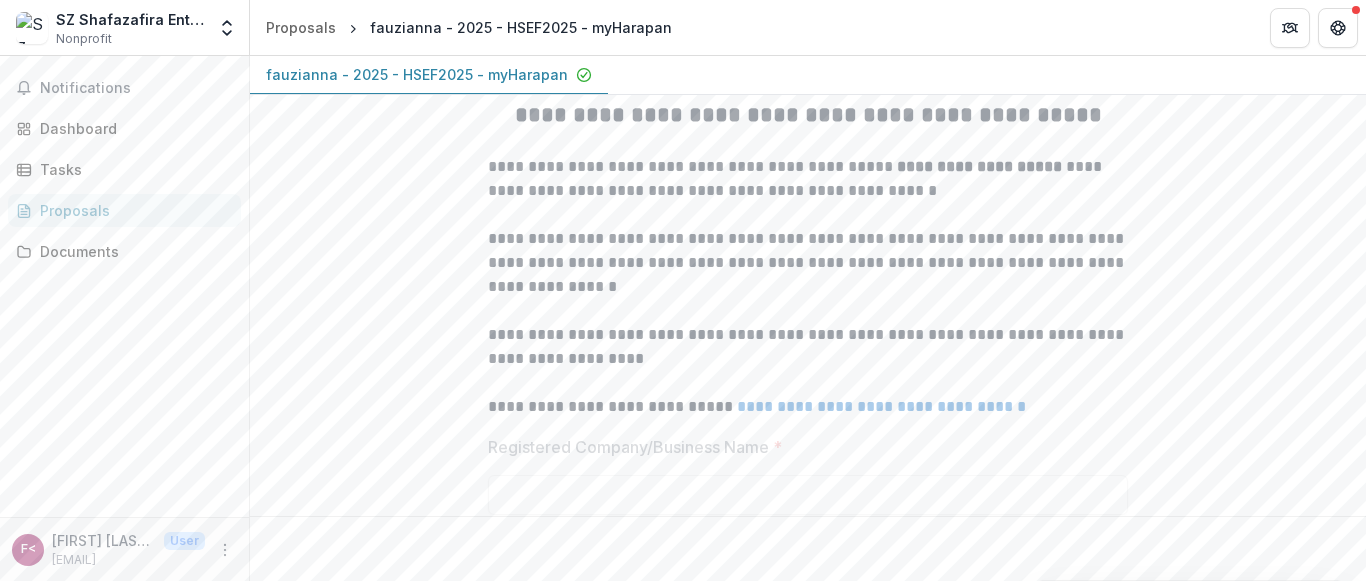 scroll, scrollTop: 500, scrollLeft: 0, axis: vertical 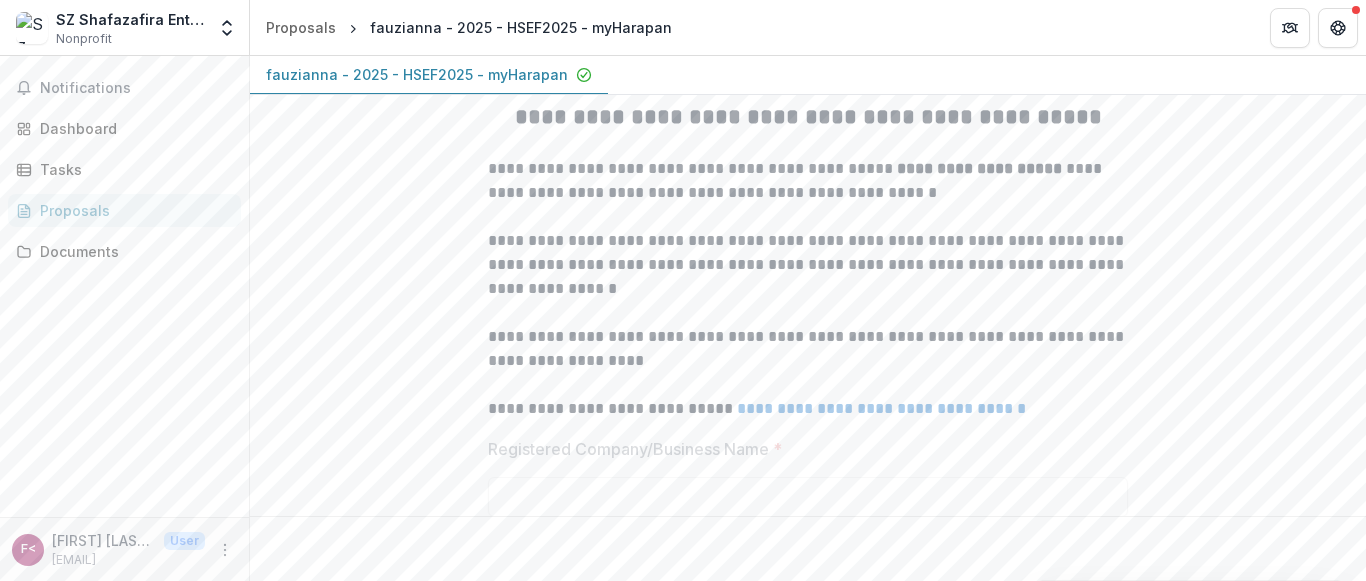 drag, startPoint x: 571, startPoint y: 72, endPoint x: 400, endPoint y: 110, distance: 175.17134 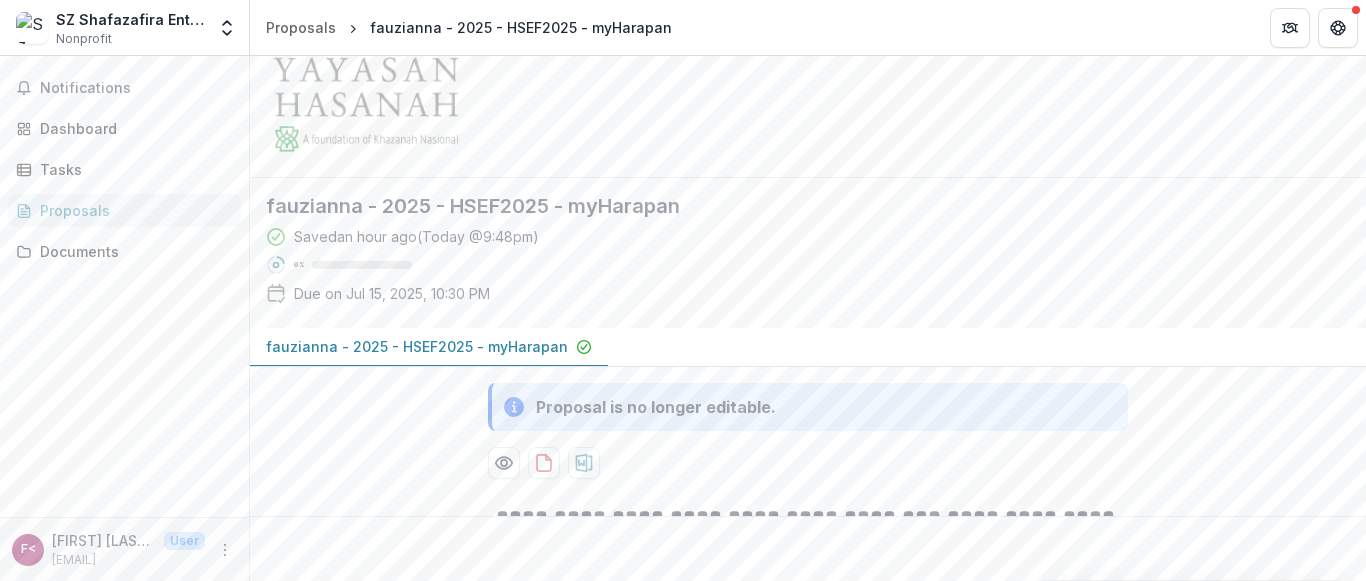 scroll, scrollTop: 100, scrollLeft: 0, axis: vertical 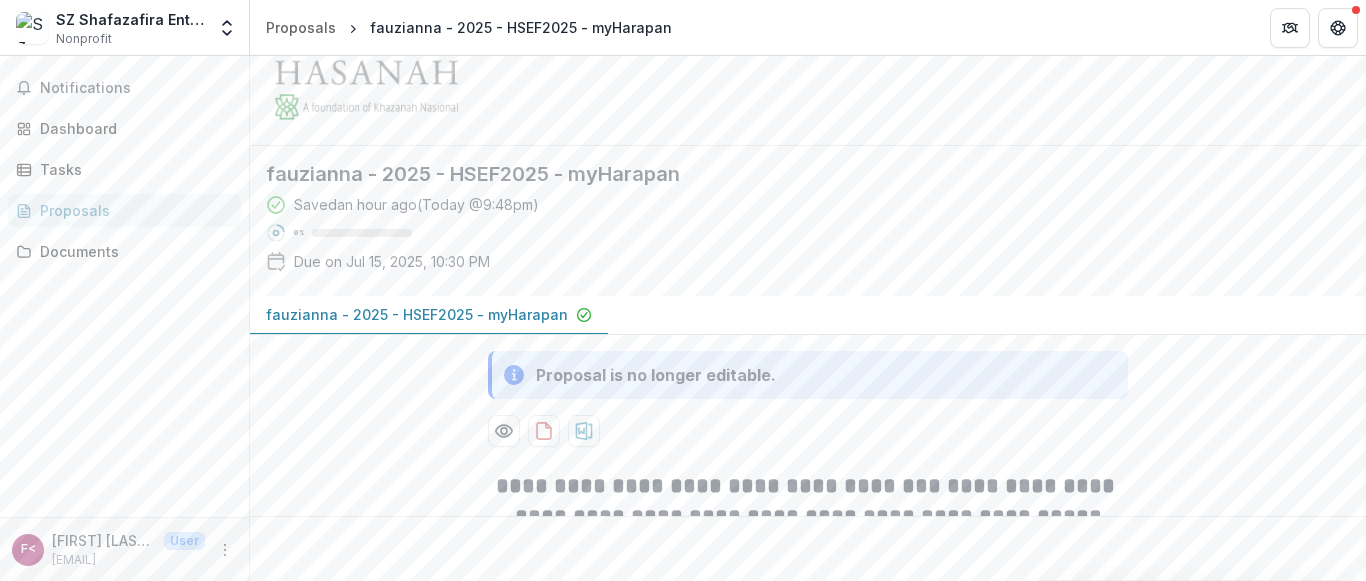 click on "Proposal is no longer editable." at bounding box center [656, 375] 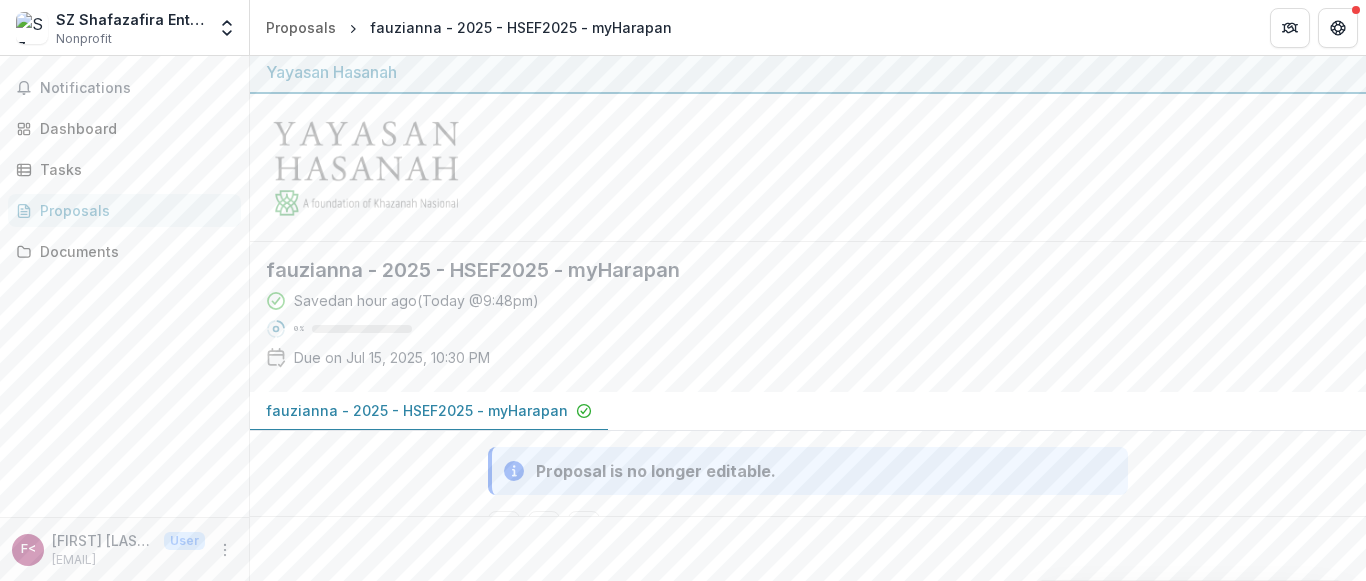 scroll, scrollTop: 0, scrollLeft: 0, axis: both 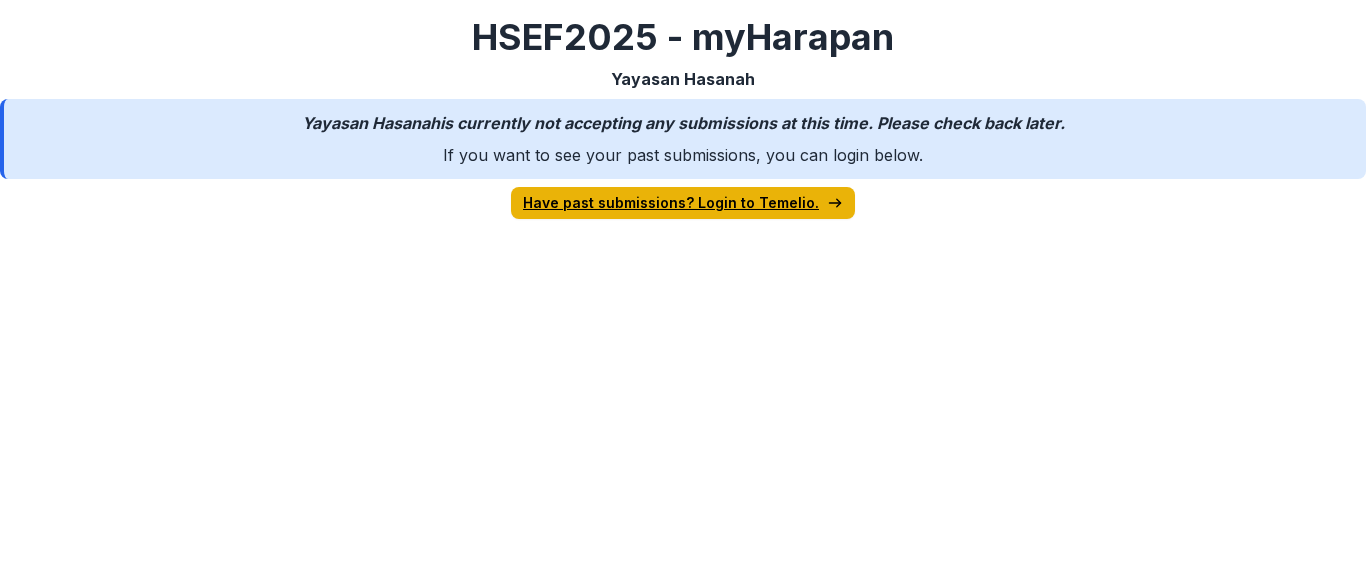 click on "Have past submissions? Login to Temelio." at bounding box center (683, 203) 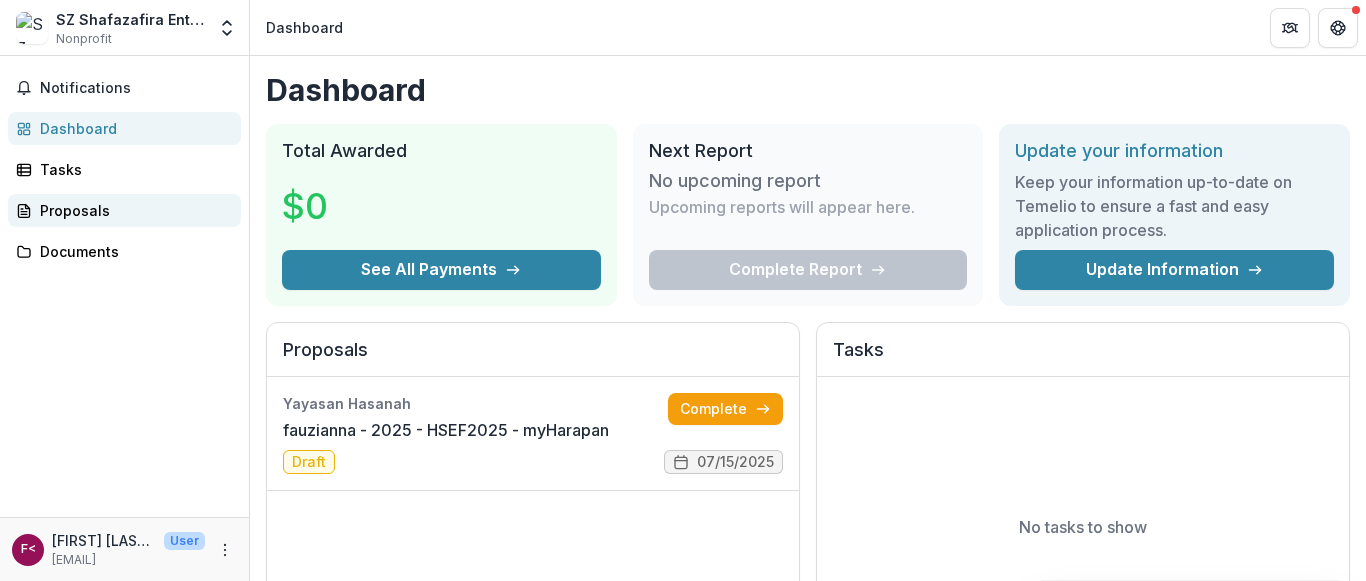 click on "Proposals" at bounding box center [132, 210] 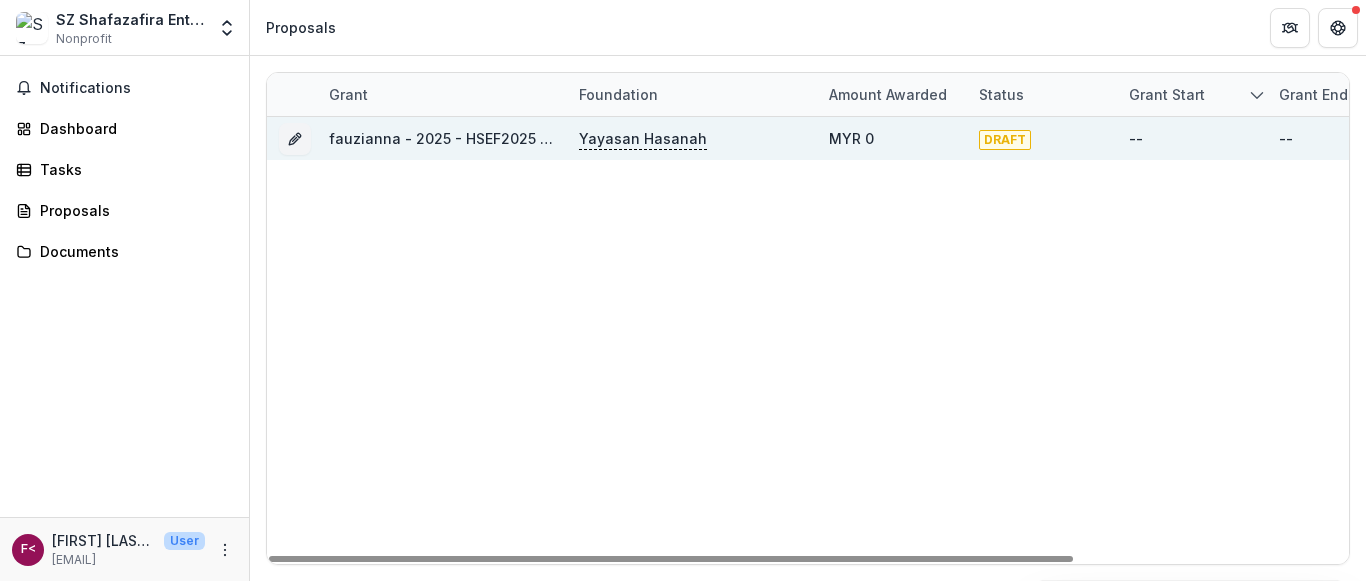 drag, startPoint x: 1001, startPoint y: 147, endPoint x: 884, endPoint y: 143, distance: 117.06836 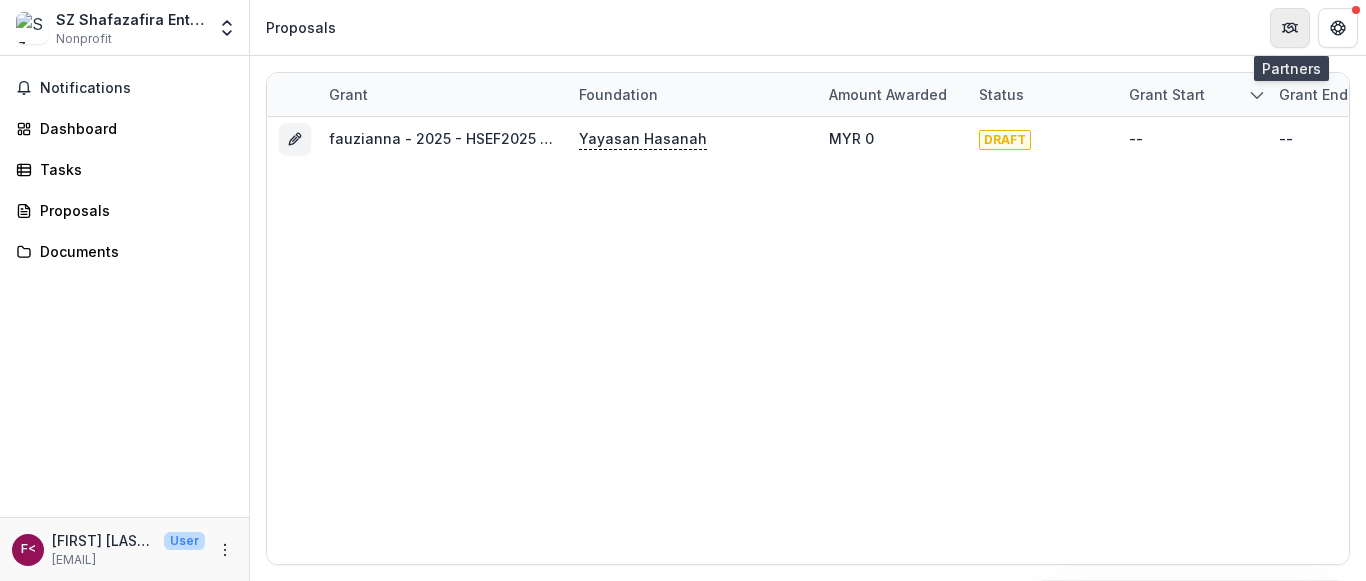 click 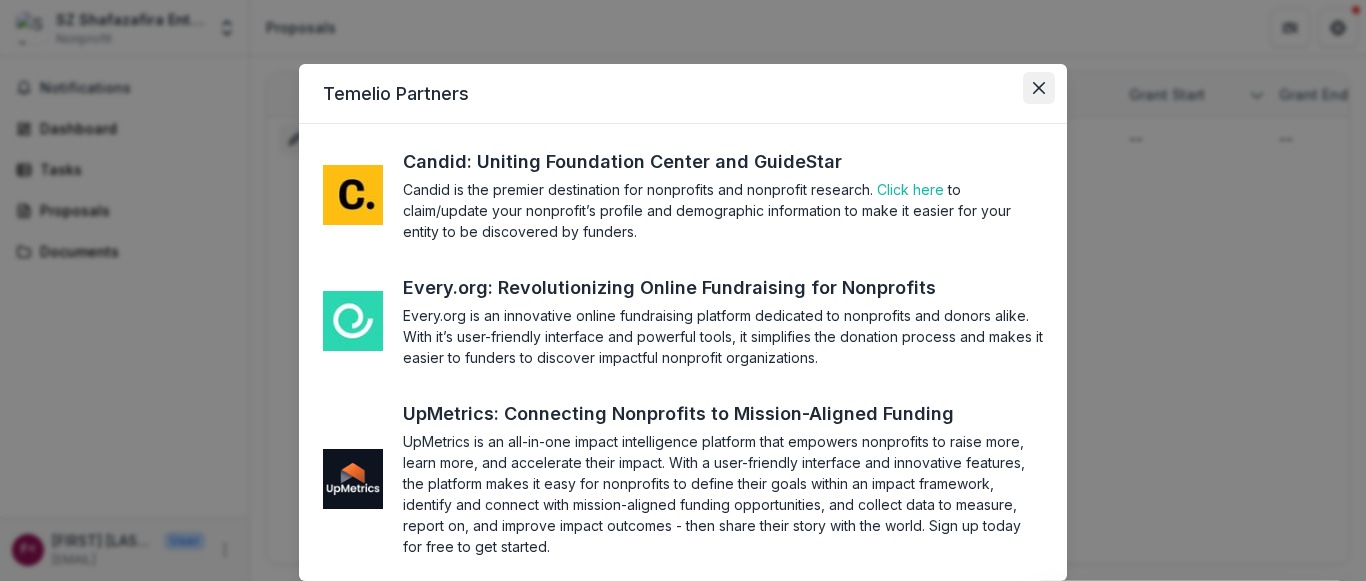 click 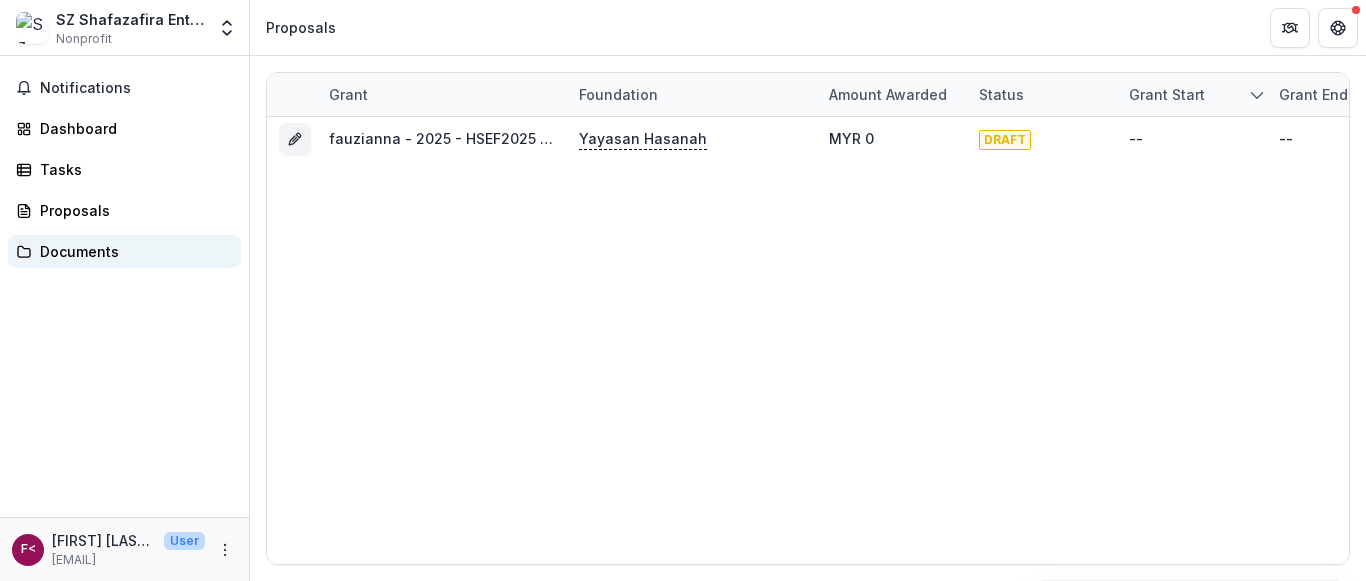 click on "Documents" at bounding box center [124, 251] 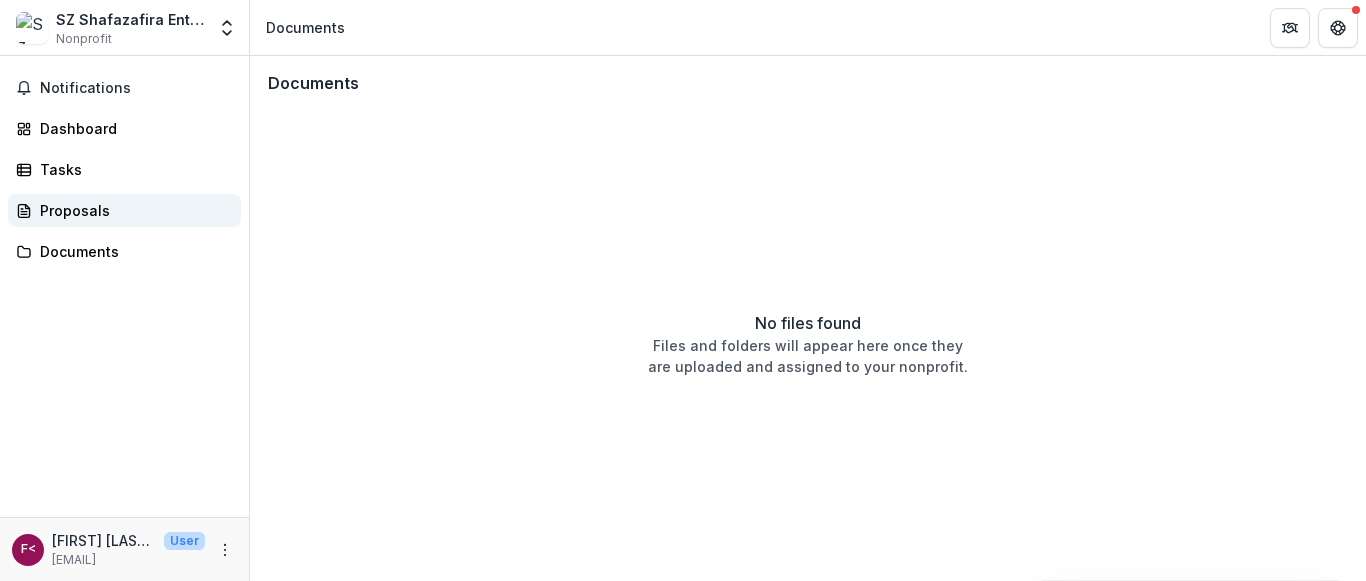 click on "Proposals" at bounding box center (124, 210) 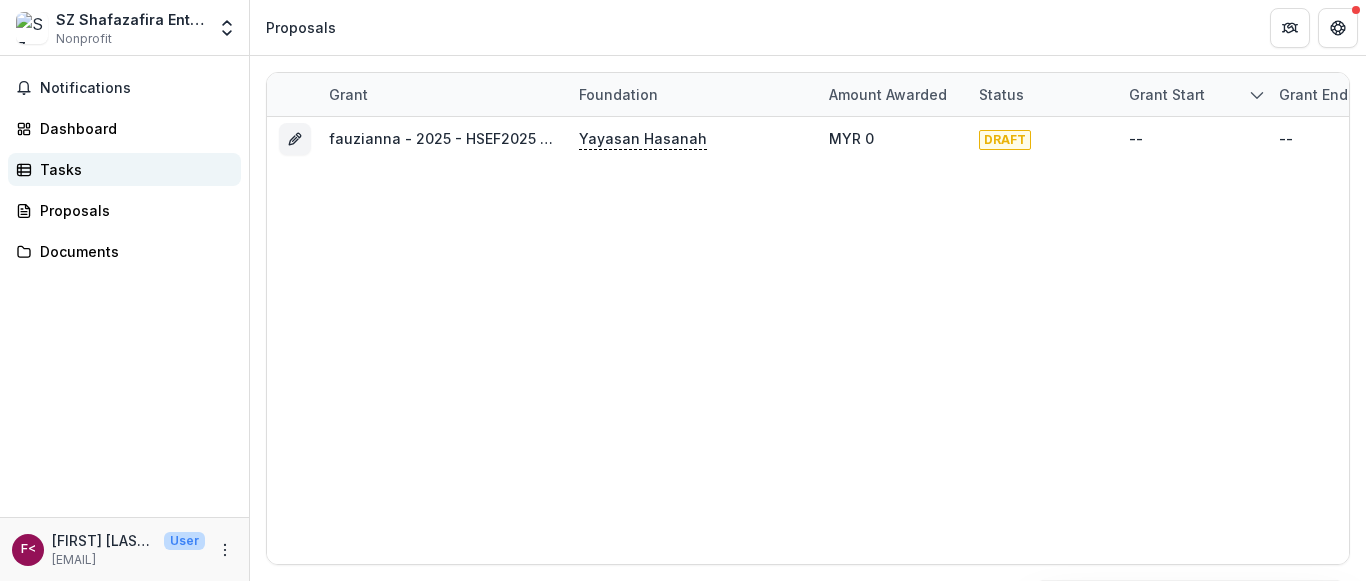 click on "Tasks" at bounding box center [132, 169] 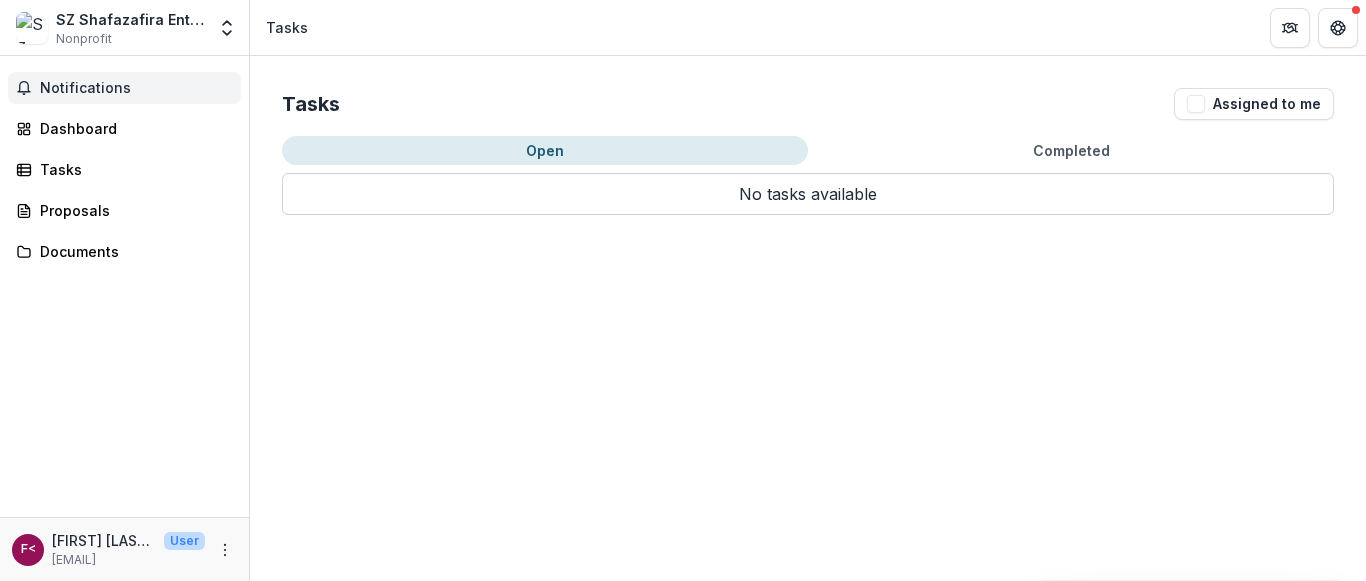 click on "Notifications" at bounding box center [136, 88] 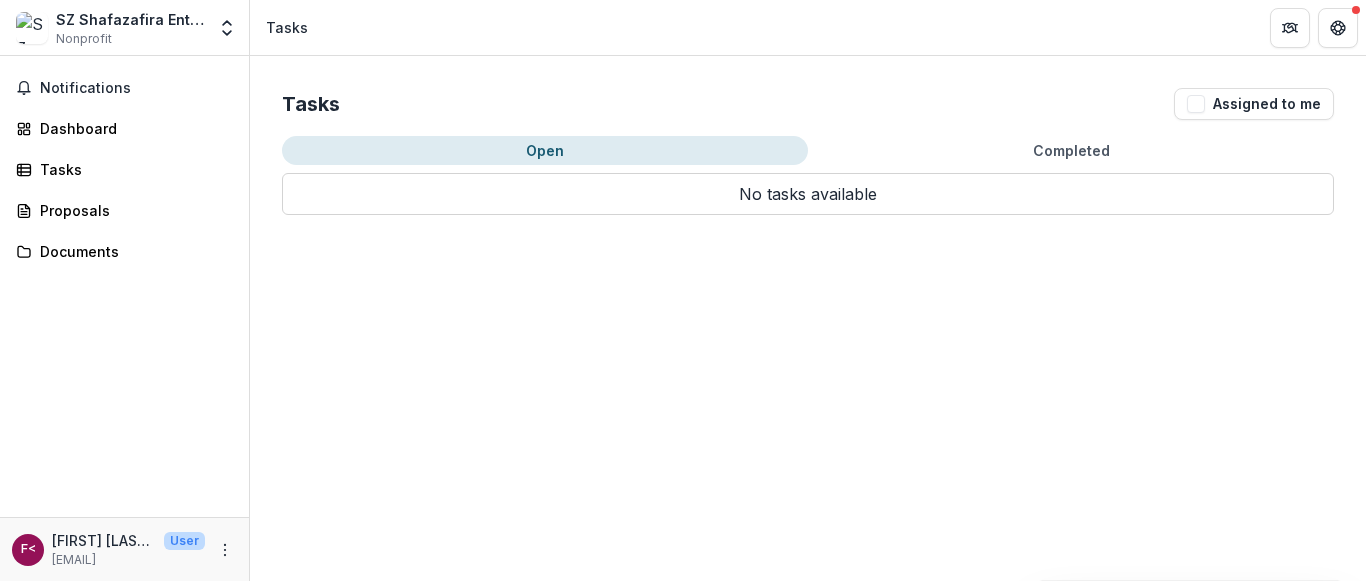 click on "SZ Shafazafira Enterprise" at bounding box center [130, 19] 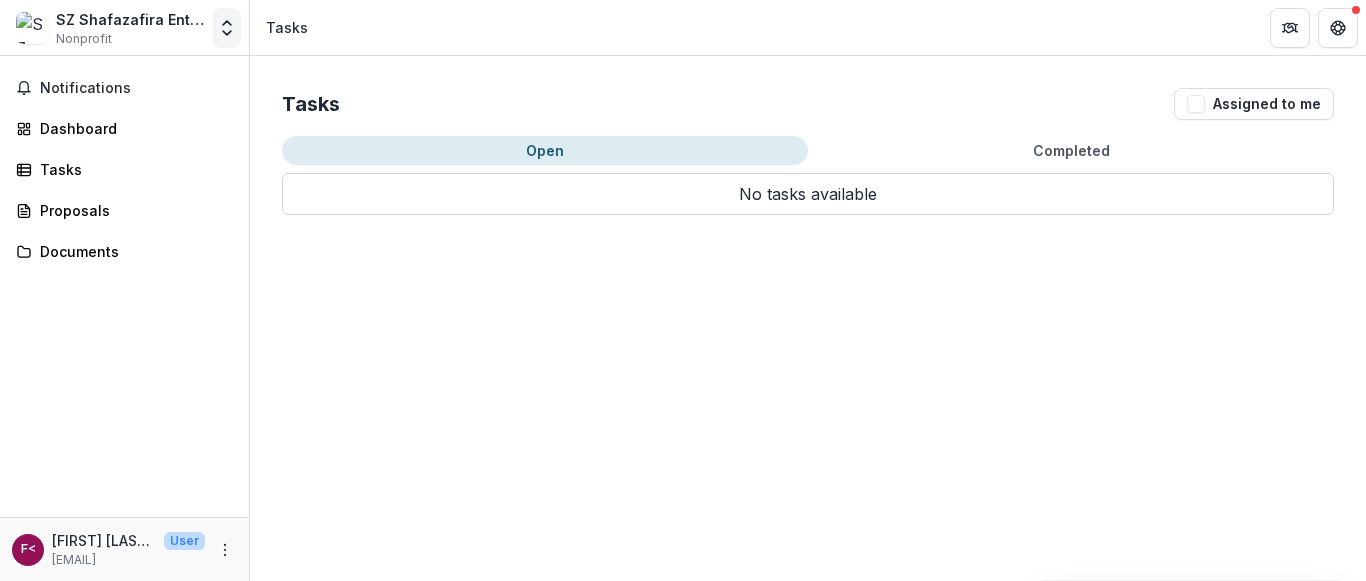 click 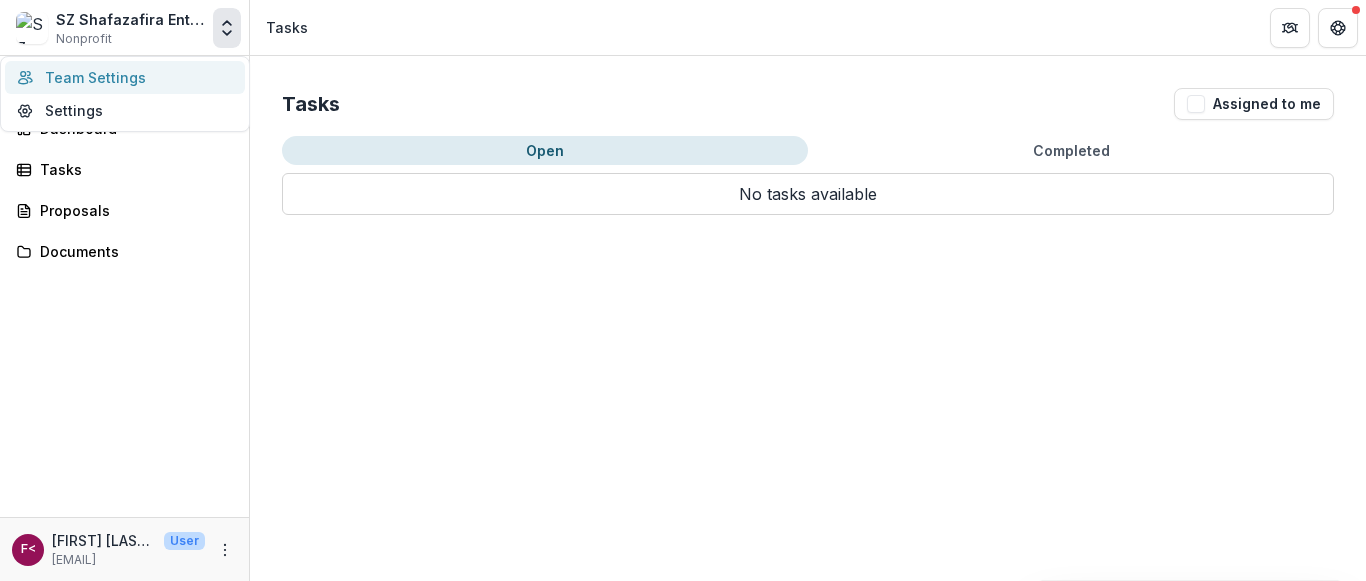 click on "Team Settings" at bounding box center [125, 77] 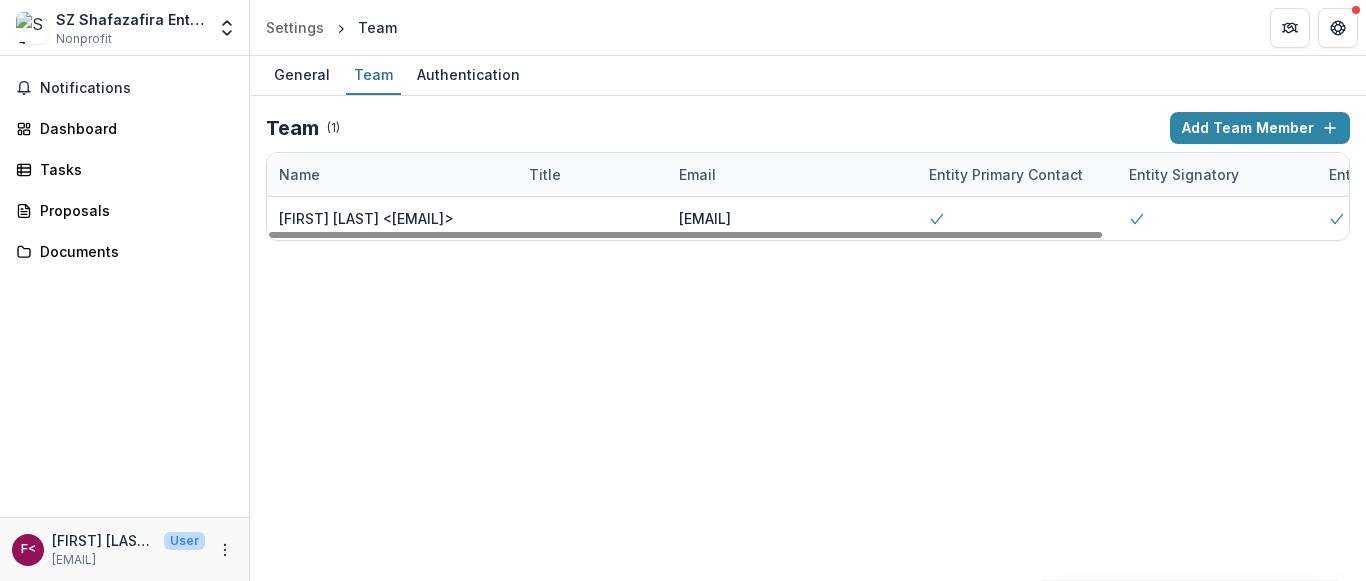 click on "SZ Shafazafira Enterprise" at bounding box center (130, 19) 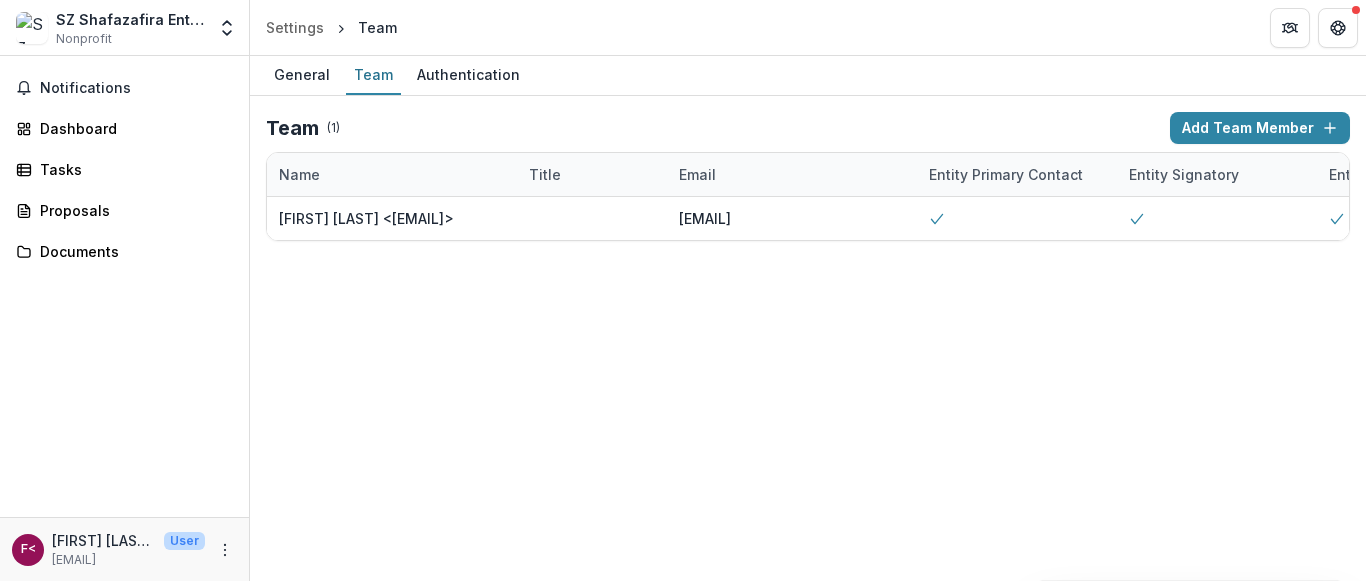 click at bounding box center [32, 28] 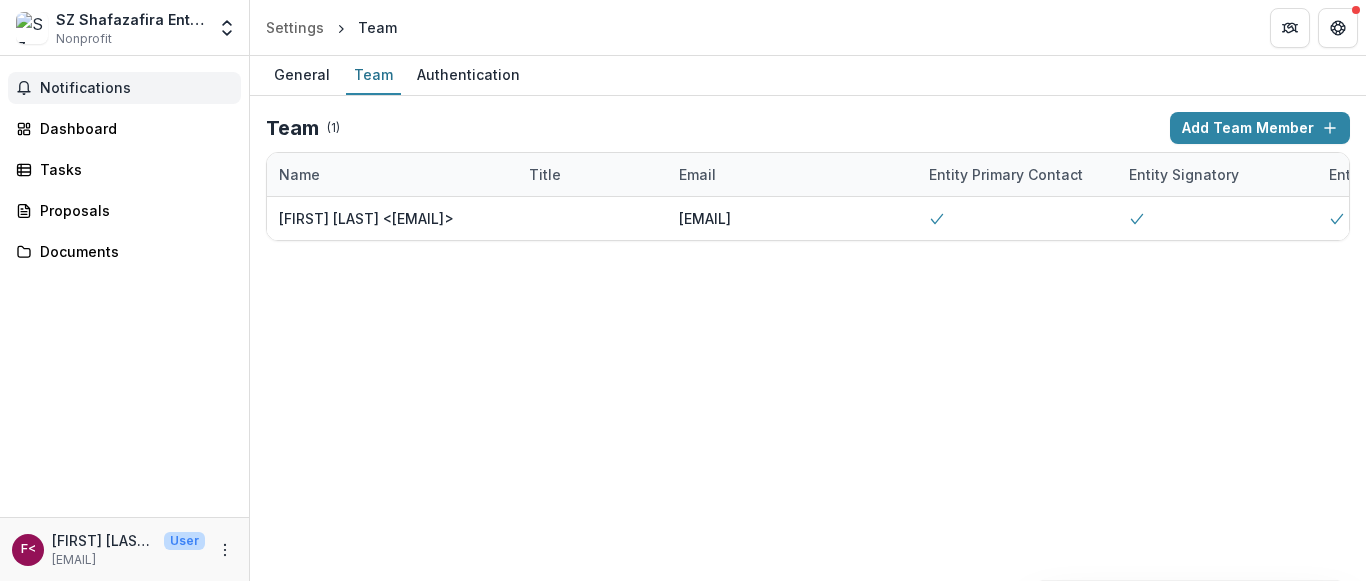 click on "Notifications" at bounding box center [124, 88] 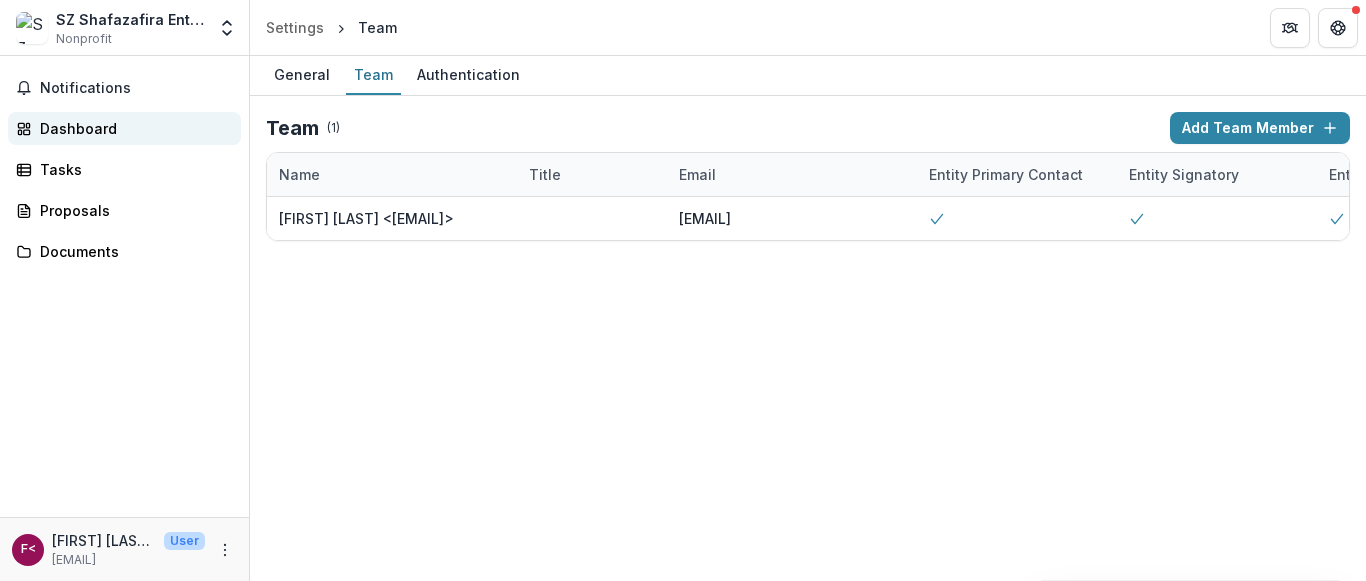 click on "Dashboard" at bounding box center (132, 128) 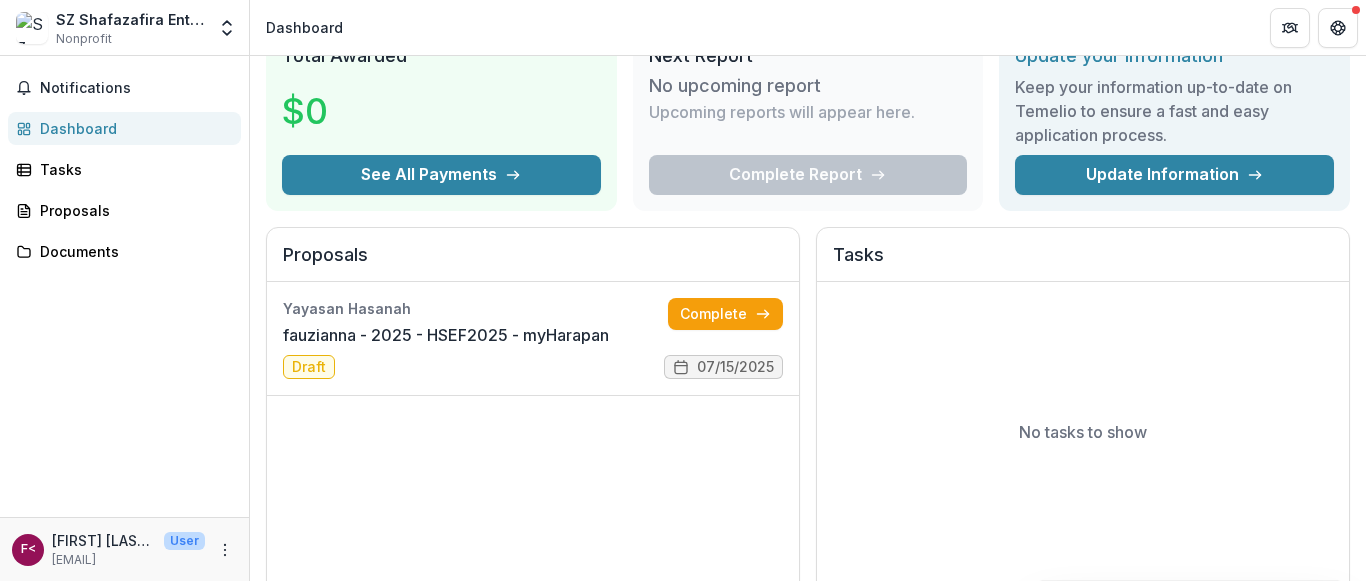 scroll, scrollTop: 0, scrollLeft: 0, axis: both 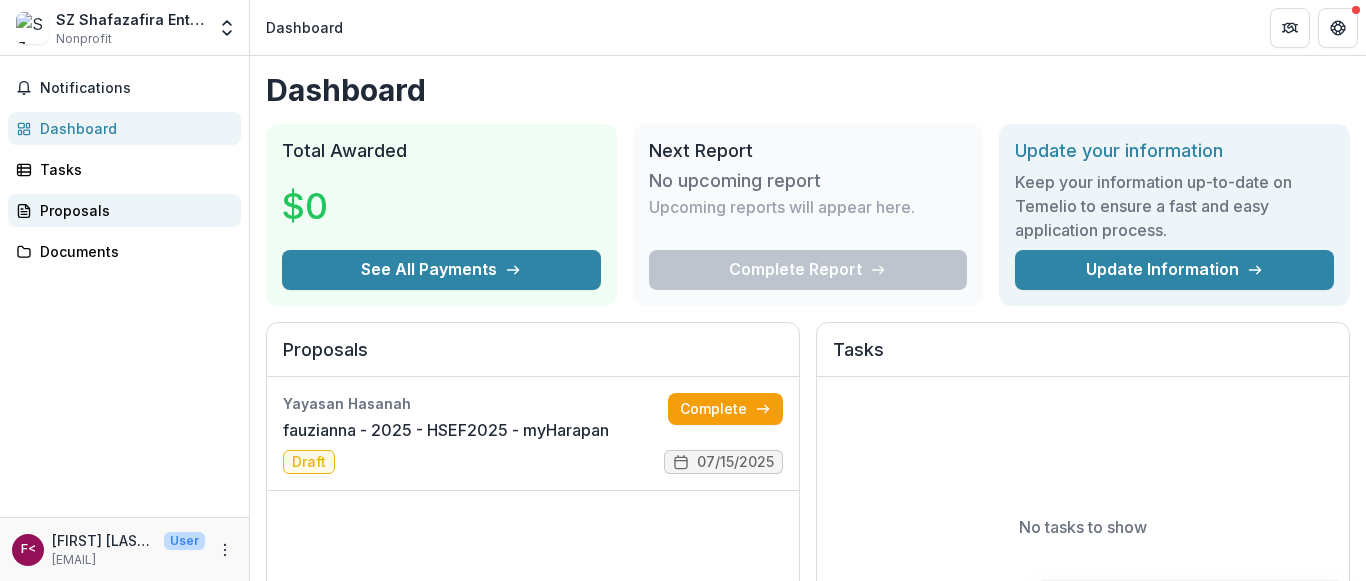 click on "Proposals" at bounding box center (132, 210) 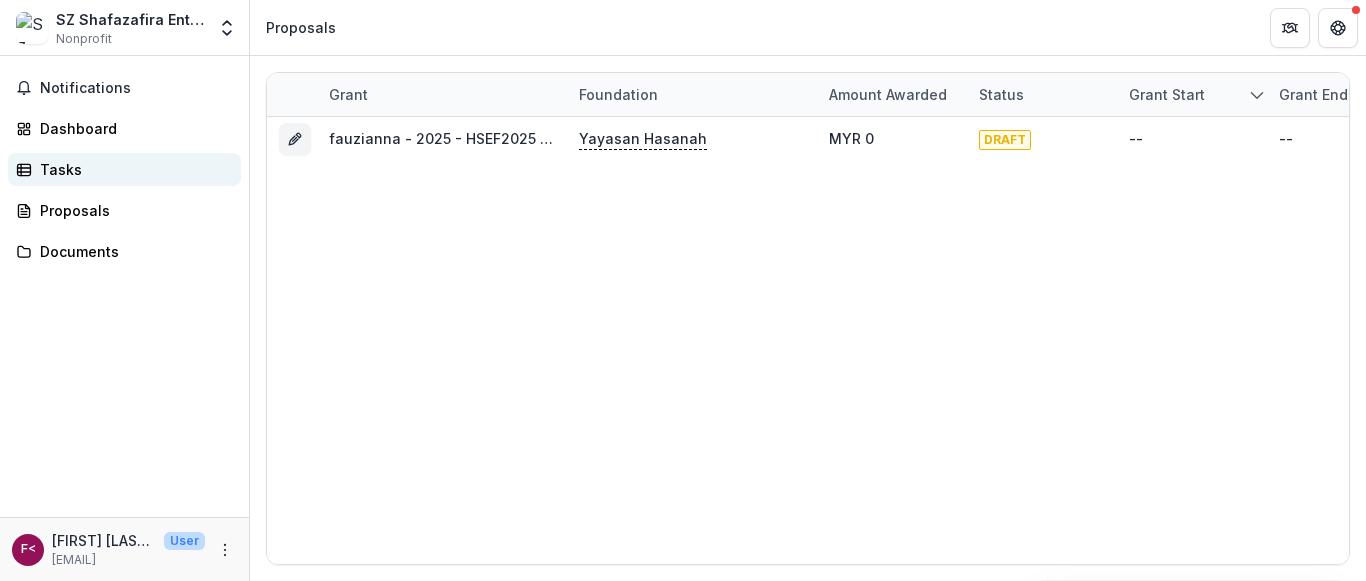 click on "Tasks" at bounding box center [132, 169] 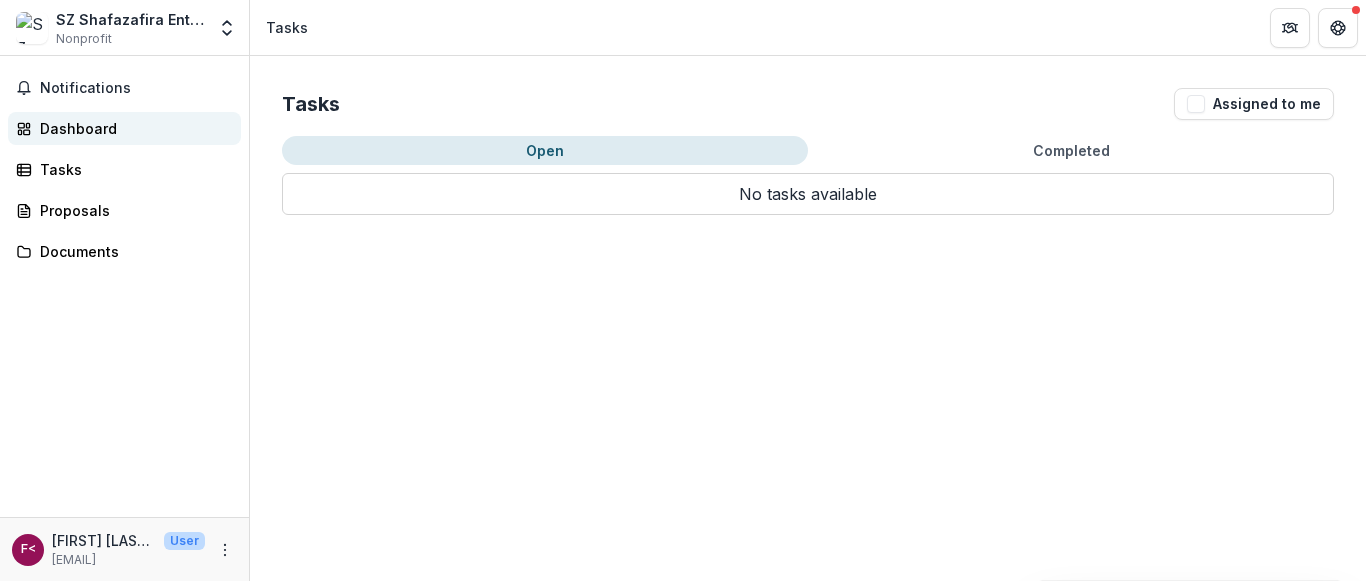 click on "Dashboard" at bounding box center [132, 128] 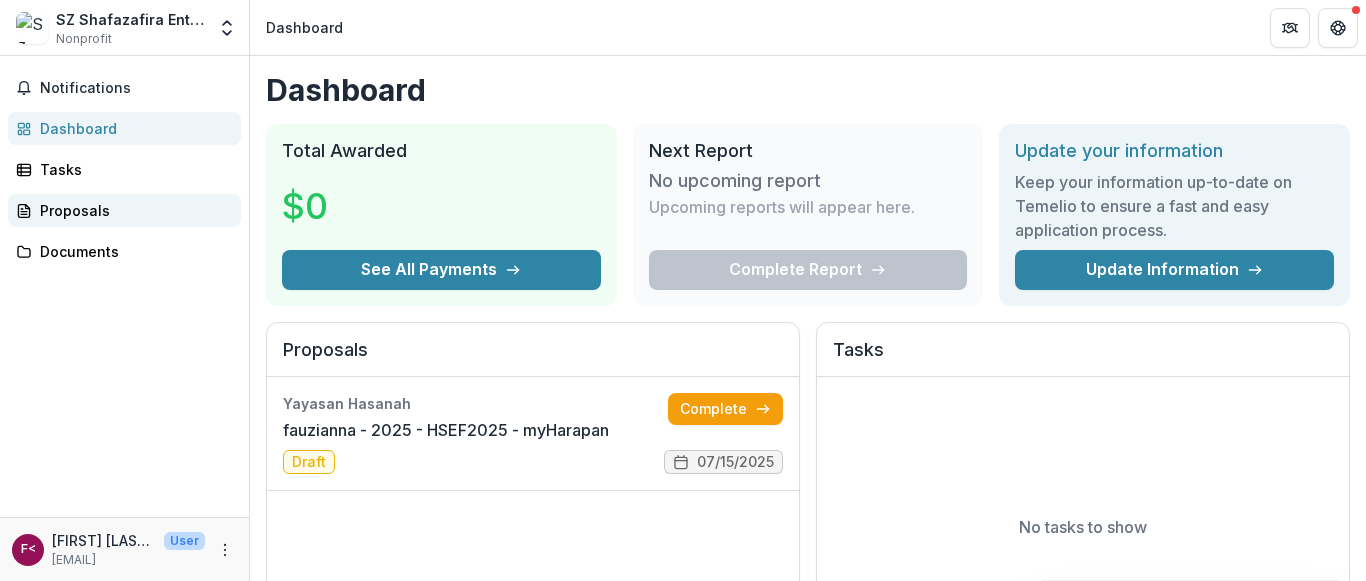 click on "Proposals" at bounding box center (132, 210) 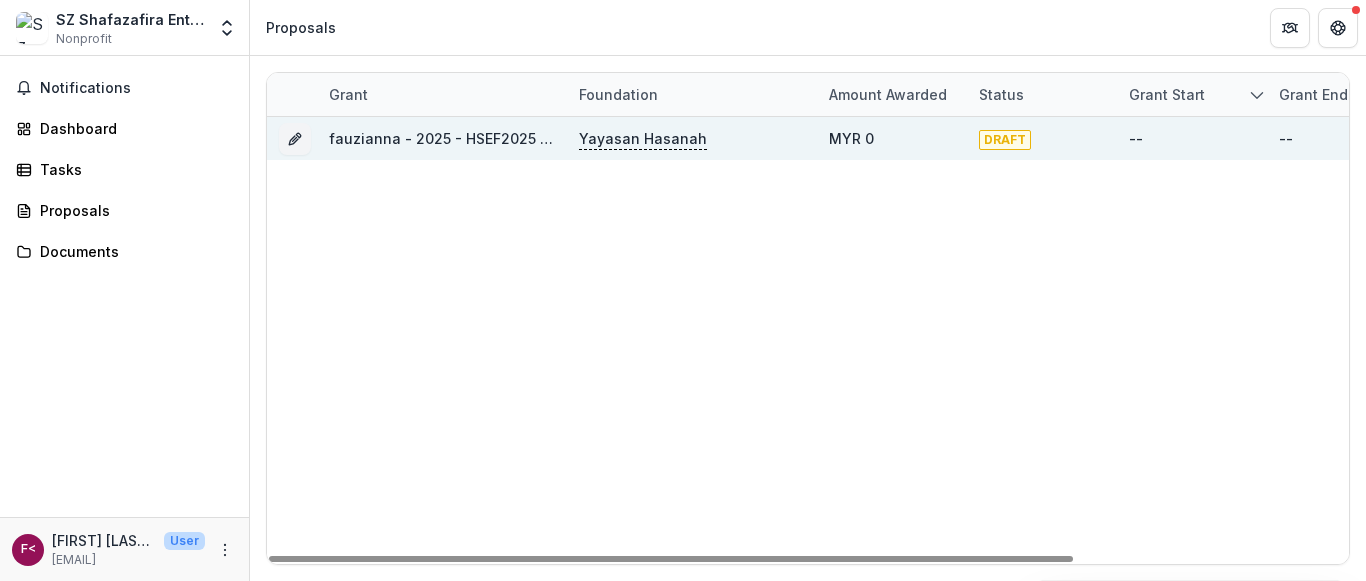 click on "Yayasan Hasanah" at bounding box center [643, 139] 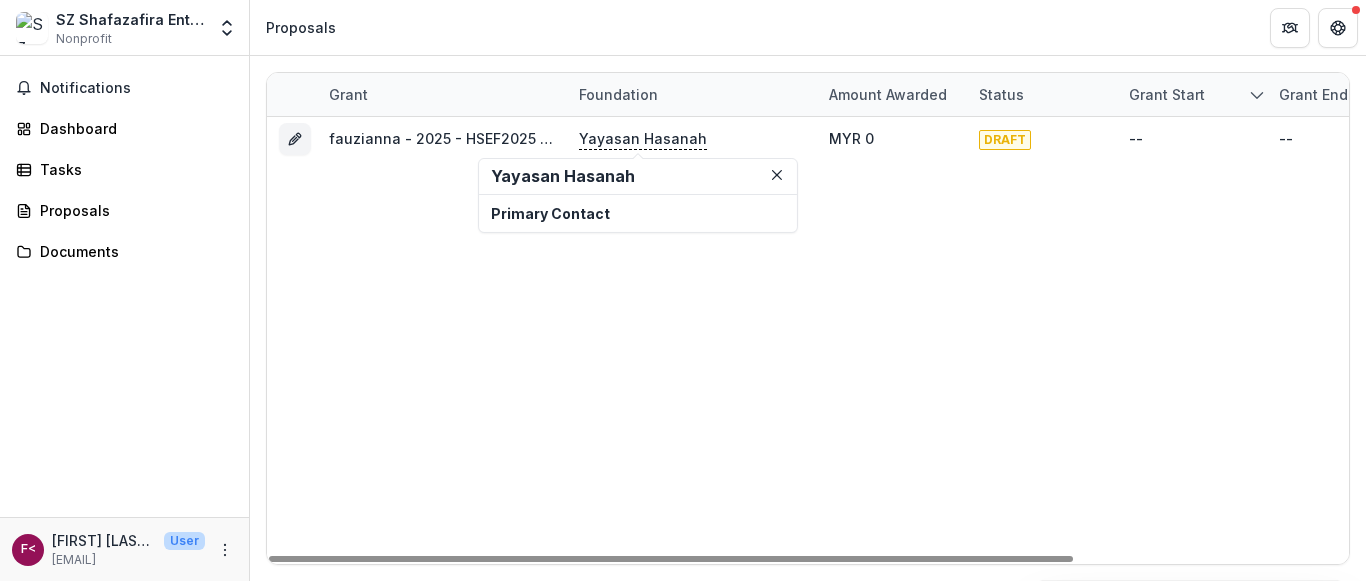 click on "fauzianna - 2025 - HSEF2025 - myHarapan Yayasan Hasanah MYR 0 DRAFT -- -- 07/15/2025" at bounding box center (992, 340) 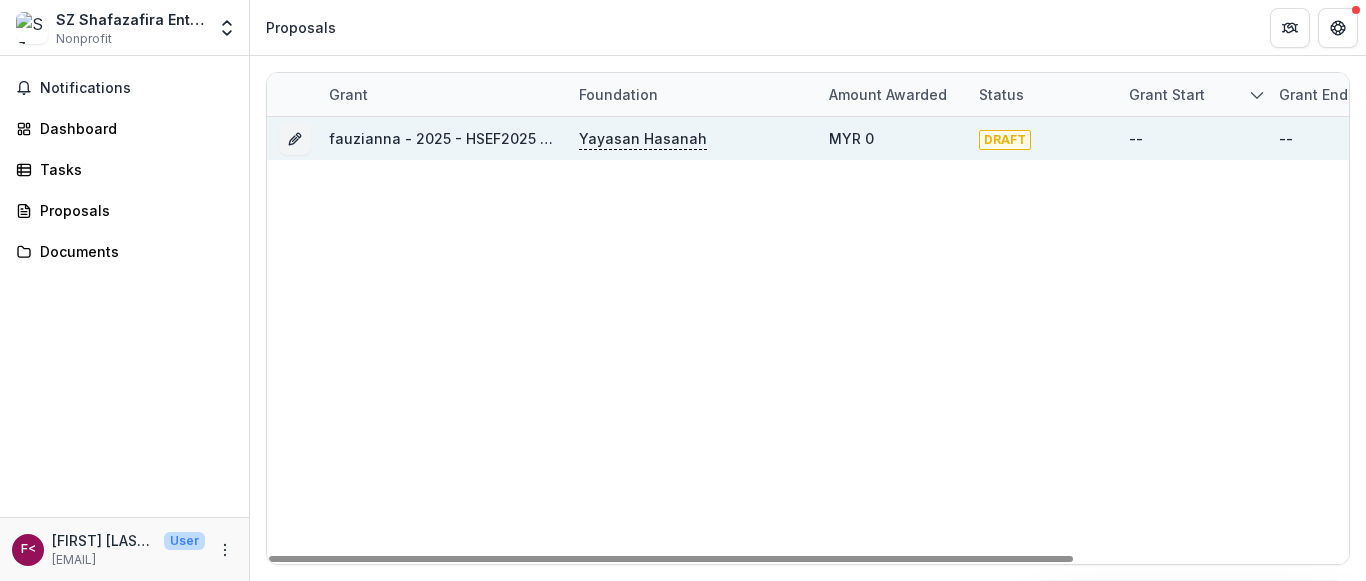 click on "fauzianna - 2025 - HSEF2025 - myHarapan" at bounding box center [480, 138] 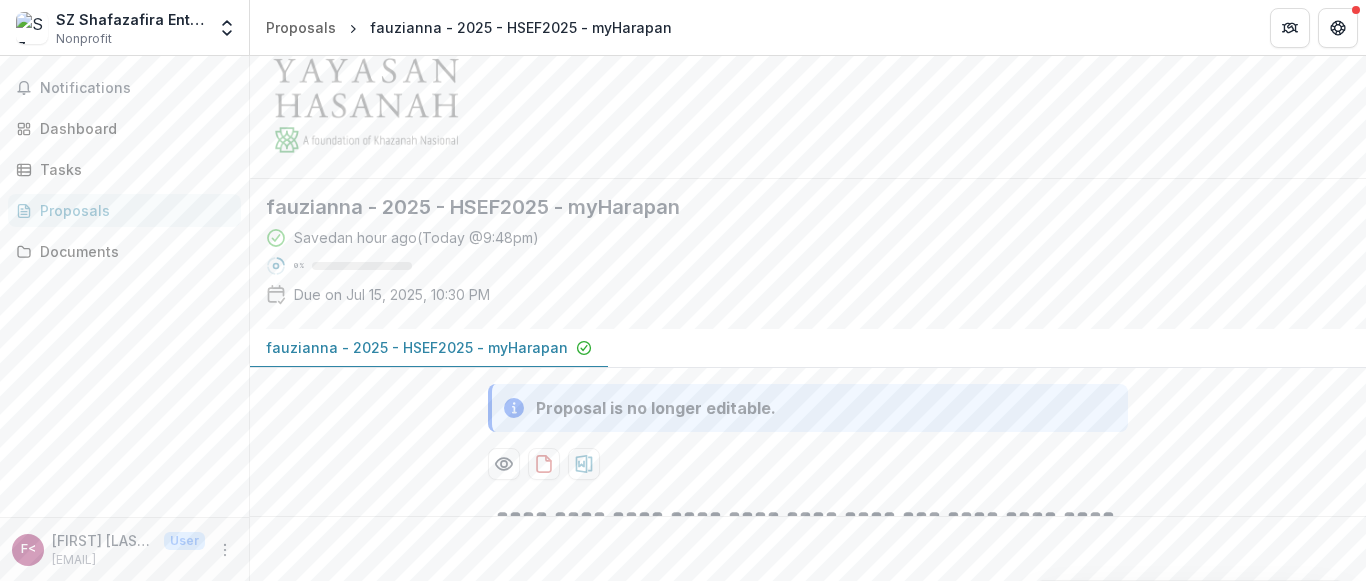 scroll, scrollTop: 100, scrollLeft: 0, axis: vertical 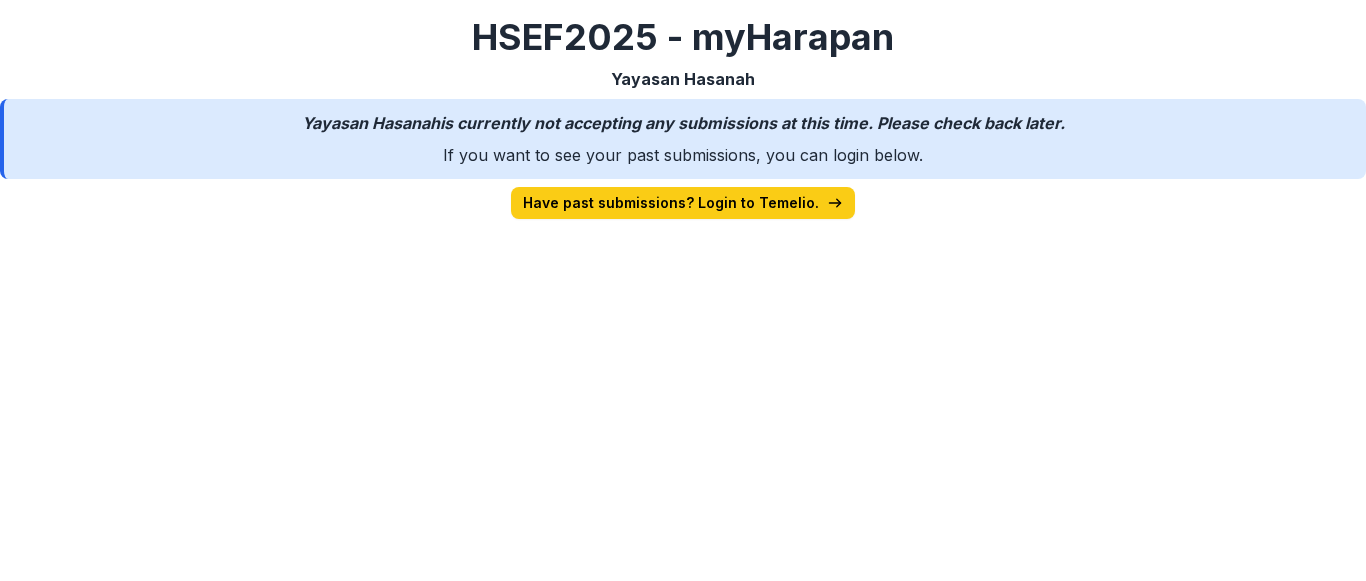 click on "If you want to see your past submissions, you can login below." at bounding box center [683, 155] 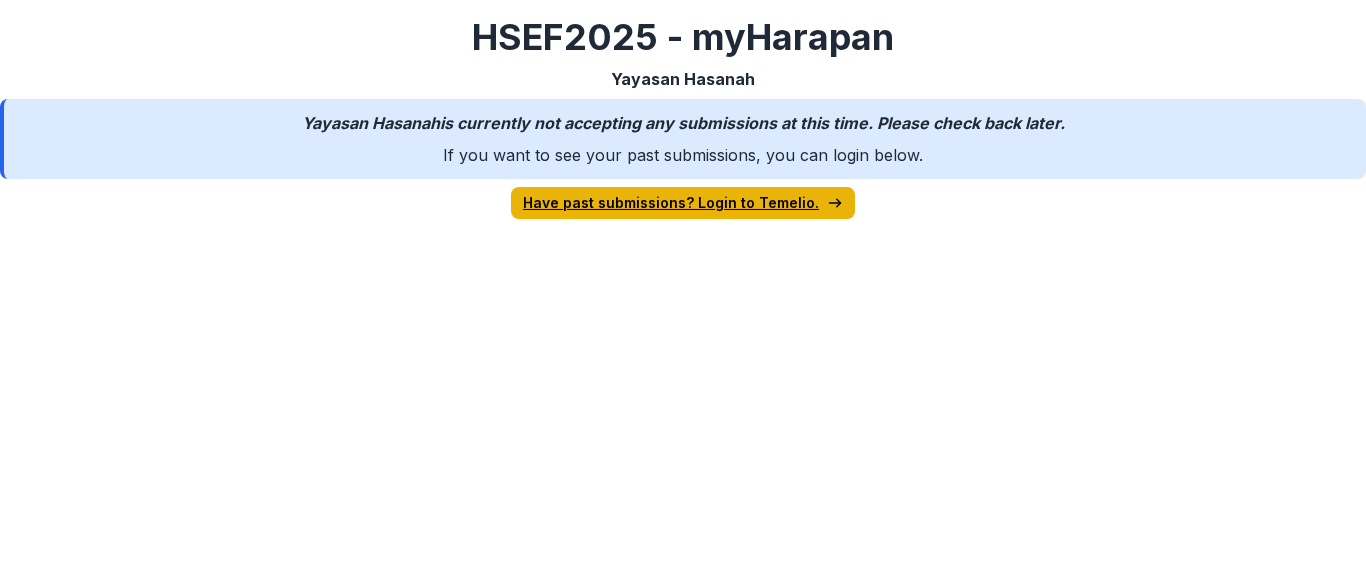 click on "Have past submissions? Login to Temelio." at bounding box center [683, 203] 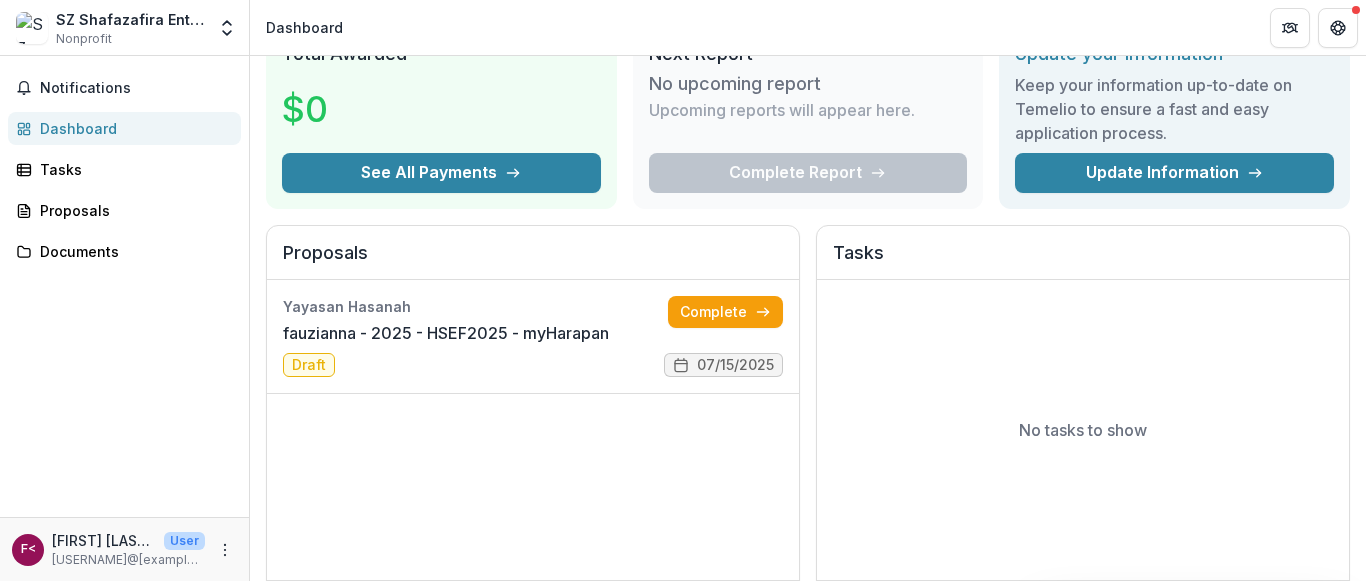 scroll, scrollTop: 0, scrollLeft: 0, axis: both 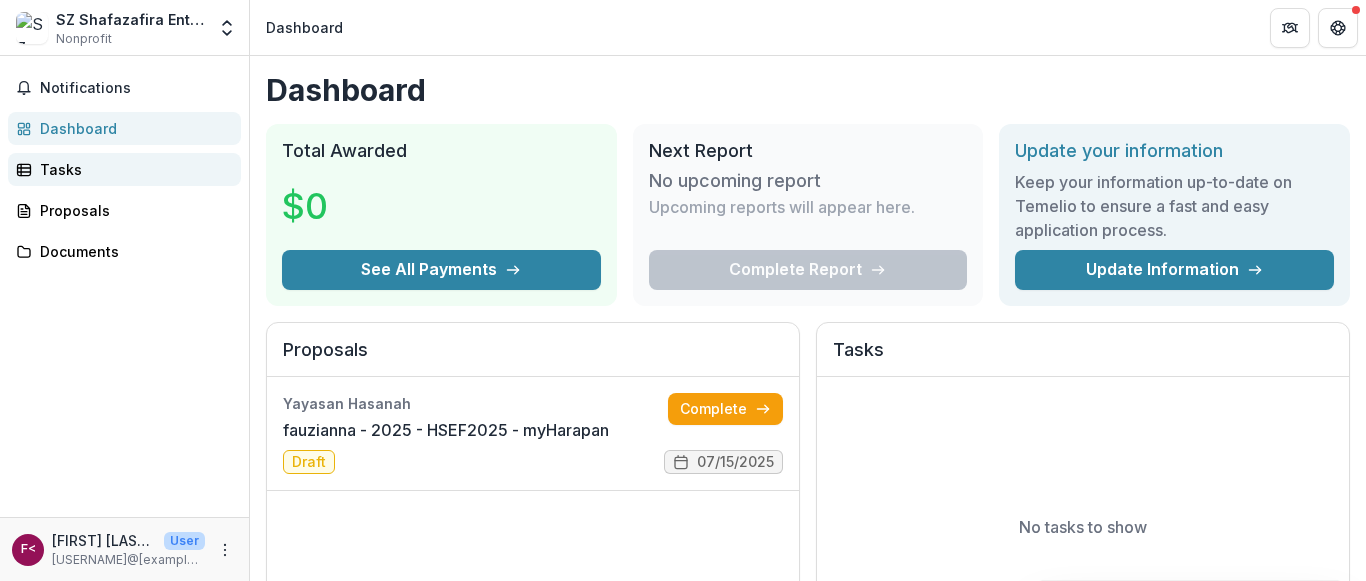 click on "Tasks" at bounding box center [132, 169] 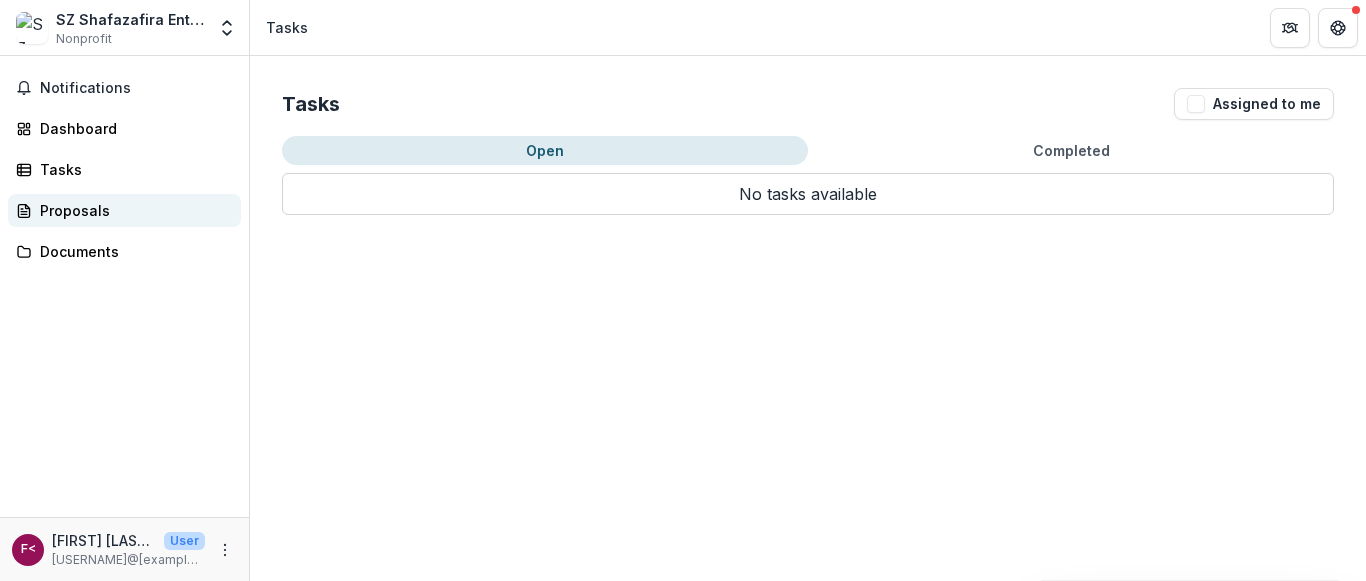 click on "Proposals" at bounding box center (124, 210) 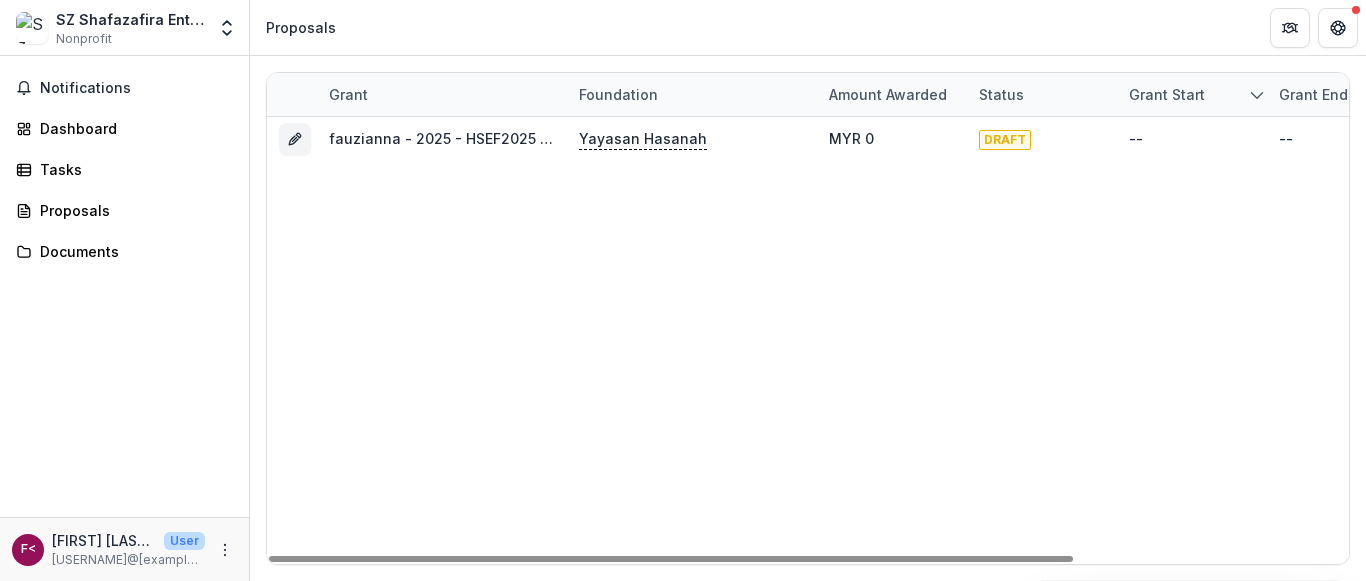 click on "SZ Shafazafira Enterprise Nonprofit" at bounding box center (130, 28) 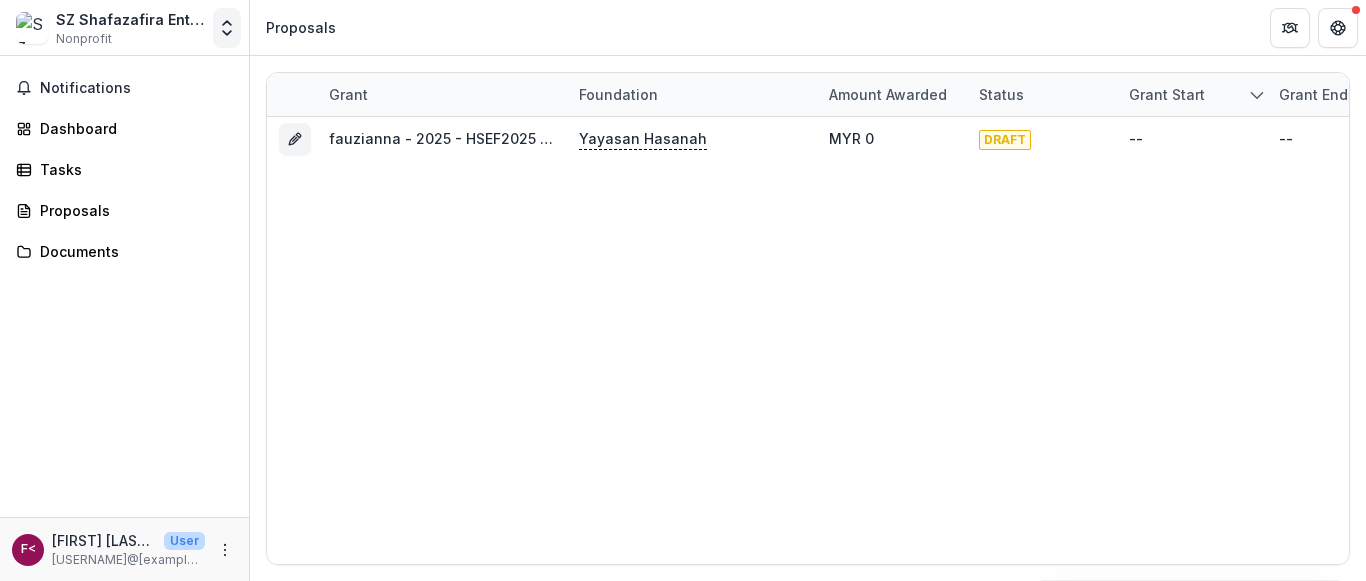 click 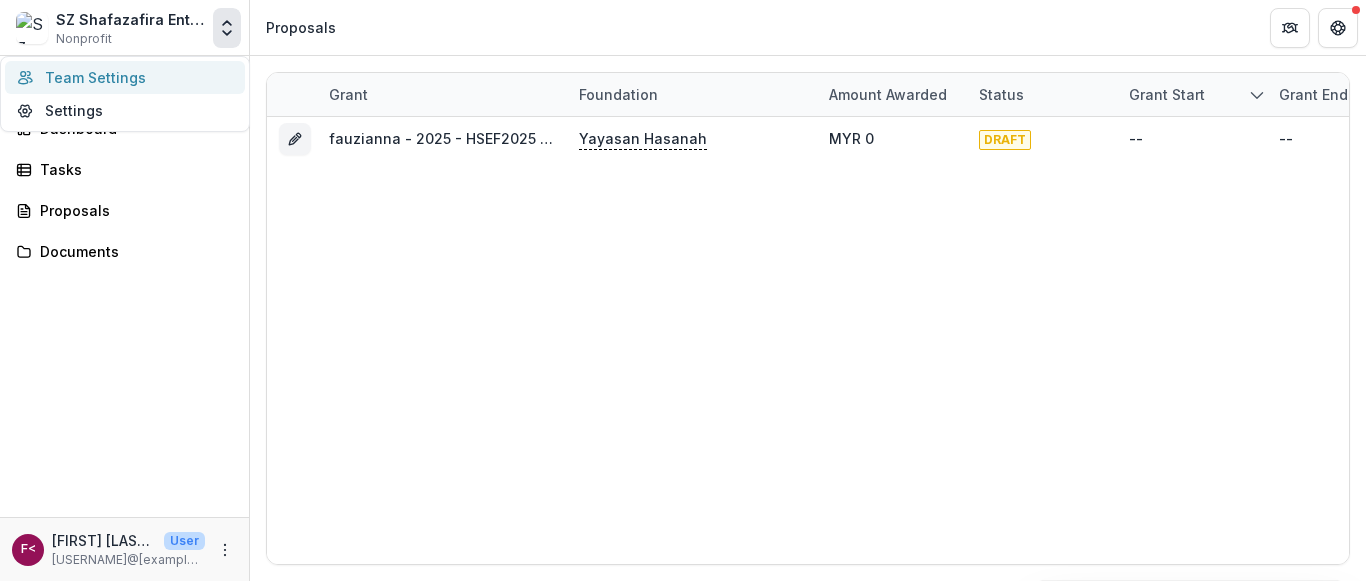 click on "Team Settings" at bounding box center [125, 77] 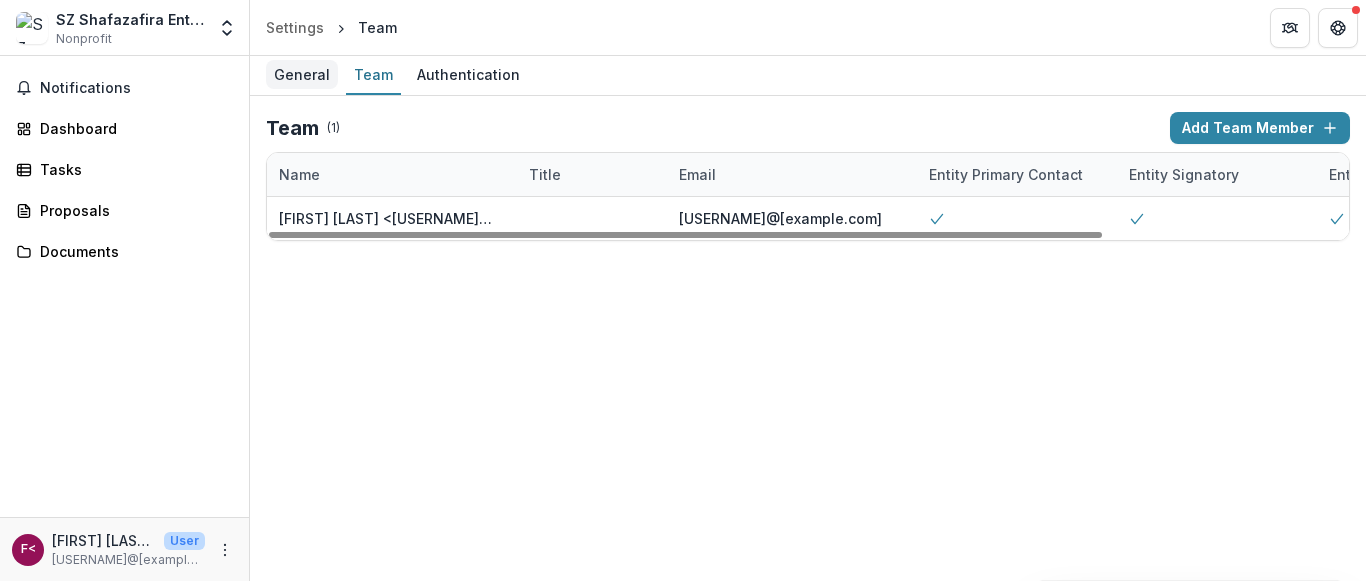 click on "General" at bounding box center [302, 74] 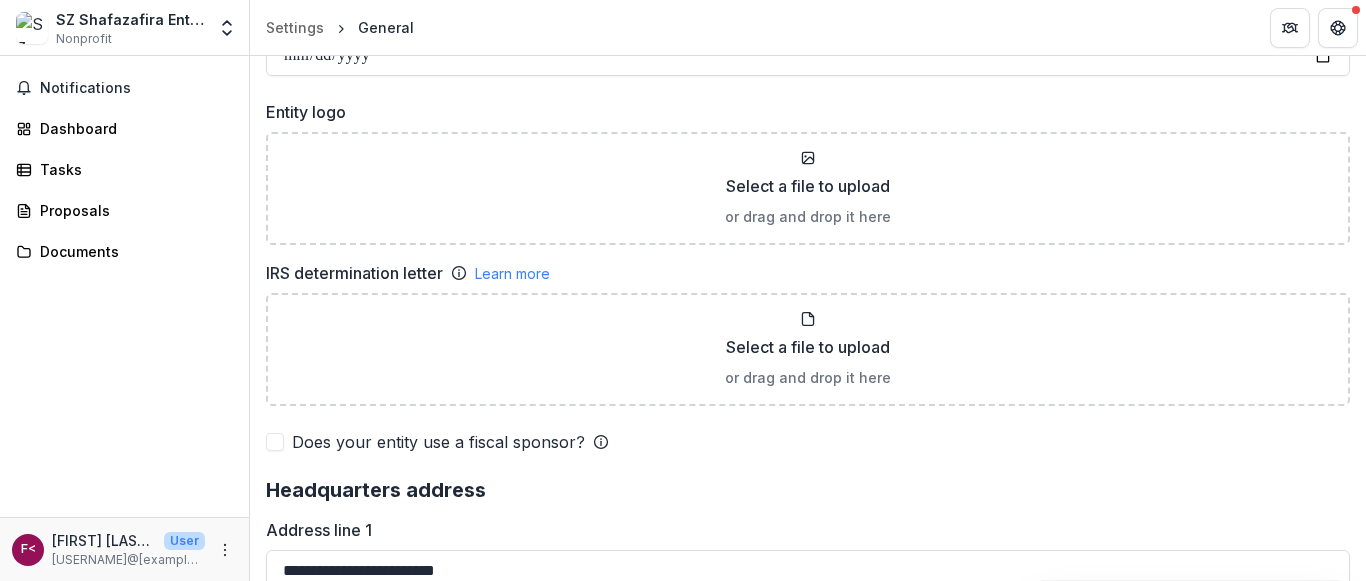 scroll, scrollTop: 1400, scrollLeft: 0, axis: vertical 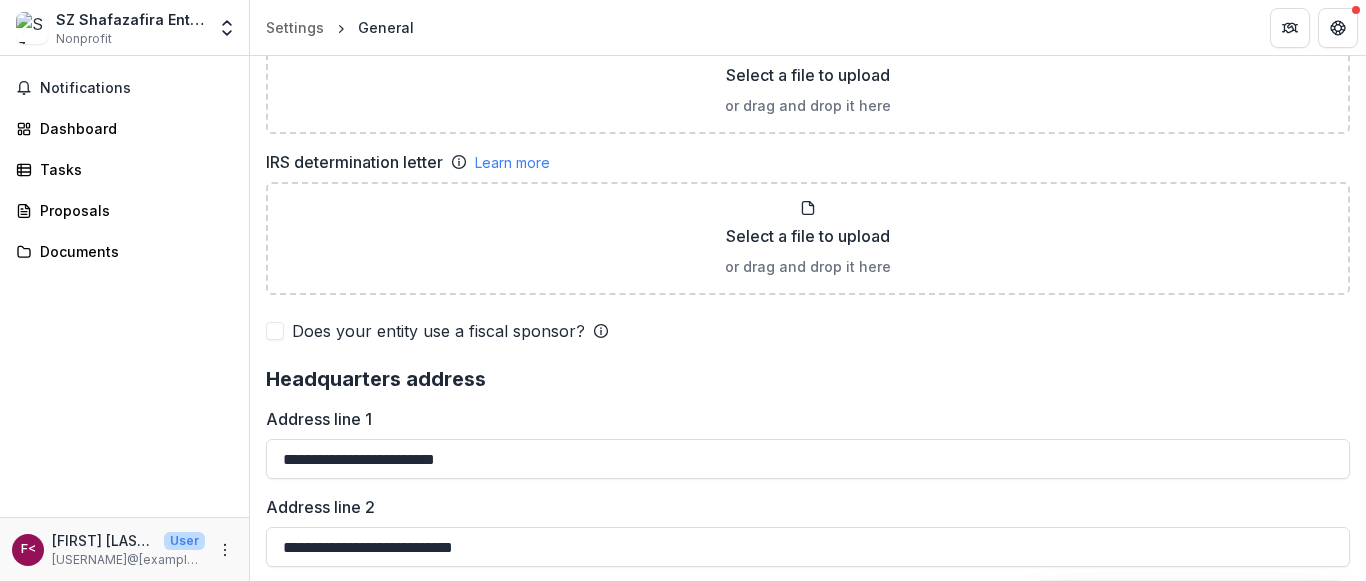 click on "Does your entity use a fiscal sponsor?" at bounding box center (438, 331) 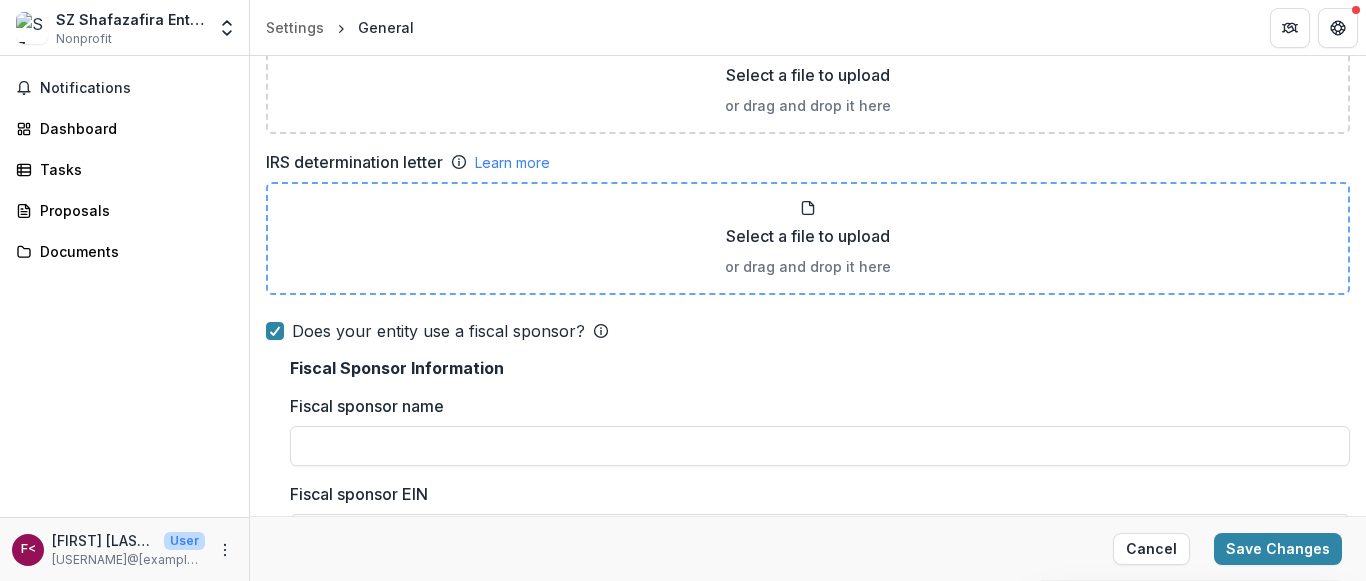 click on "Select a file to upload or drag and drop it here" at bounding box center [808, 238] 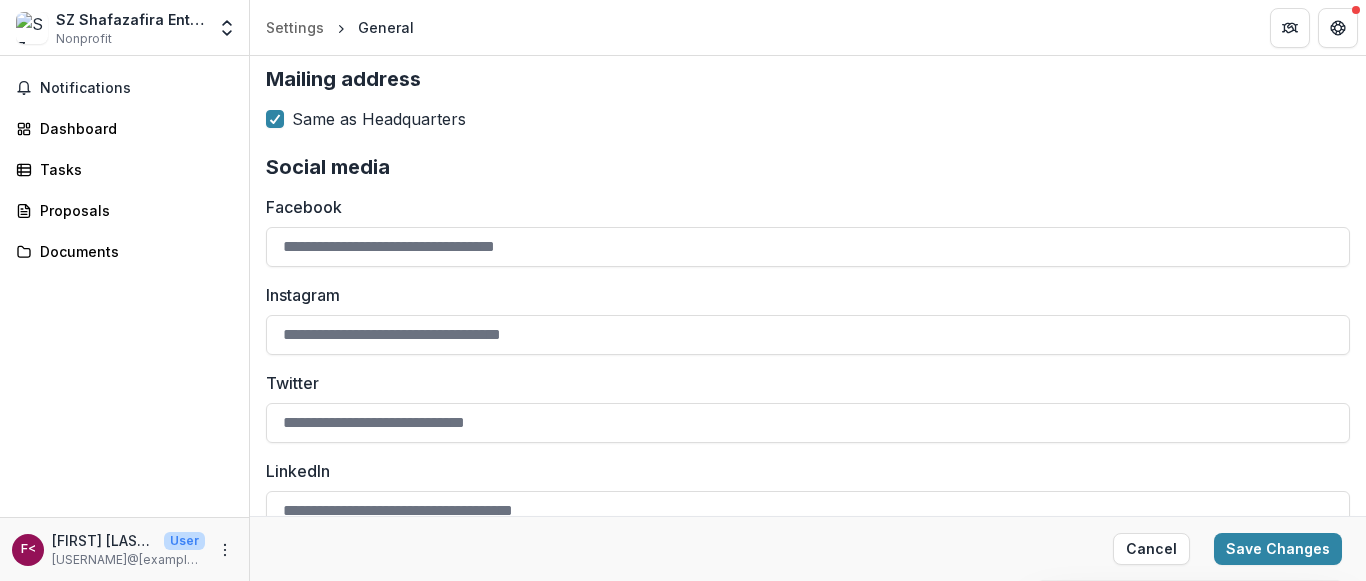 scroll, scrollTop: 3519, scrollLeft: 0, axis: vertical 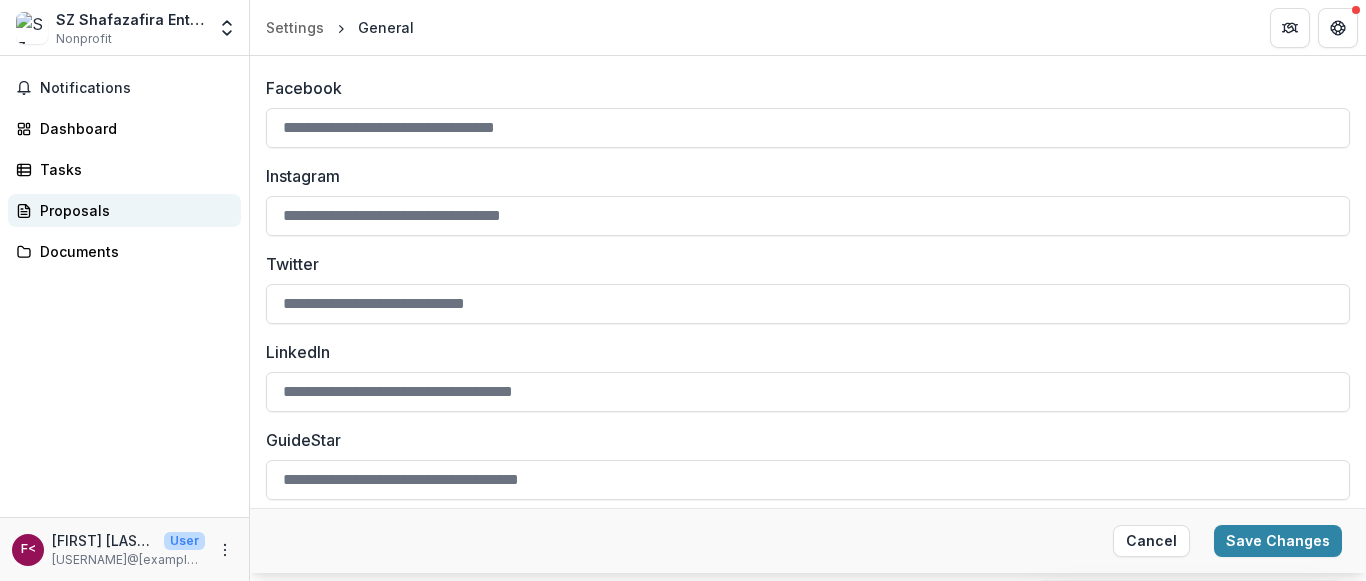 click on "Proposals" at bounding box center (132, 210) 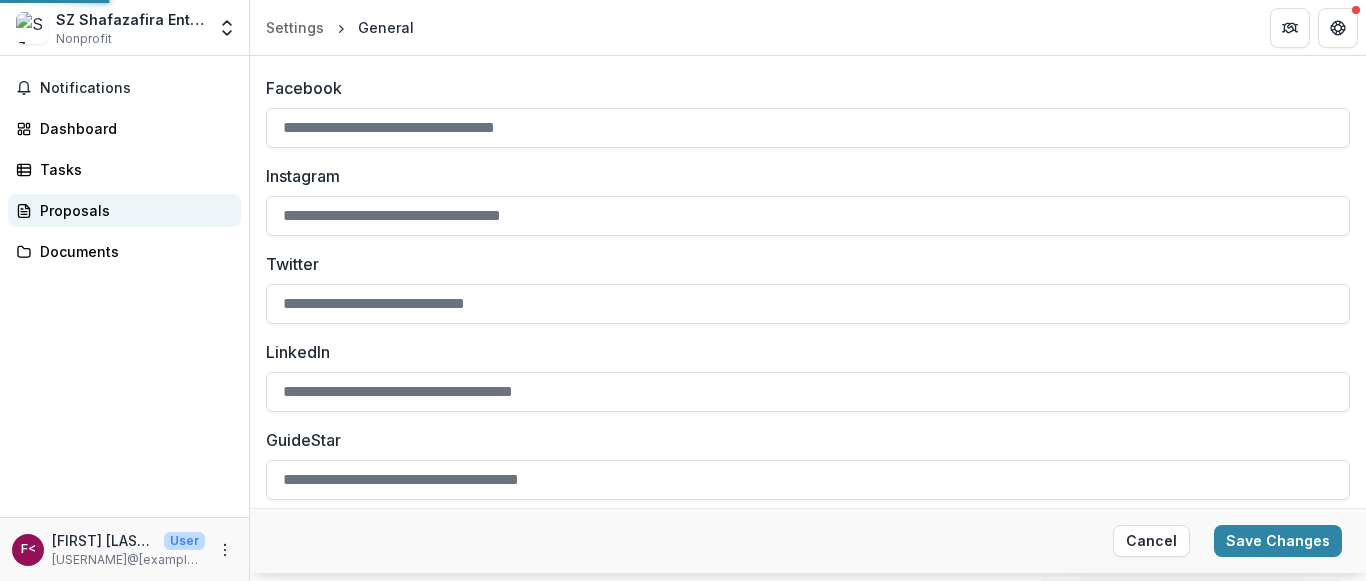 scroll, scrollTop: 0, scrollLeft: 0, axis: both 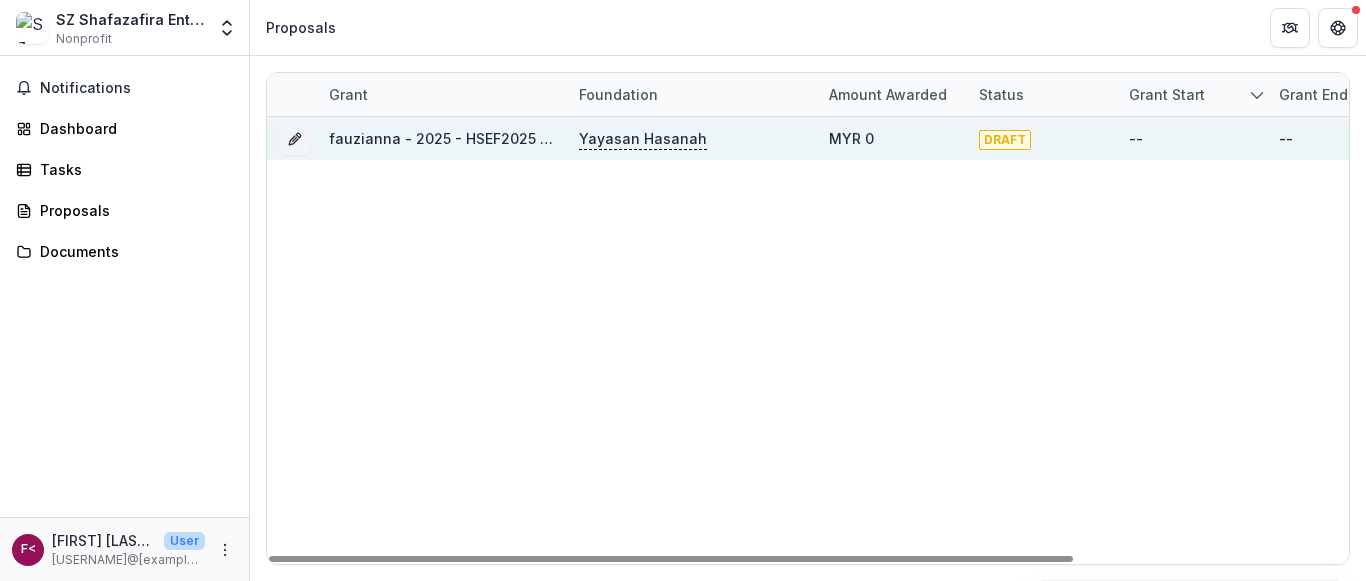 click on "fauzianna - 2025 - HSEF2025 - myHarapan" at bounding box center (480, 138) 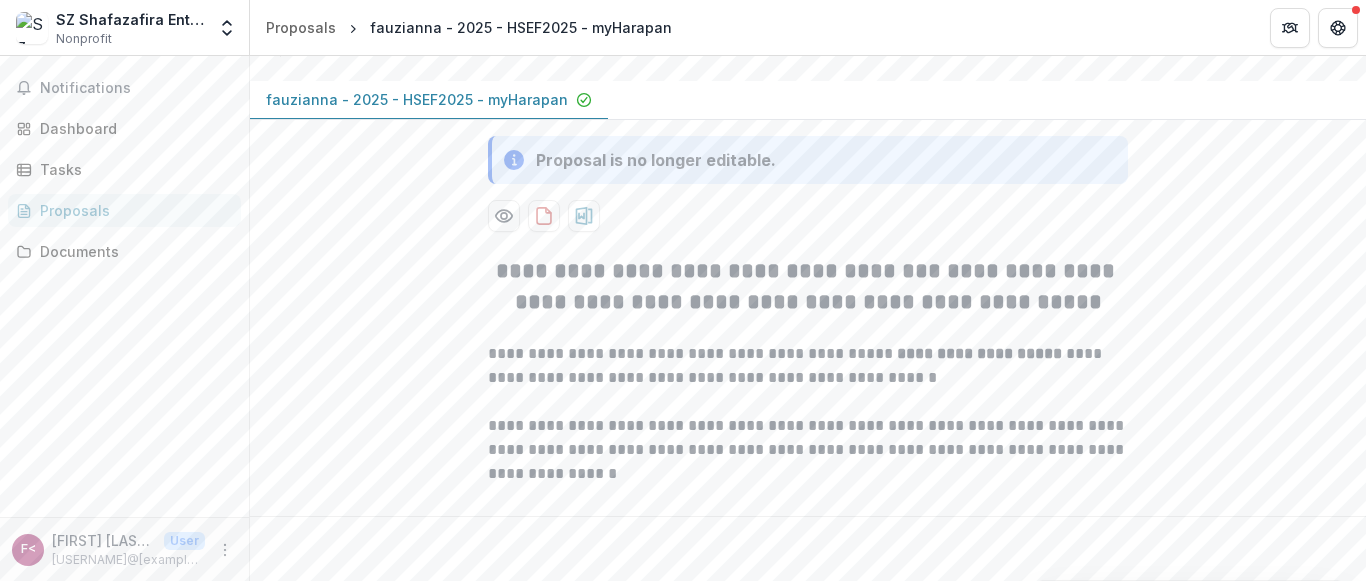 scroll, scrollTop: 215, scrollLeft: 0, axis: vertical 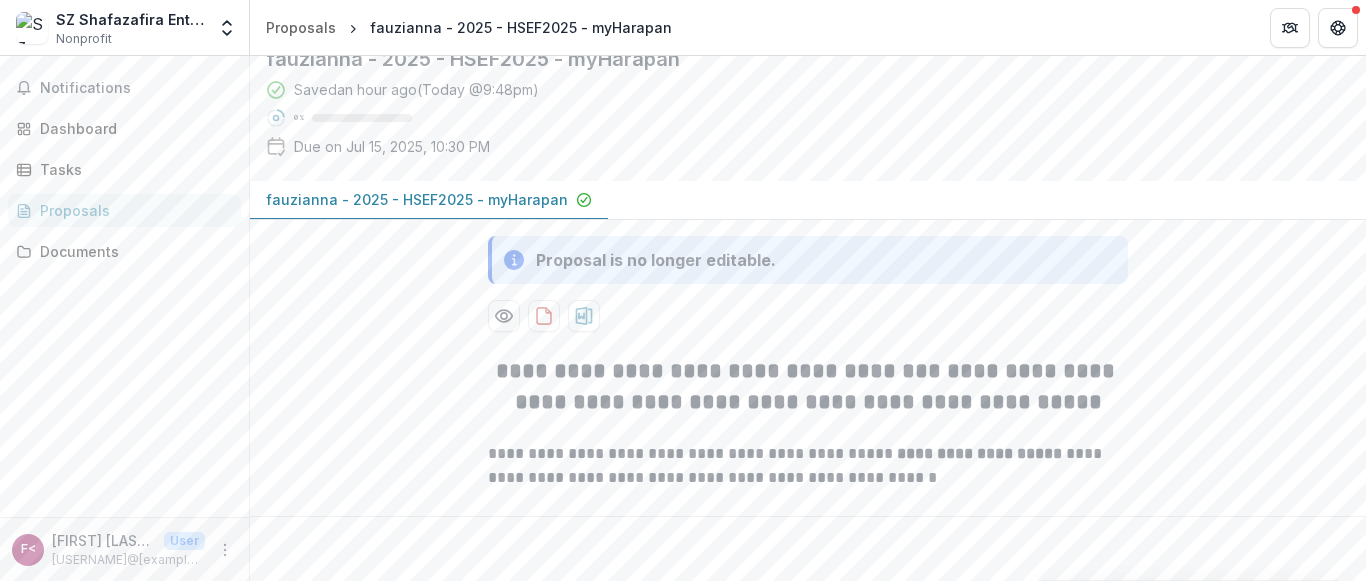 click 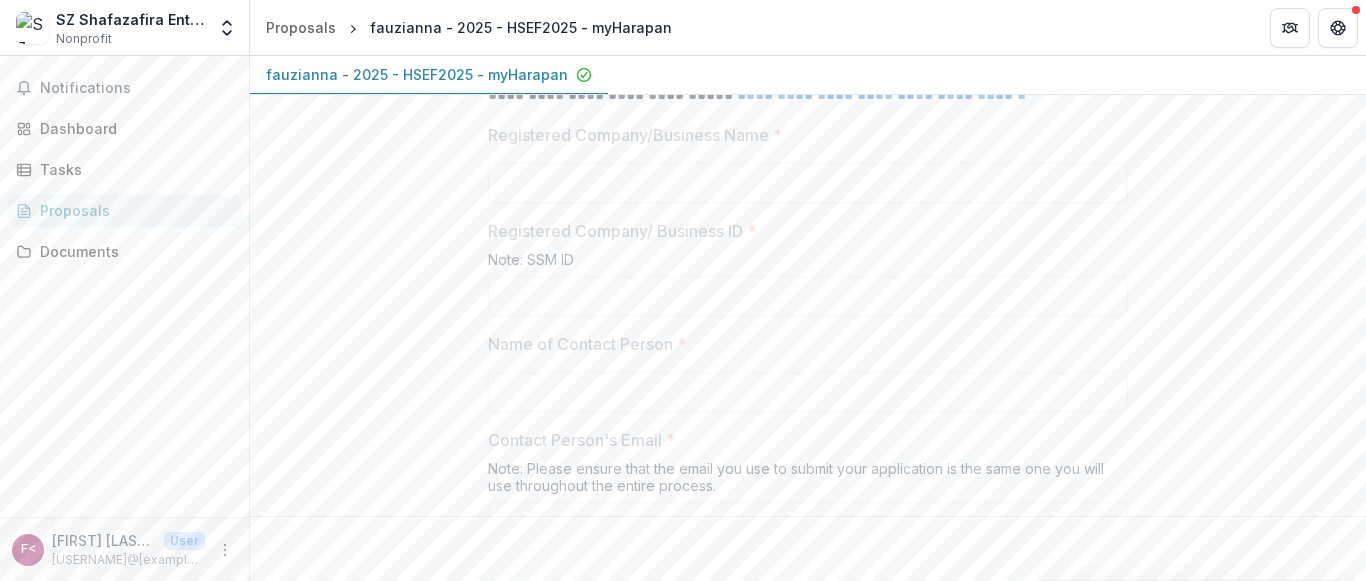 scroll, scrollTop: 815, scrollLeft: 0, axis: vertical 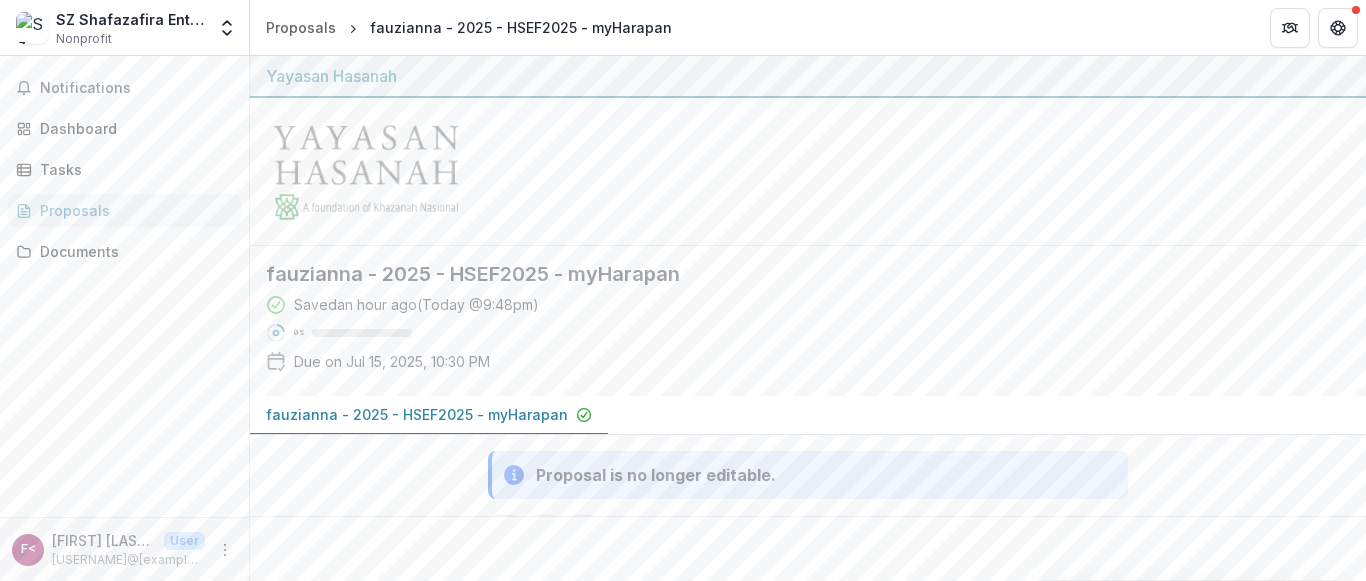 click on "Saved  [TIME_AGO]  ( [DATE]   @  [TIME] ) 0 % Due on   [DATE], [TIME]" at bounding box center (792, 337) 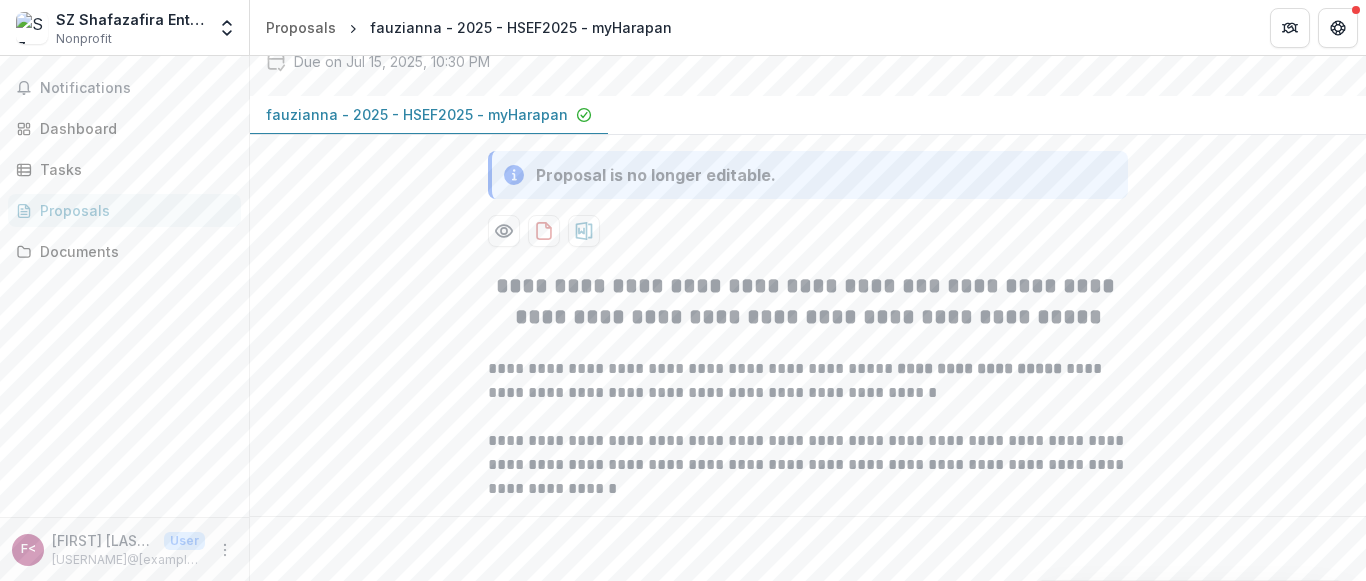scroll, scrollTop: 200, scrollLeft: 0, axis: vertical 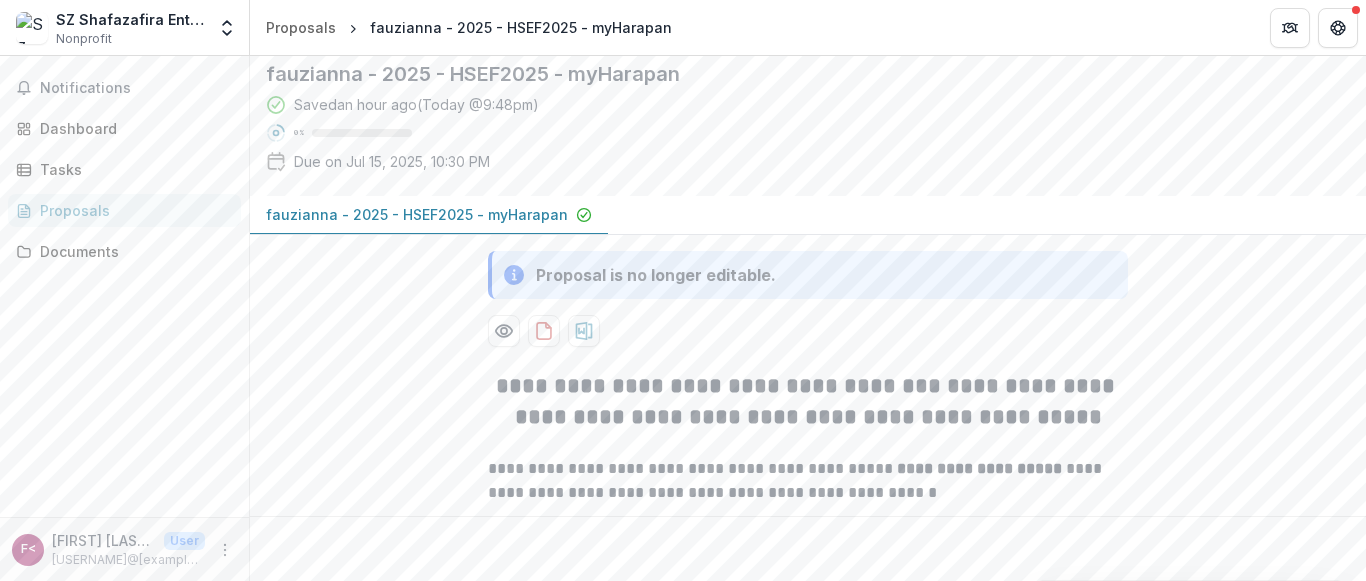 click on "Due on   [DATE], [TIME]" at bounding box center [392, 161] 